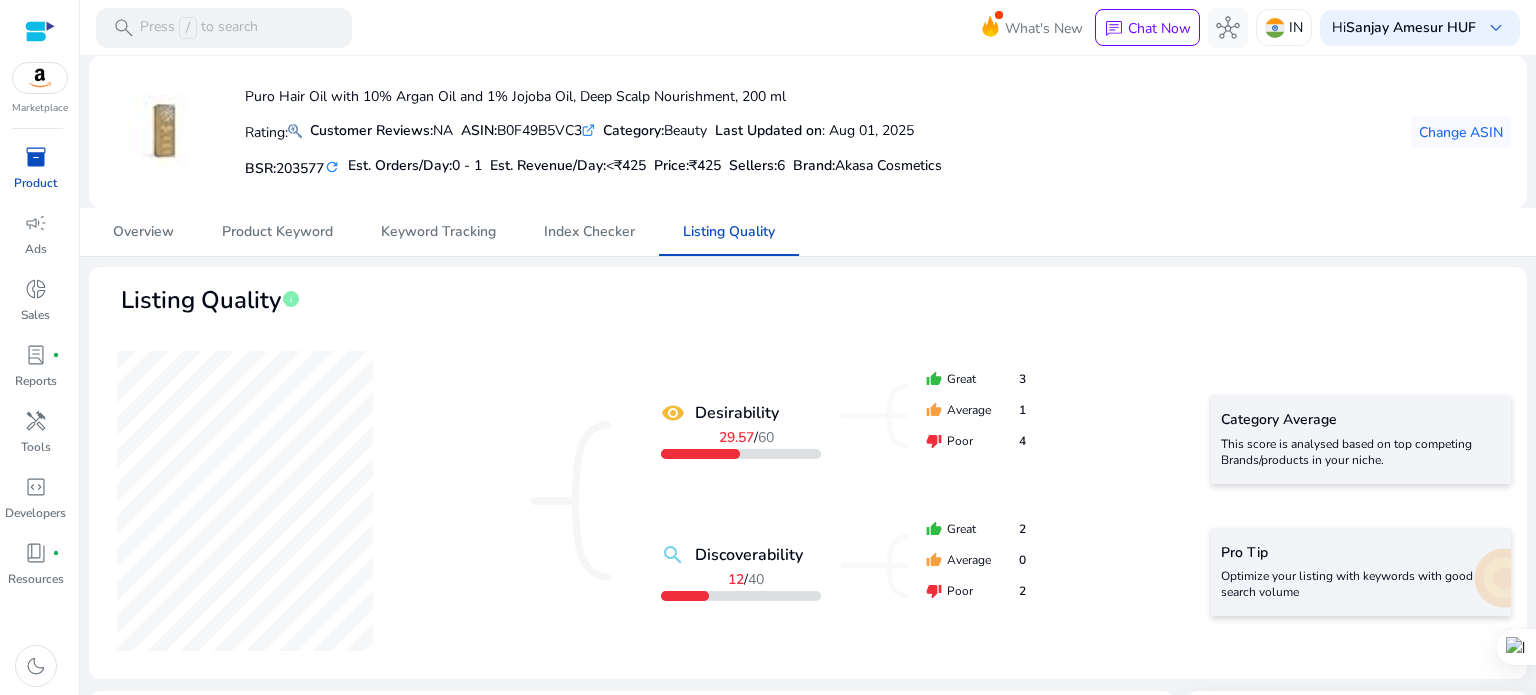 scroll, scrollTop: 0, scrollLeft: 0, axis: both 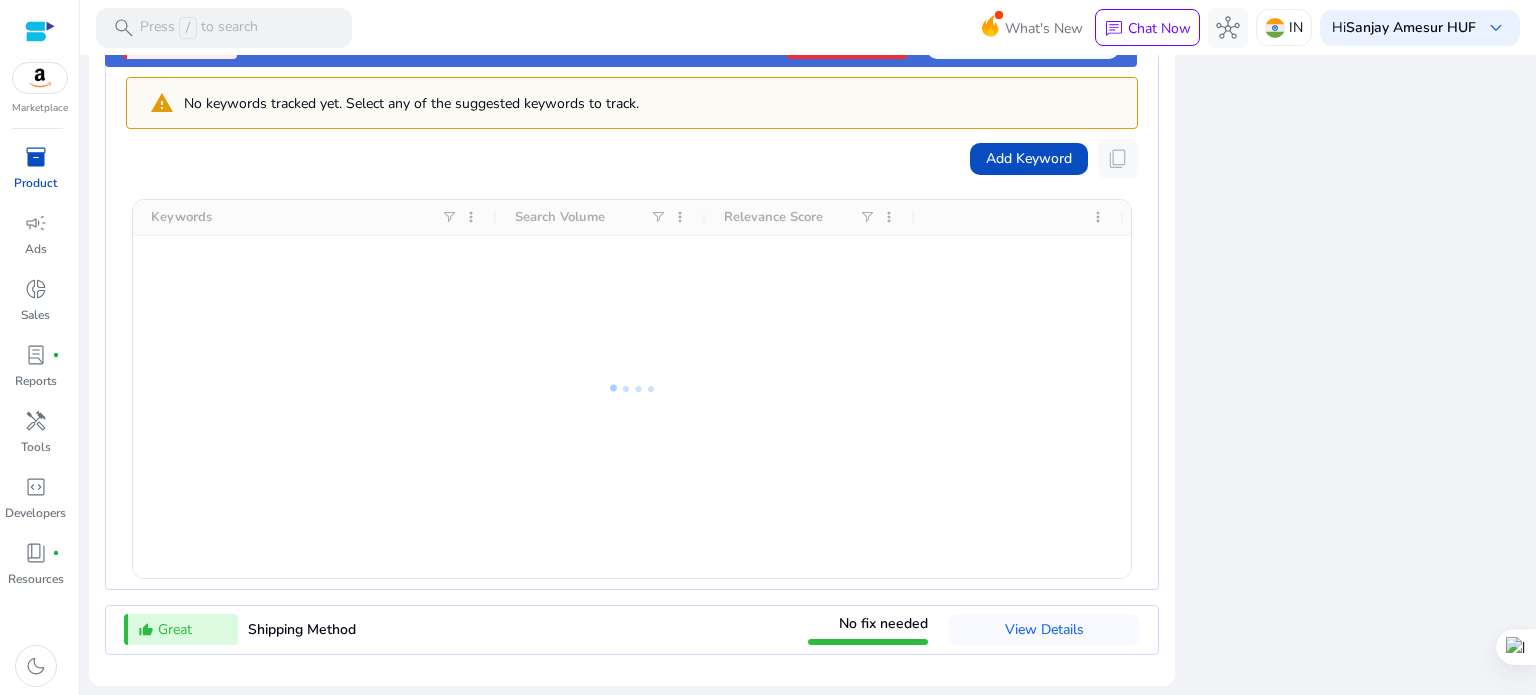 click at bounding box center (632, 389) 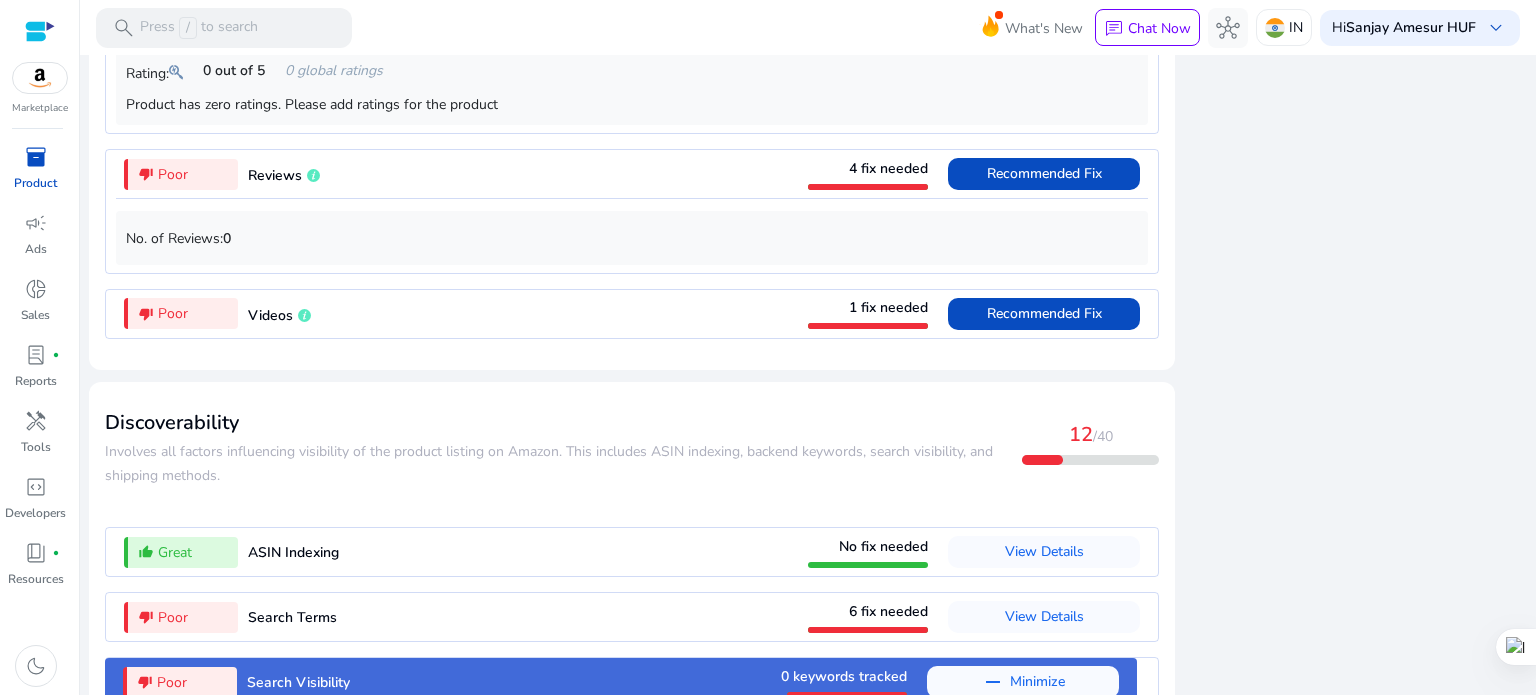 scroll, scrollTop: 1679, scrollLeft: 0, axis: vertical 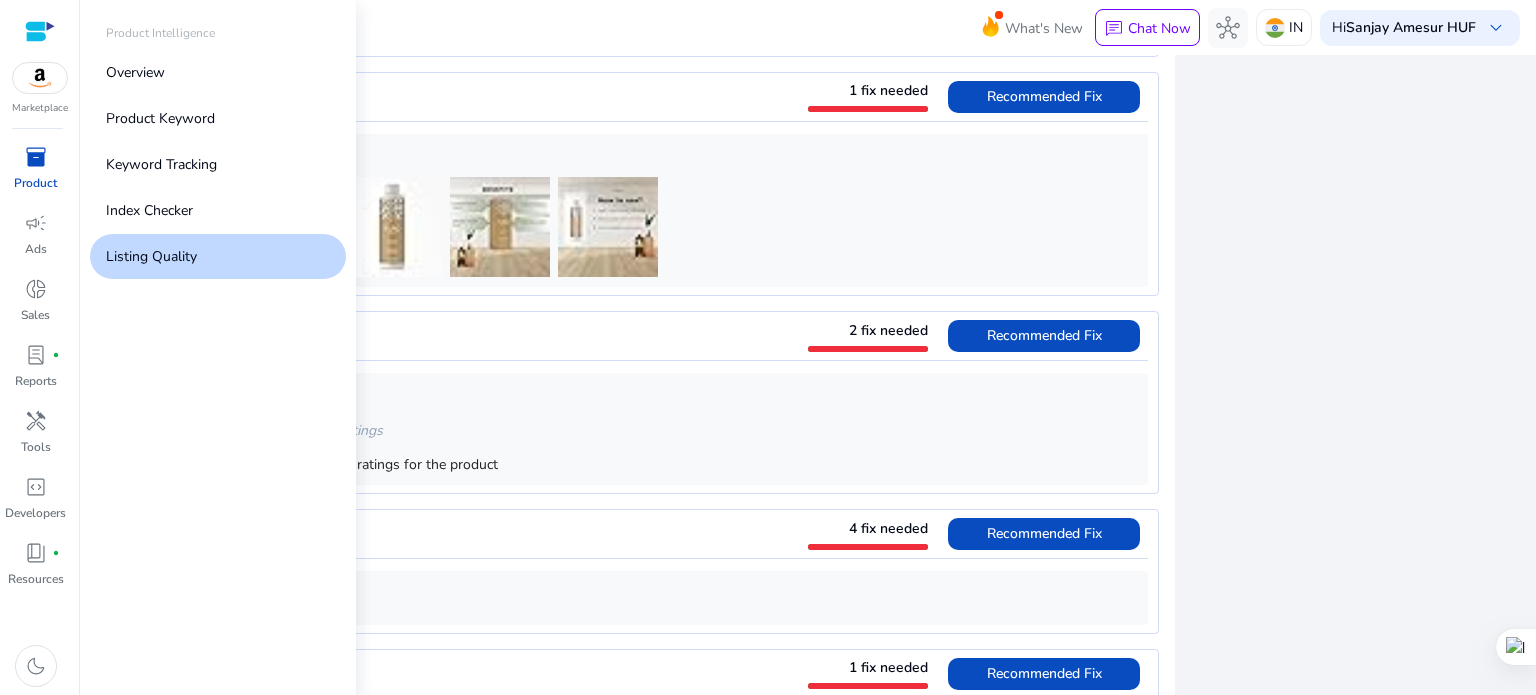 click on "inventory_2" at bounding box center (36, 157) 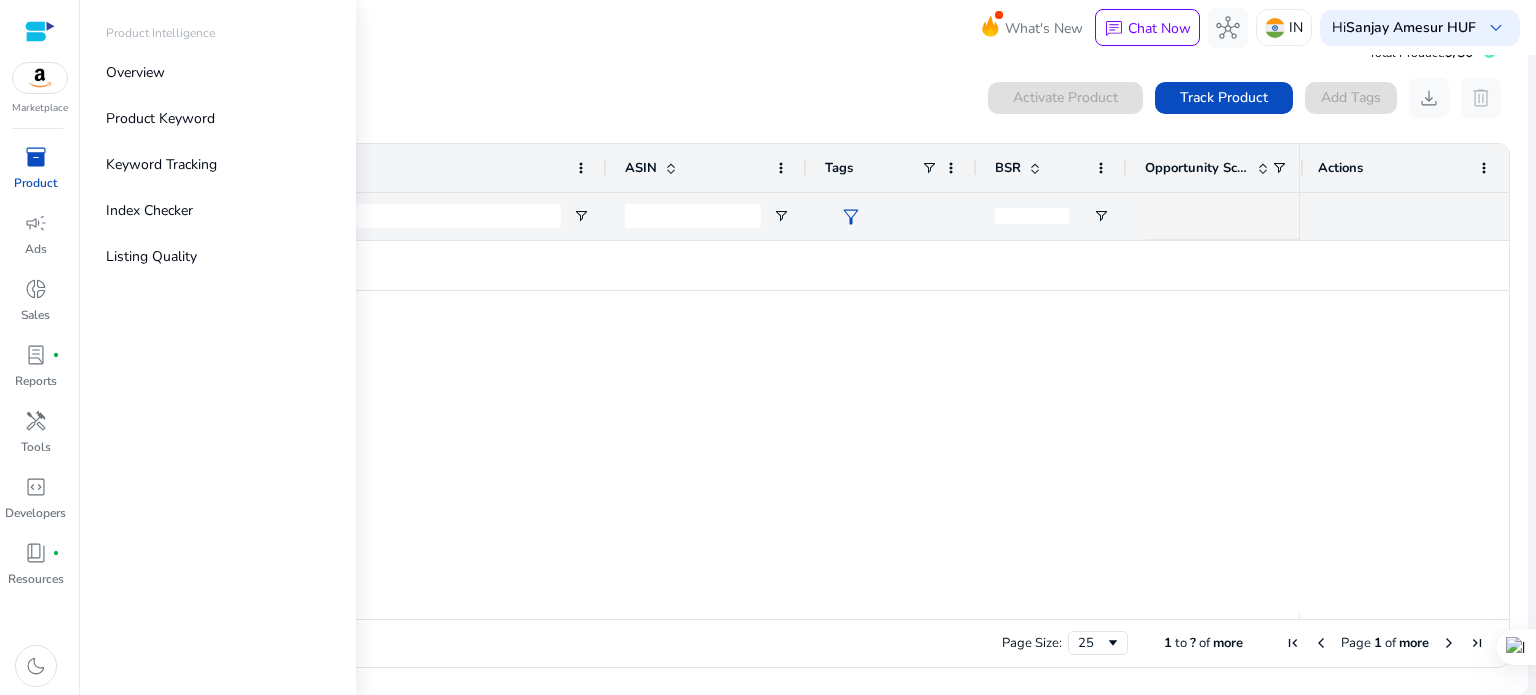 scroll, scrollTop: 0, scrollLeft: 0, axis: both 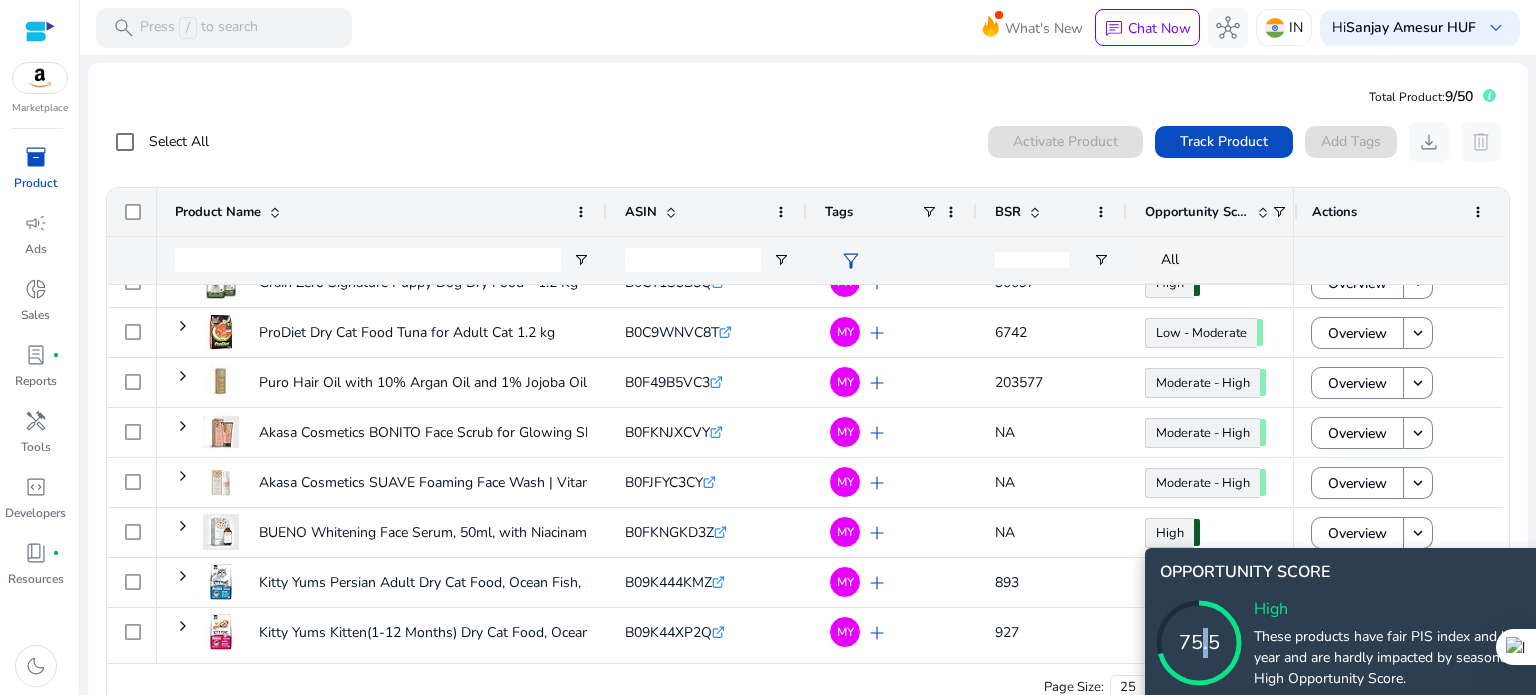 click on "75.5" at bounding box center [1199, 643] 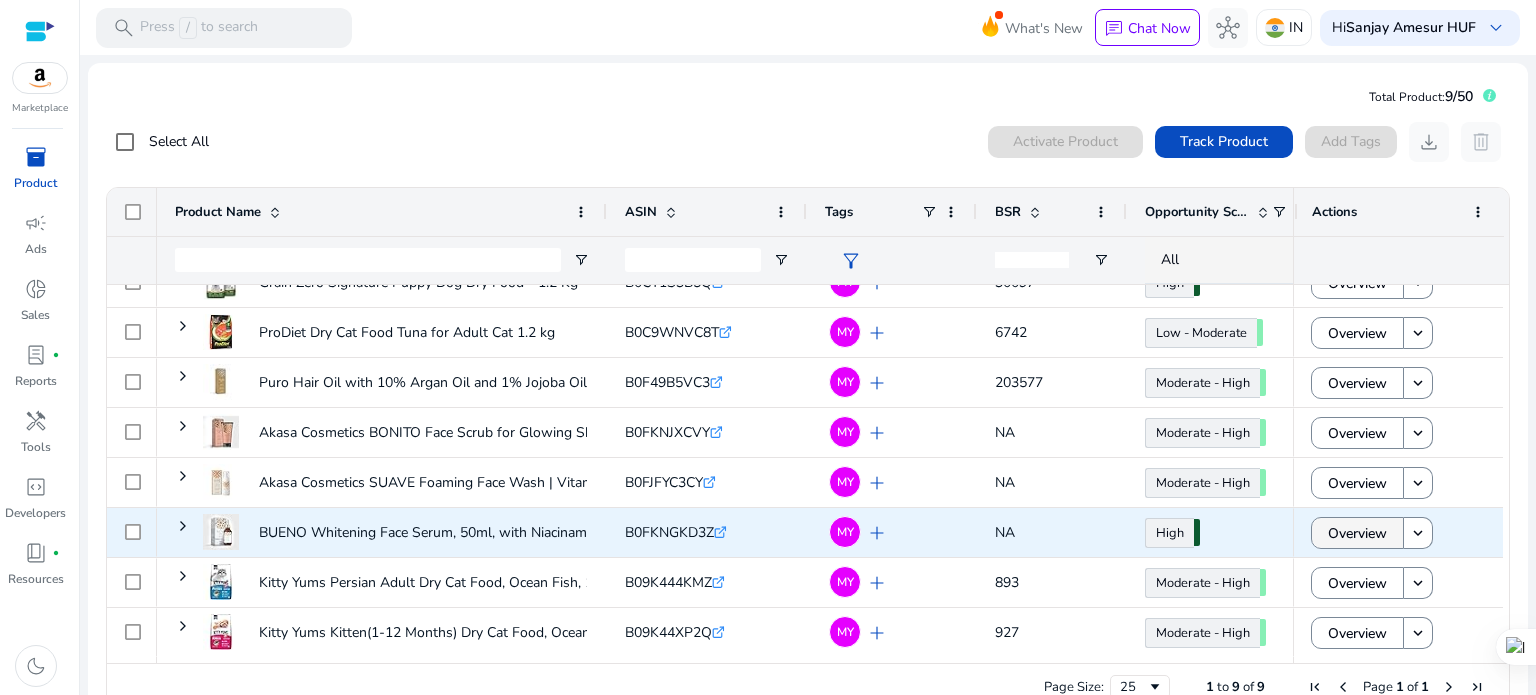 click on "Overview" 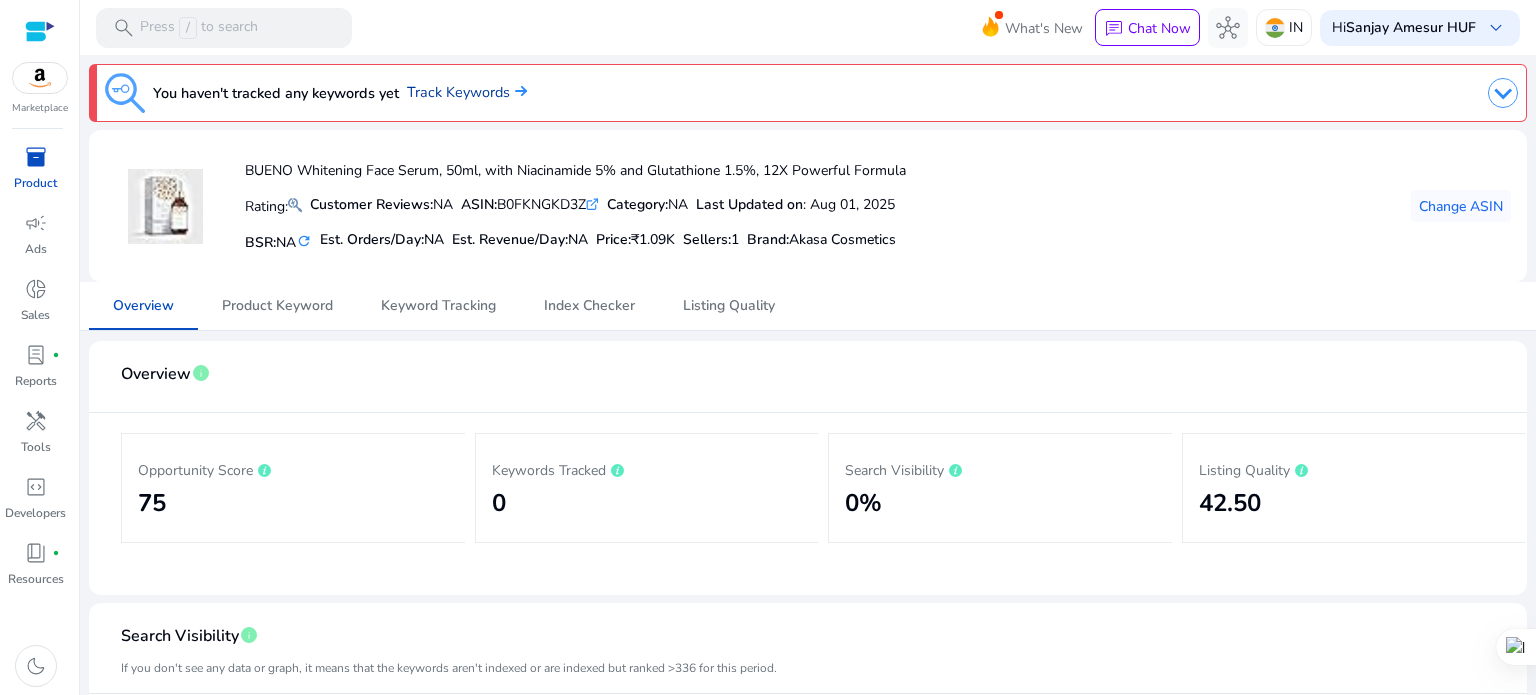 click on "Track Keywords" 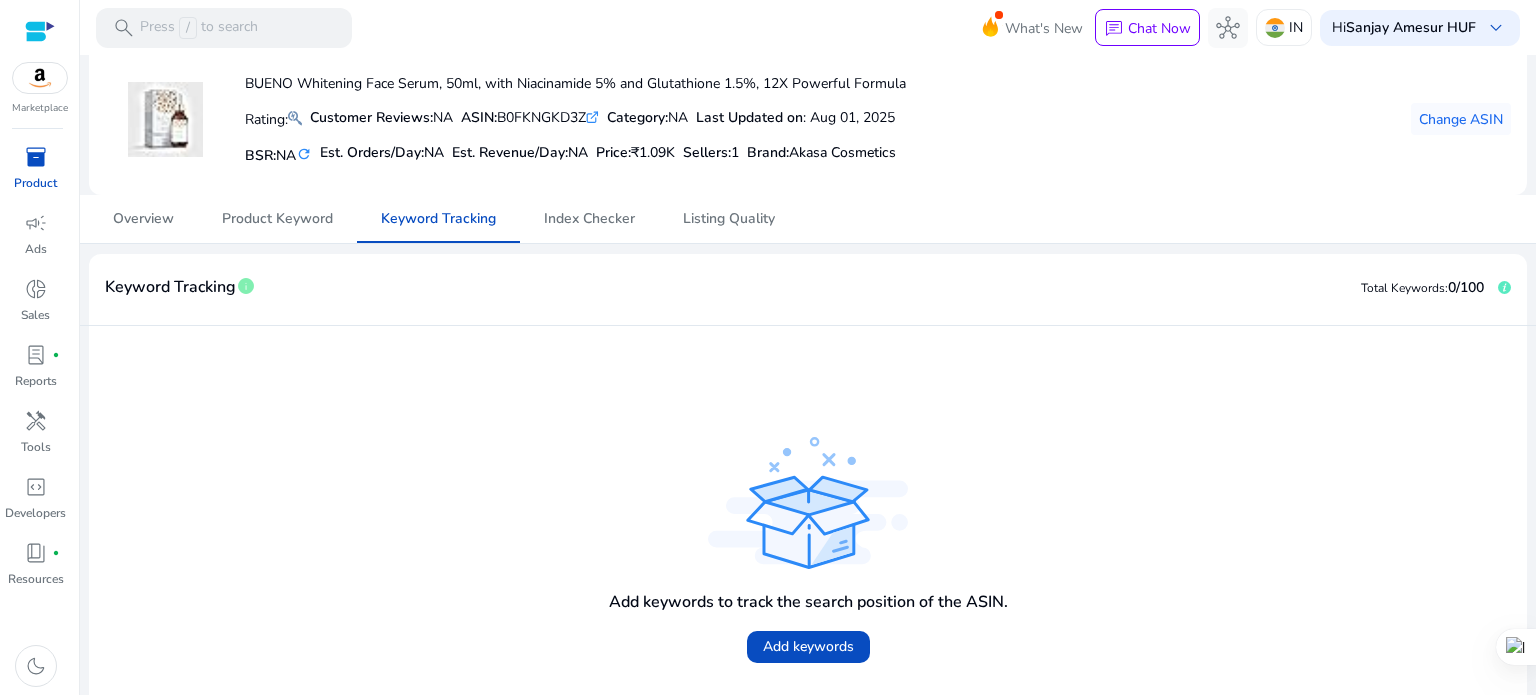 scroll, scrollTop: 121, scrollLeft: 0, axis: vertical 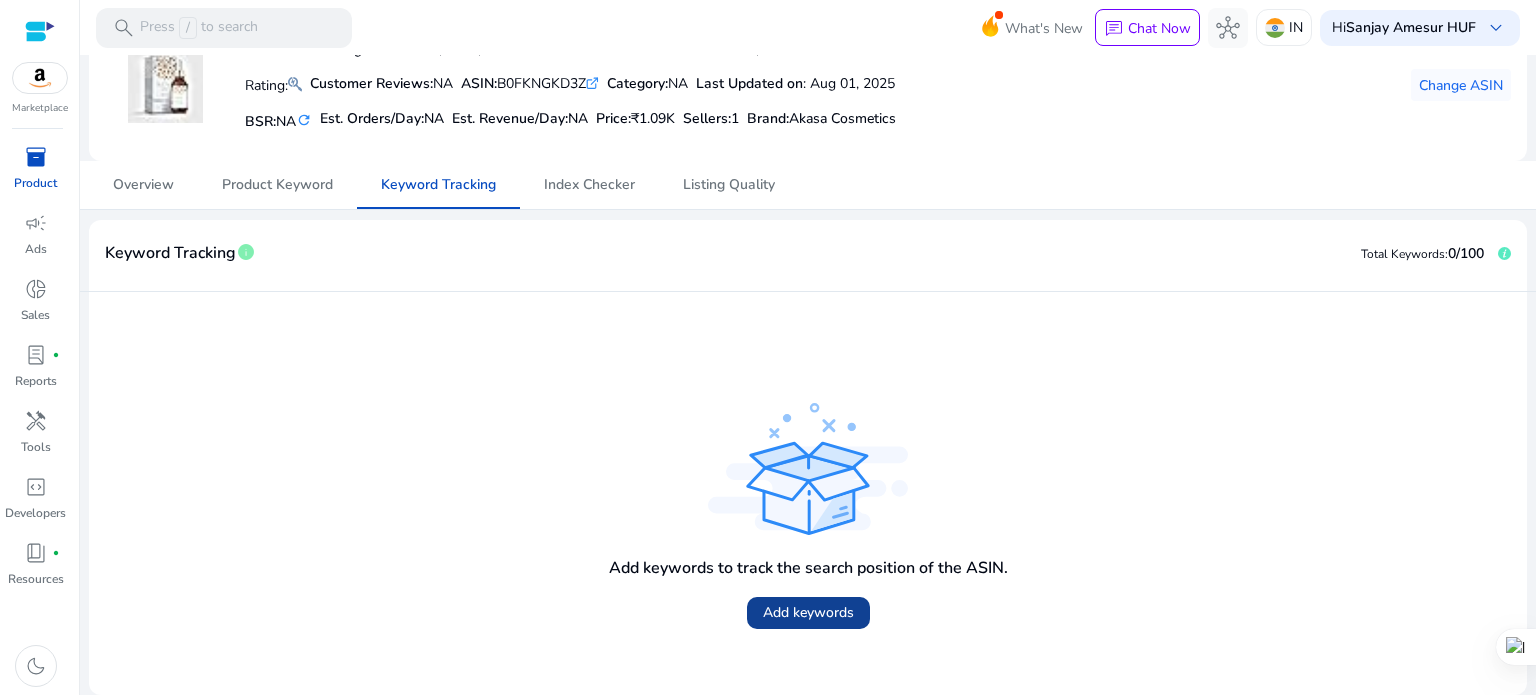 click on "Add keywords" at bounding box center (808, 612) 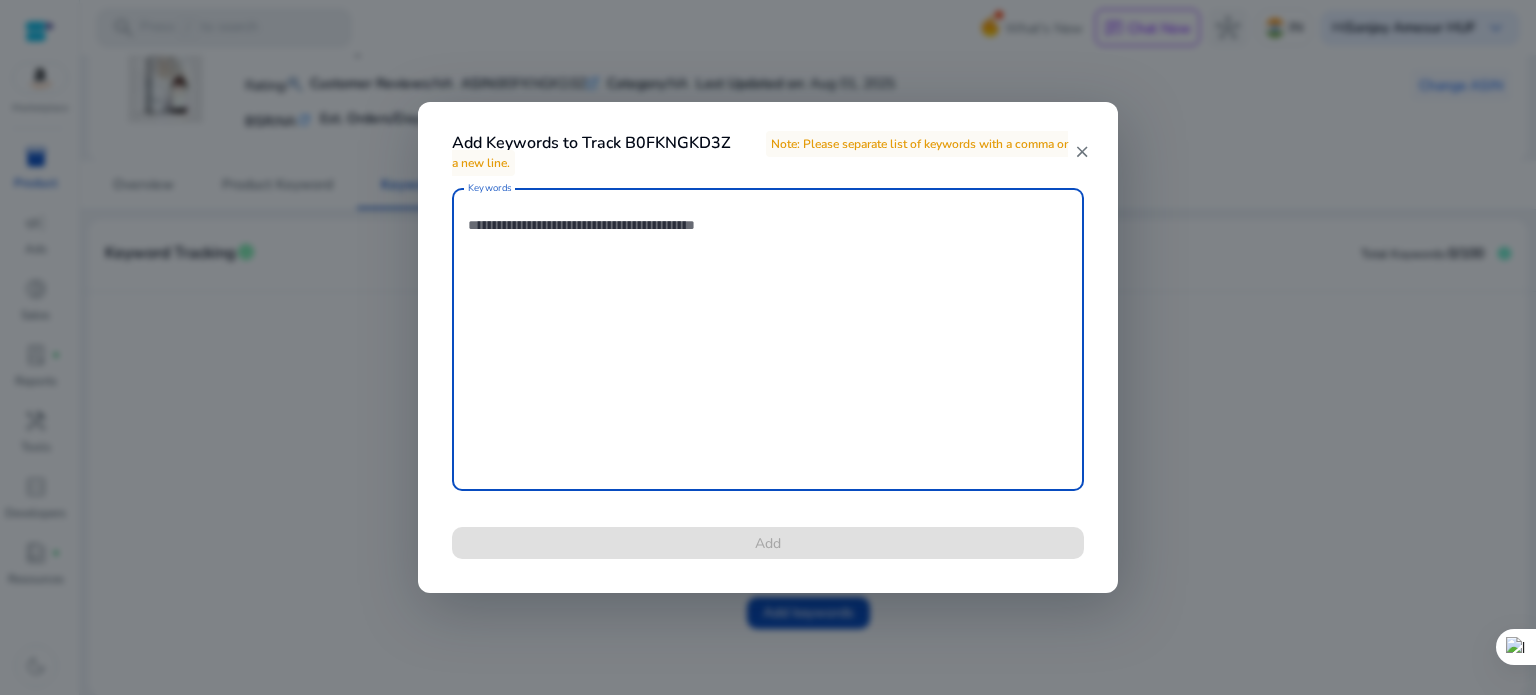 click on "Keywords" at bounding box center (768, 339) 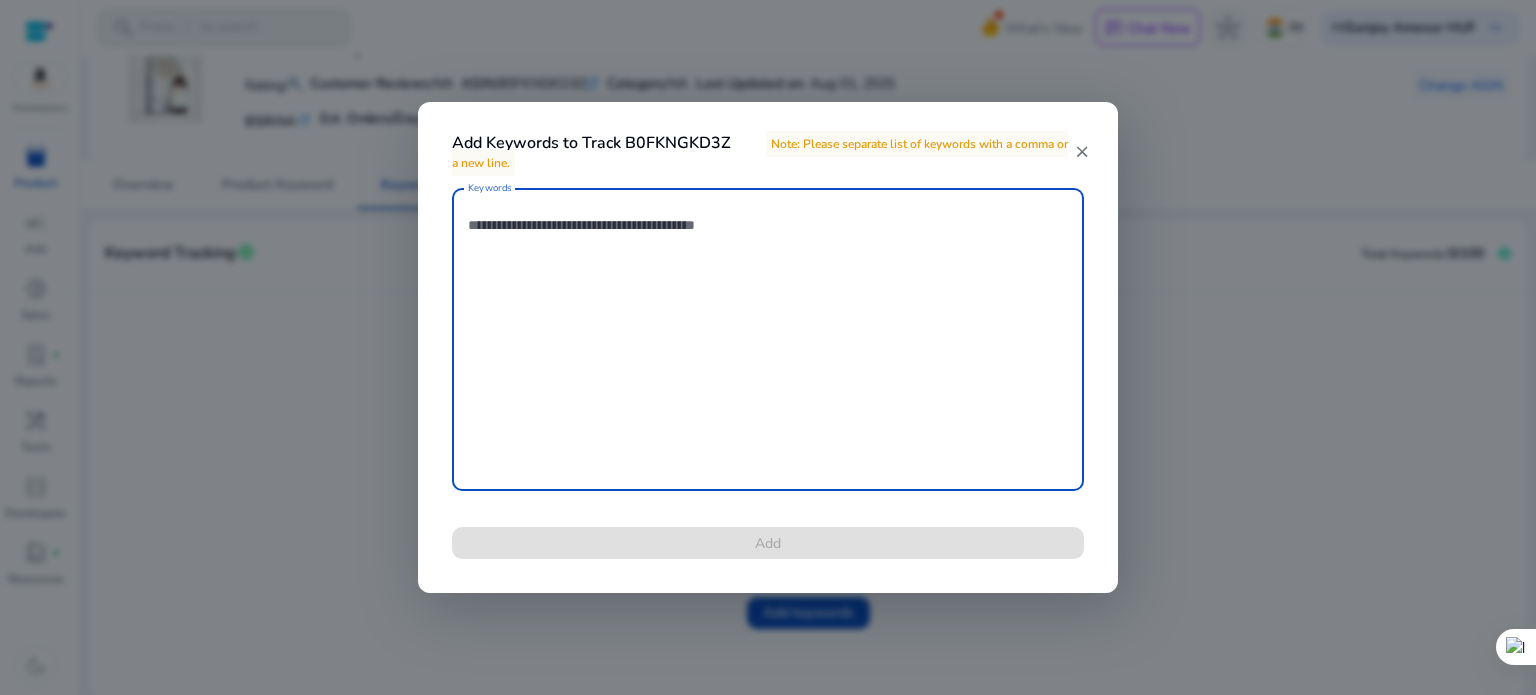 paste on "**********" 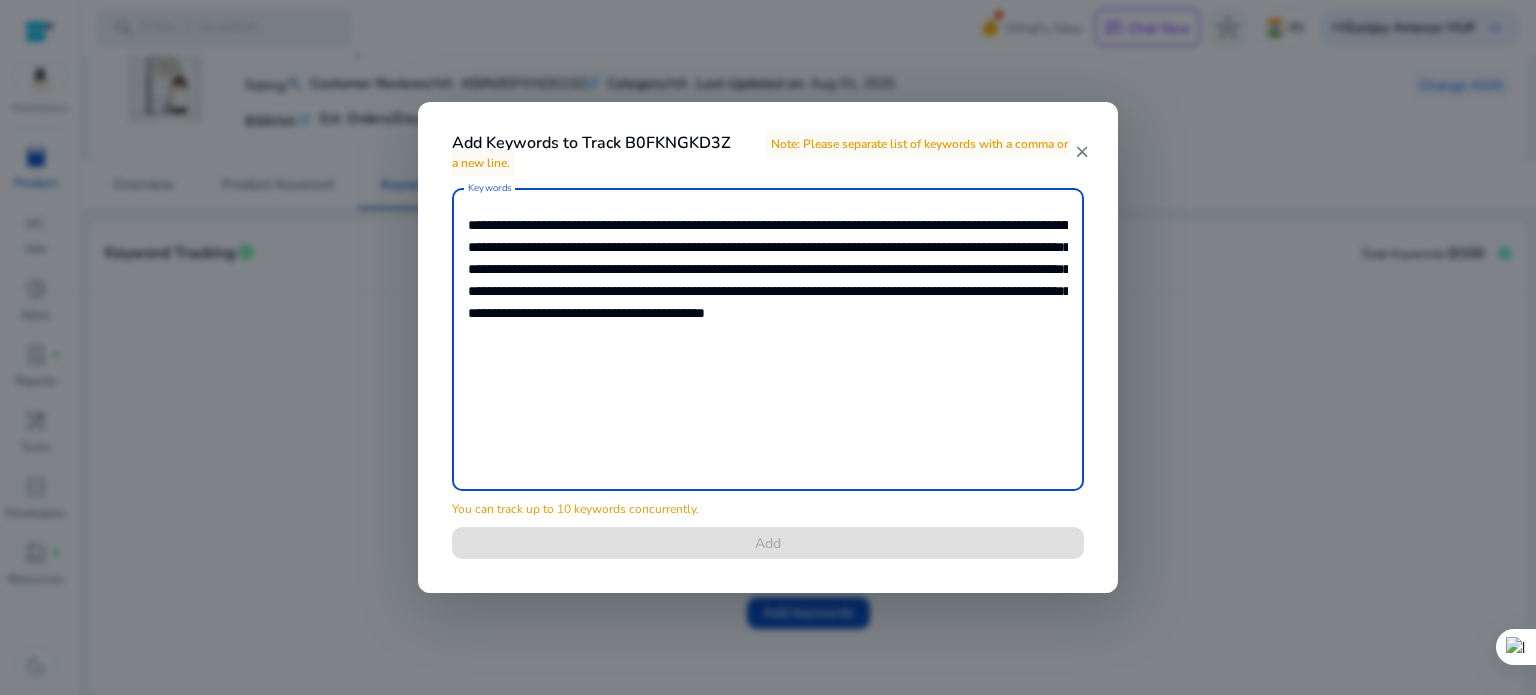 click on "**********" at bounding box center [768, 339] 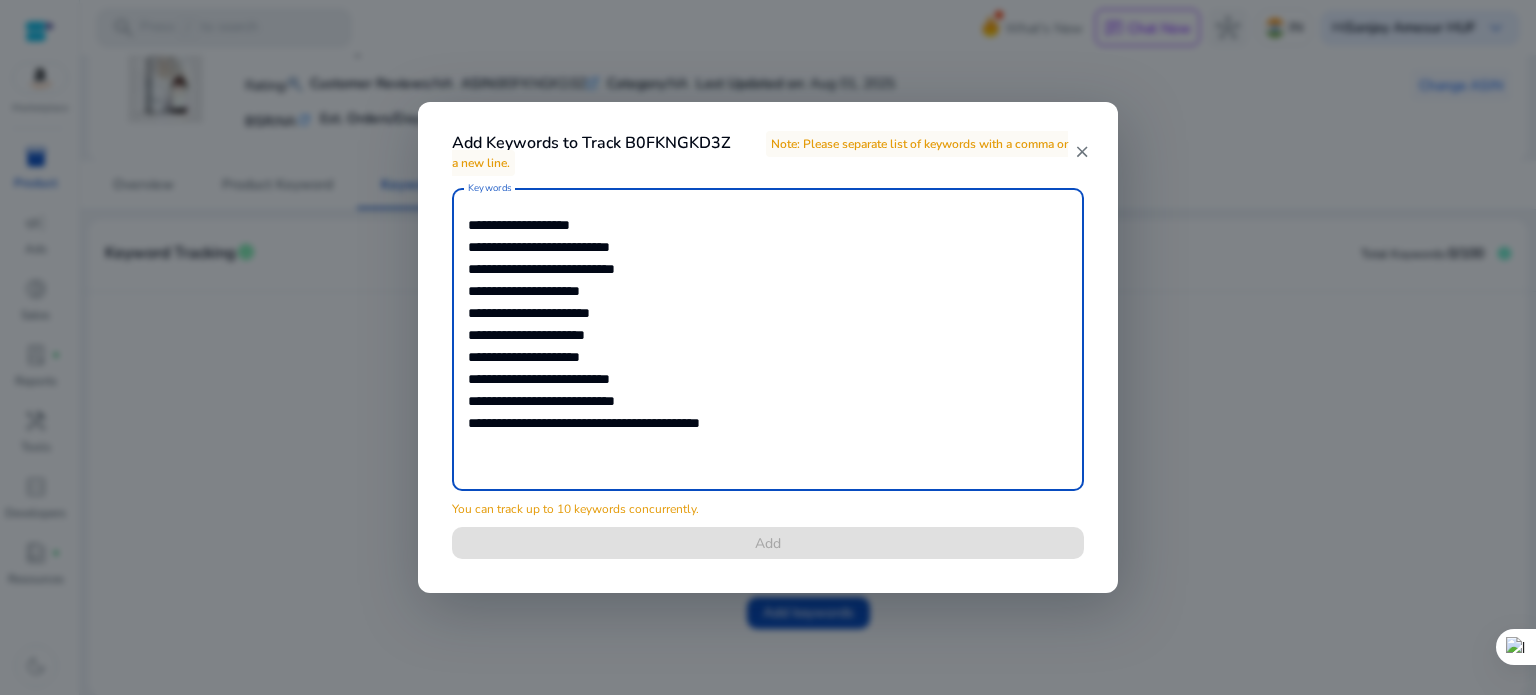 type on "**********" 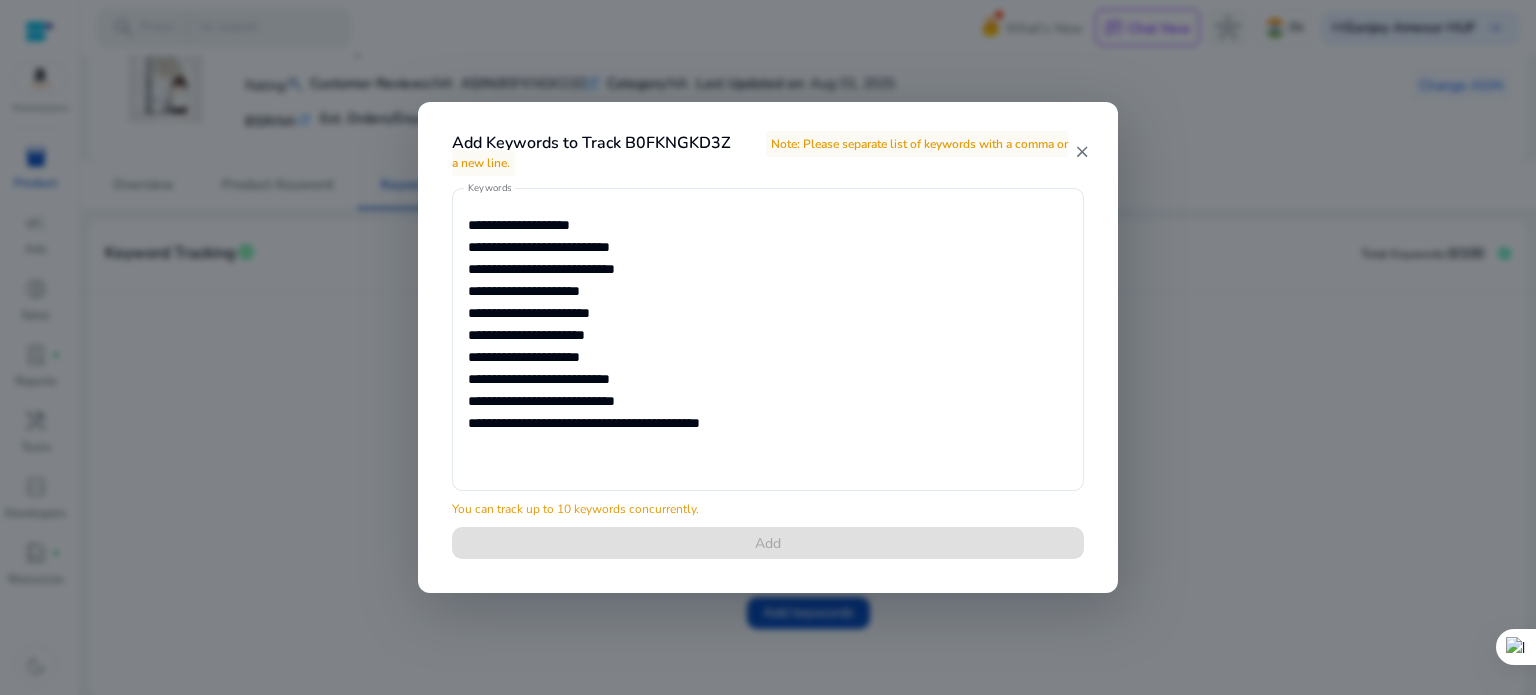 click on "close" at bounding box center [1082, 152] 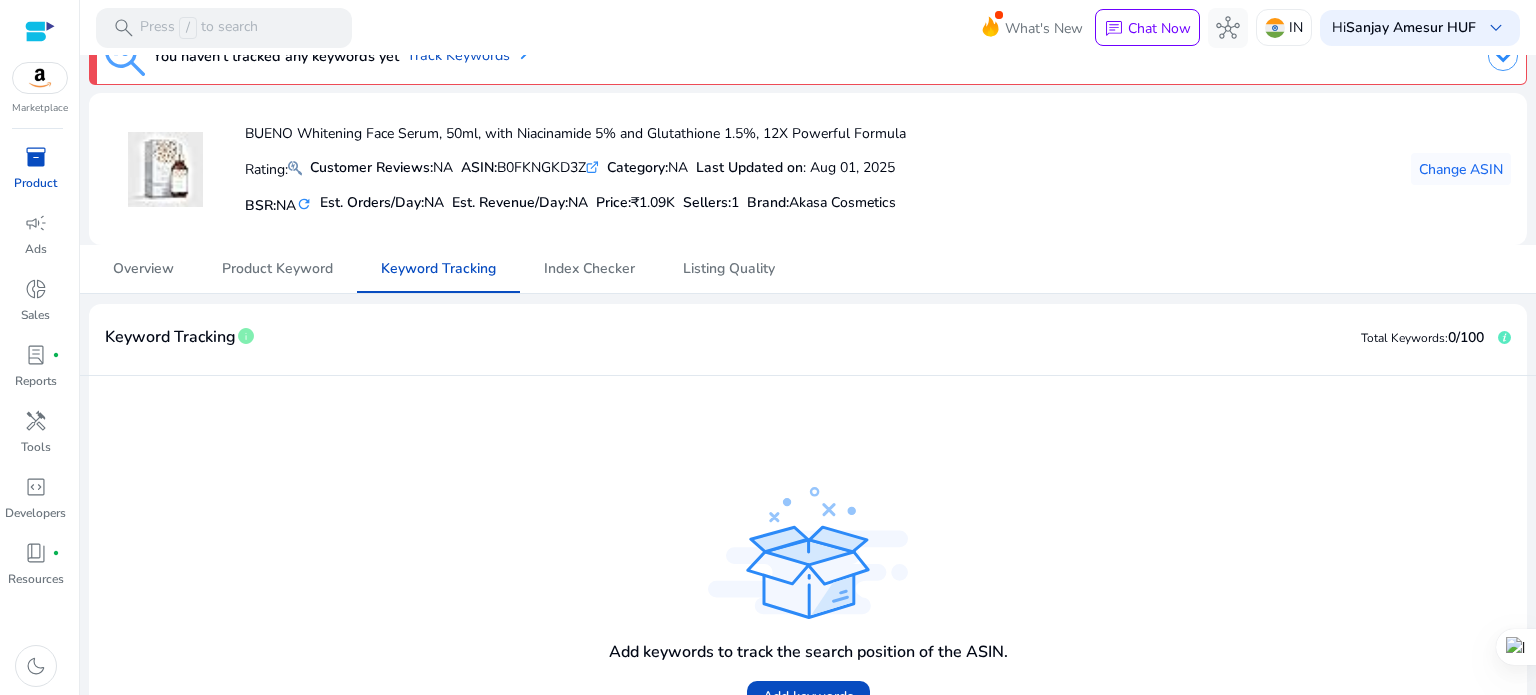 scroll, scrollTop: 0, scrollLeft: 0, axis: both 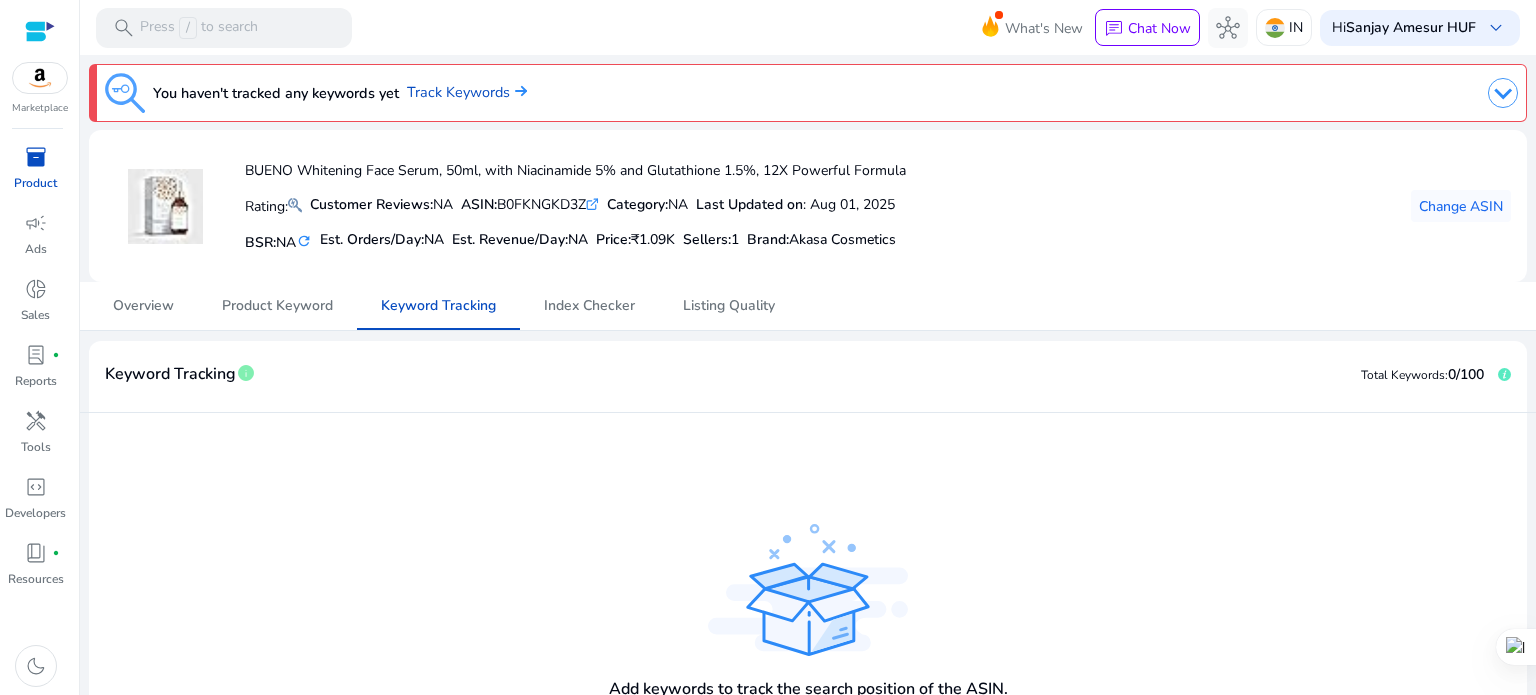 drag, startPoint x: 249, startPoint y: 166, endPoint x: 916, endPoint y: 182, distance: 667.1919 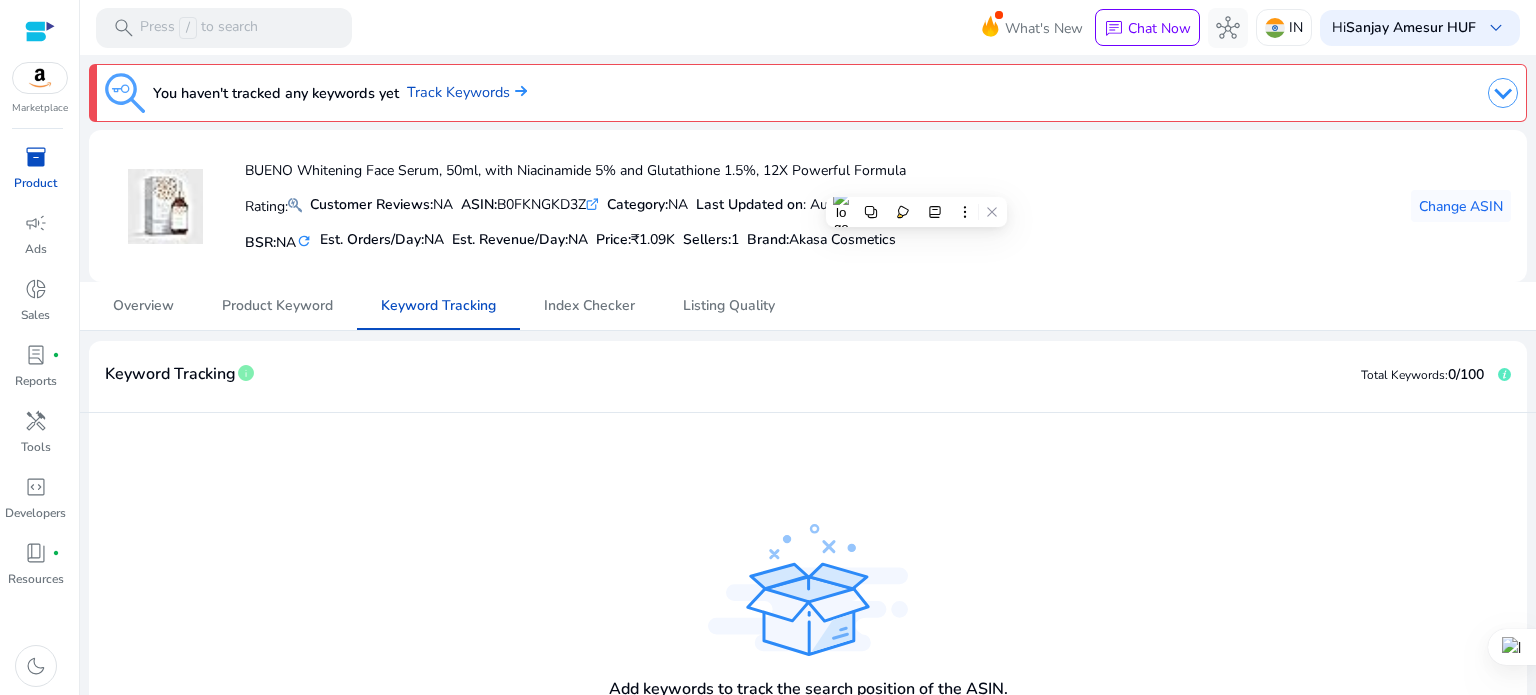copy on "BUENO Whitening Face Serum, 50ml, with Niacinamide 5% and Glutathione 1.5%, 12X Powerful Formula" 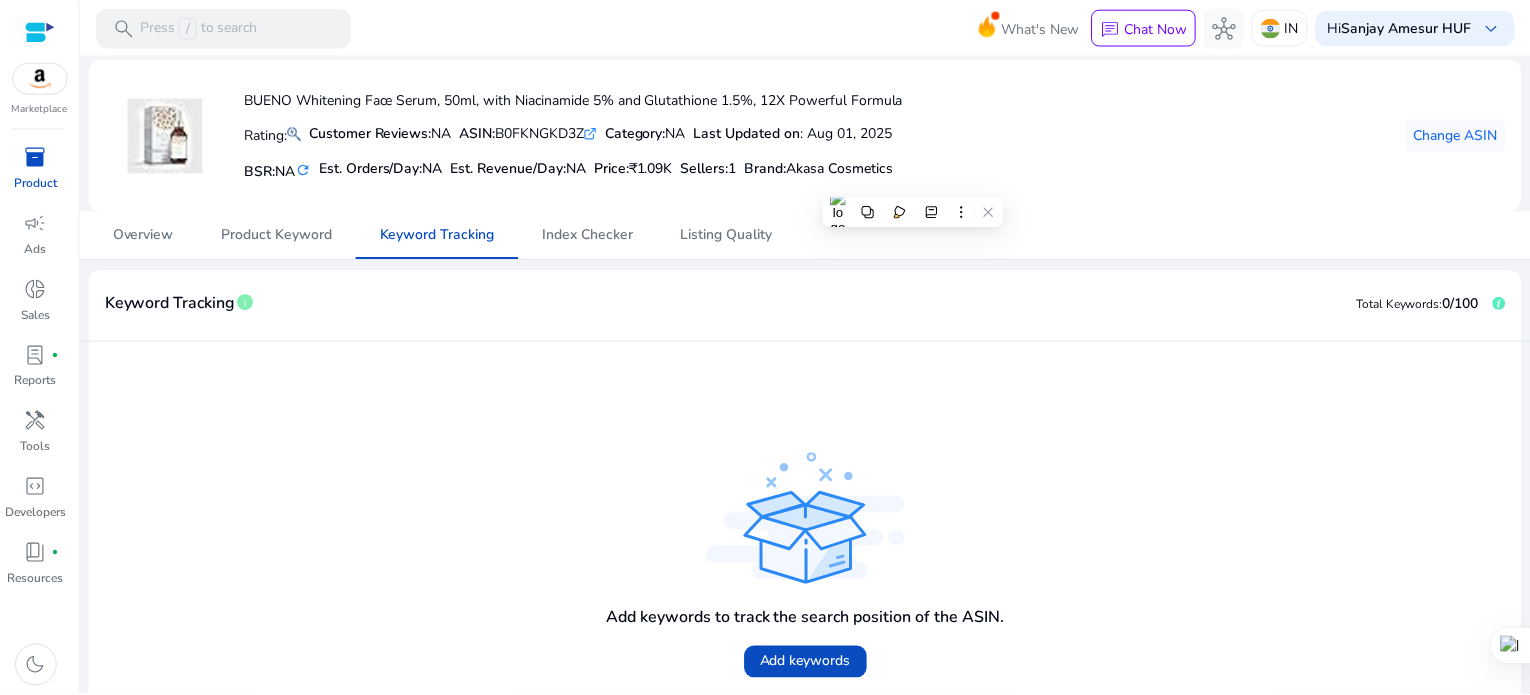 scroll, scrollTop: 121, scrollLeft: 0, axis: vertical 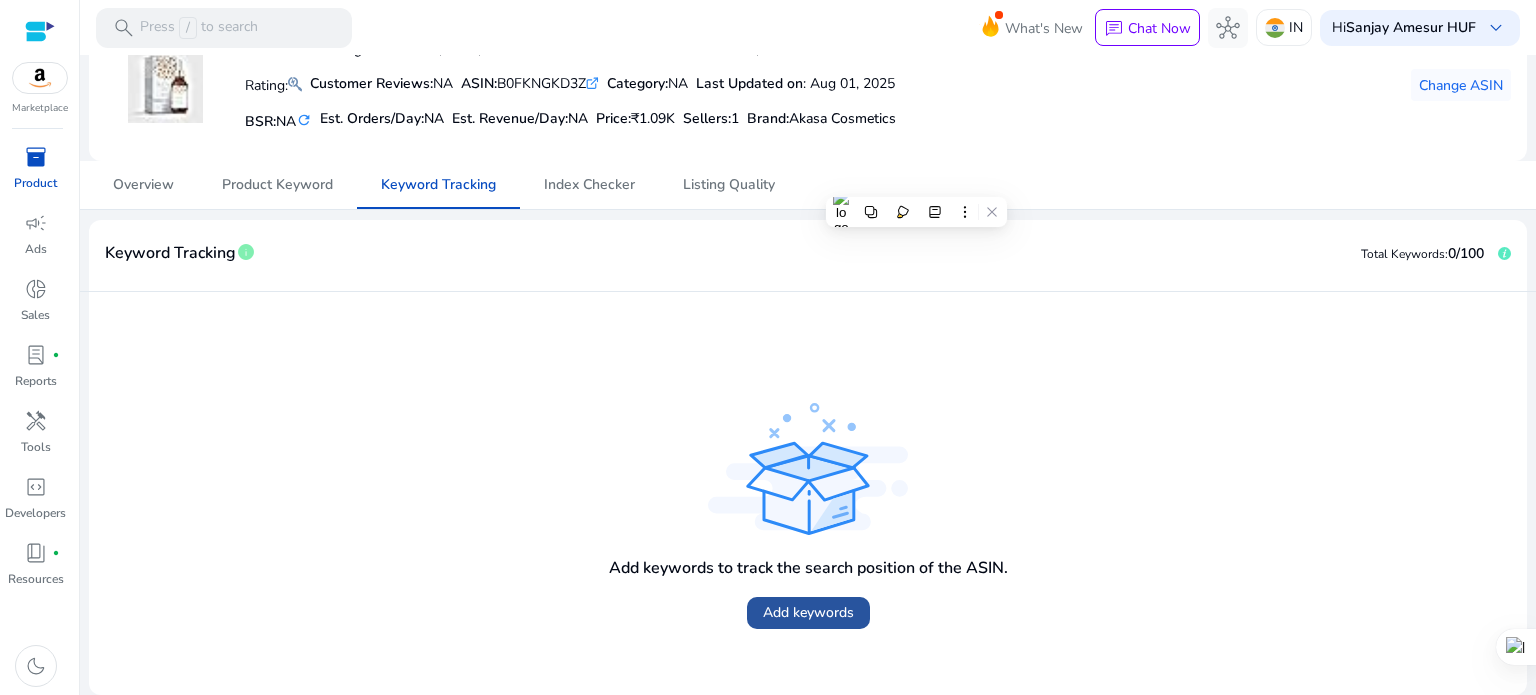 click on "Add keywords" at bounding box center (808, 612) 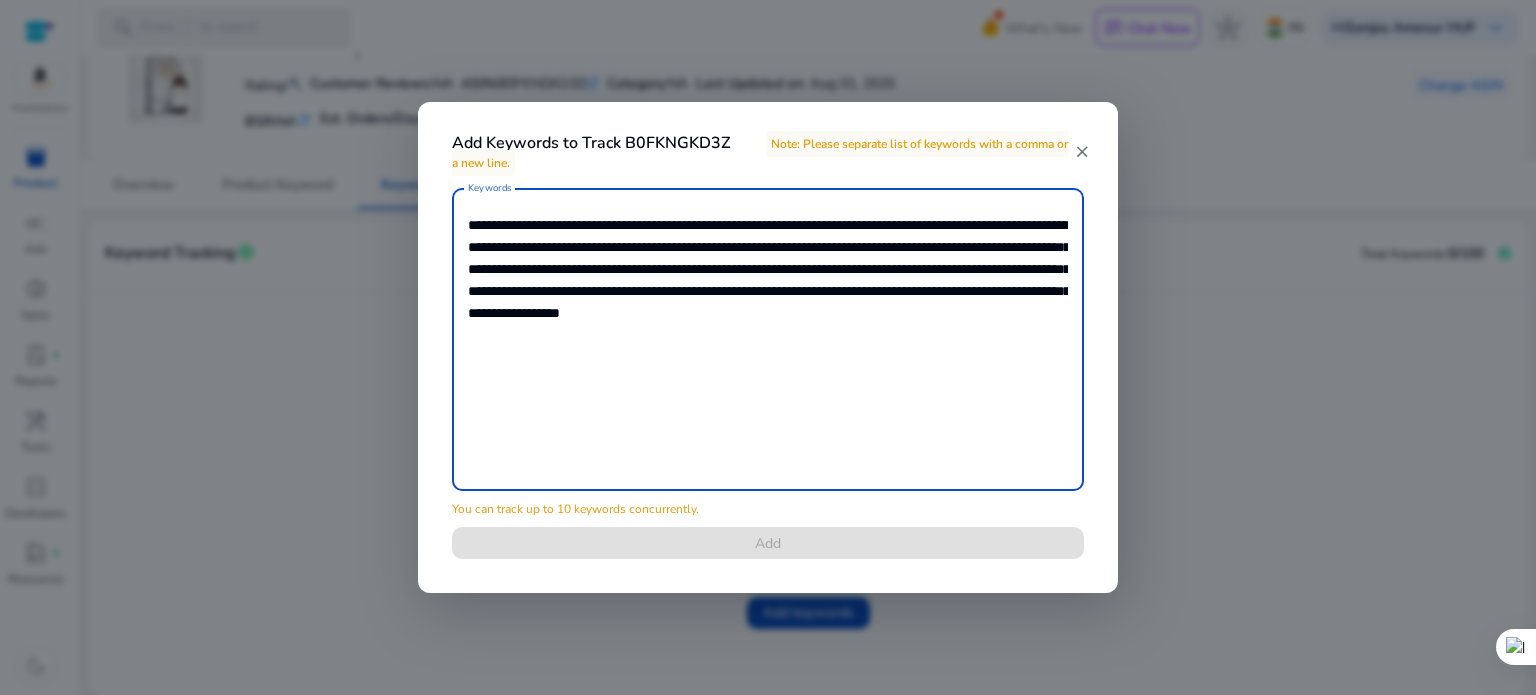 click on "**********" at bounding box center [768, 339] 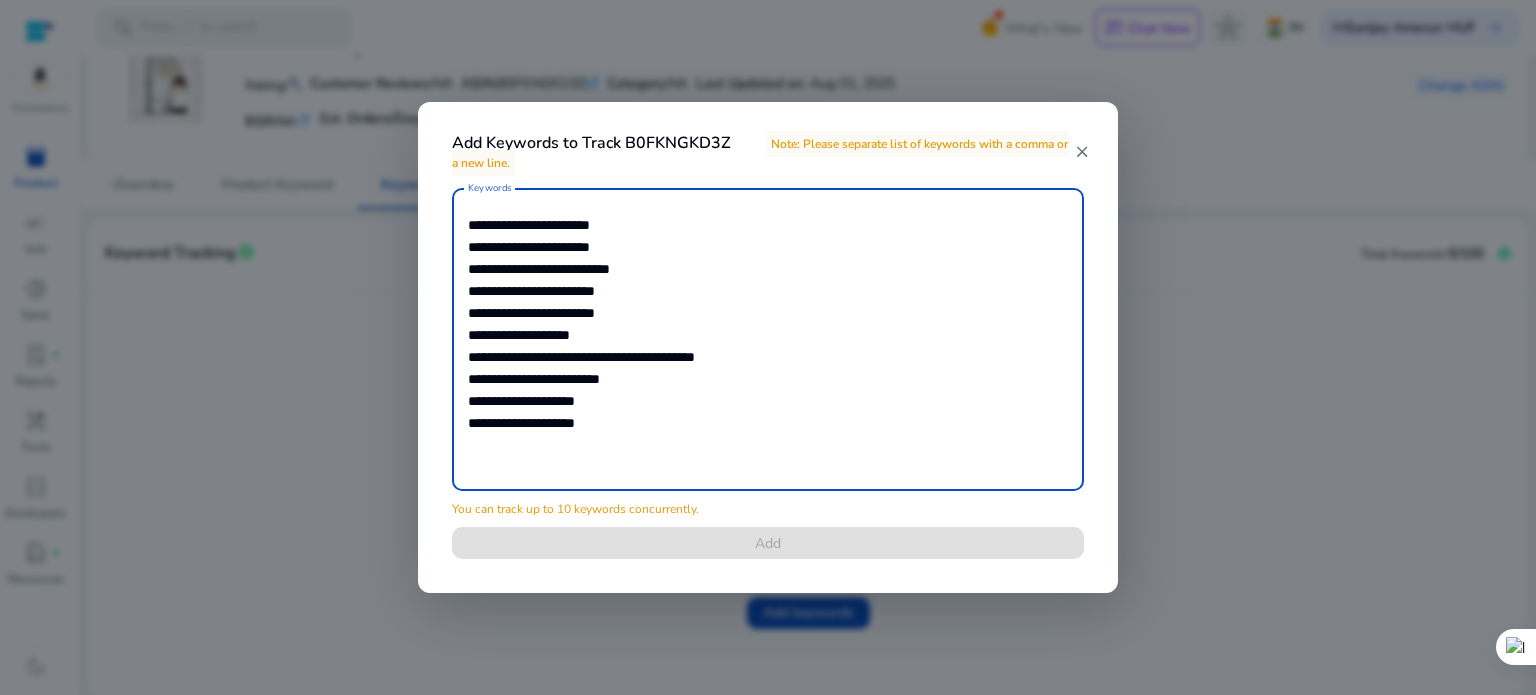 drag, startPoint x: 624, startPoint y: 356, endPoint x: 818, endPoint y: 373, distance: 194.74342 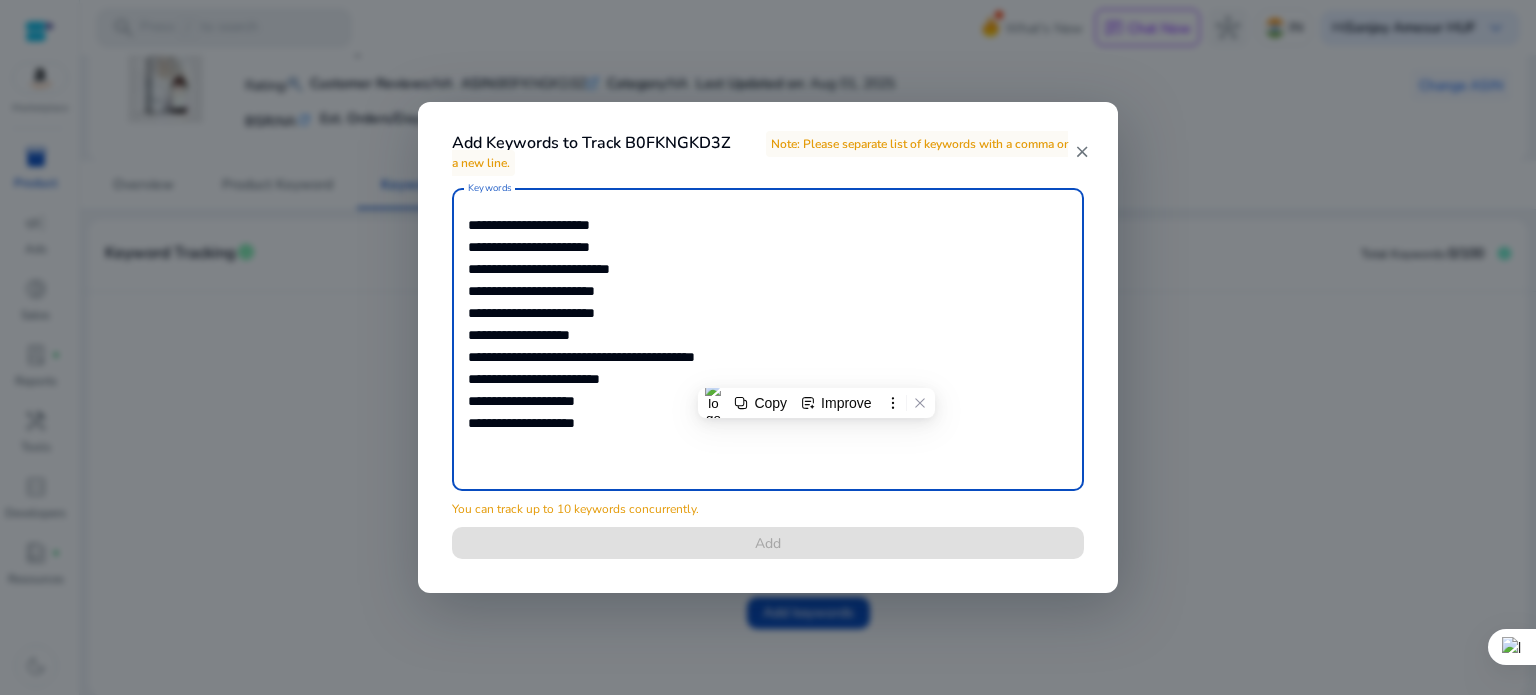 click on "**********" at bounding box center [768, 339] 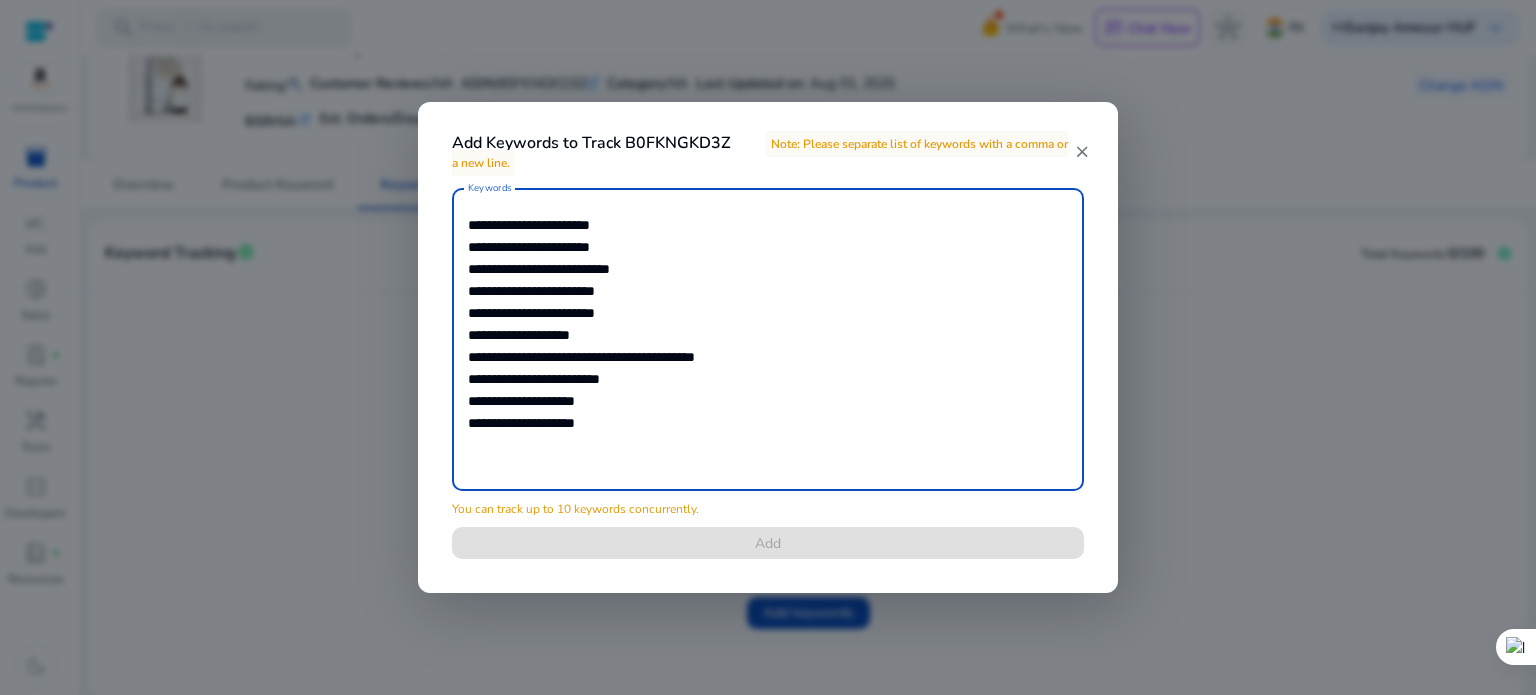 click on "**********" at bounding box center [768, 339] 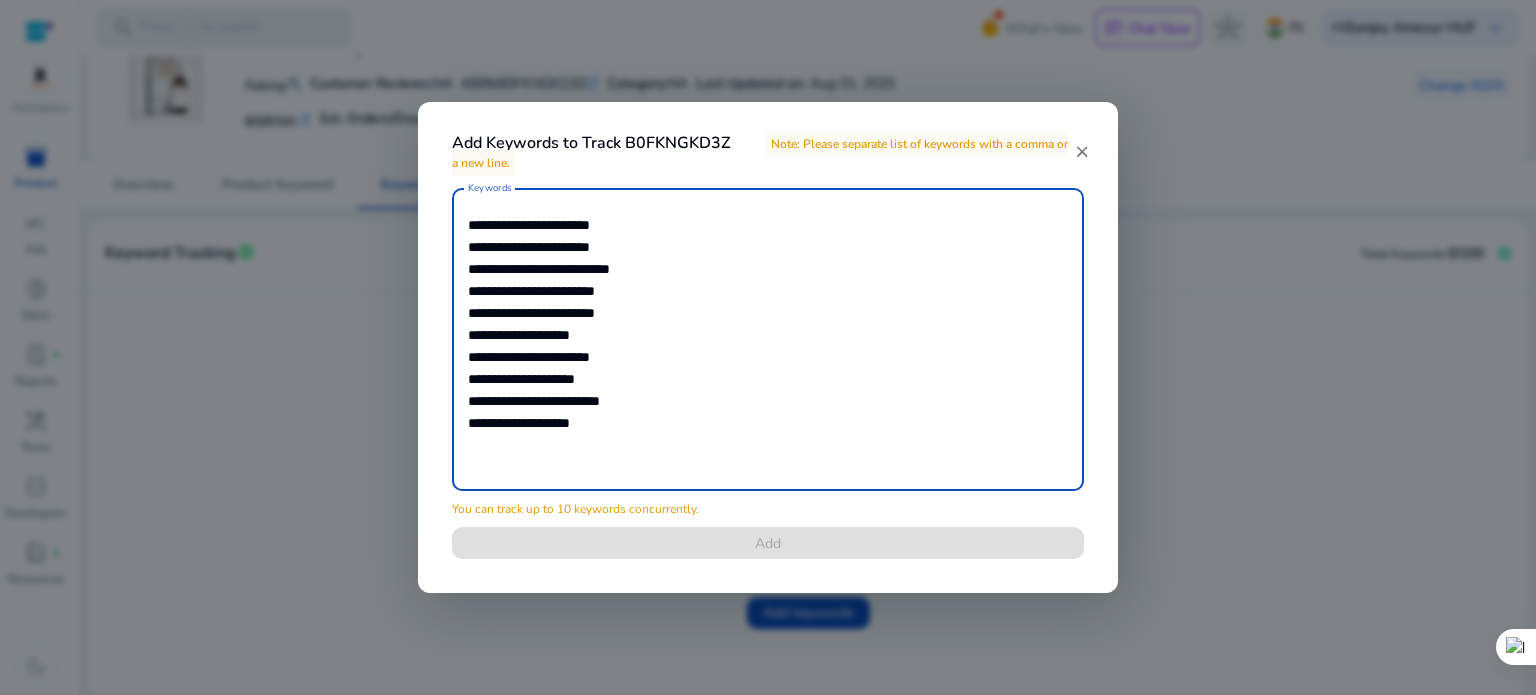 click on "**********" at bounding box center [768, 339] 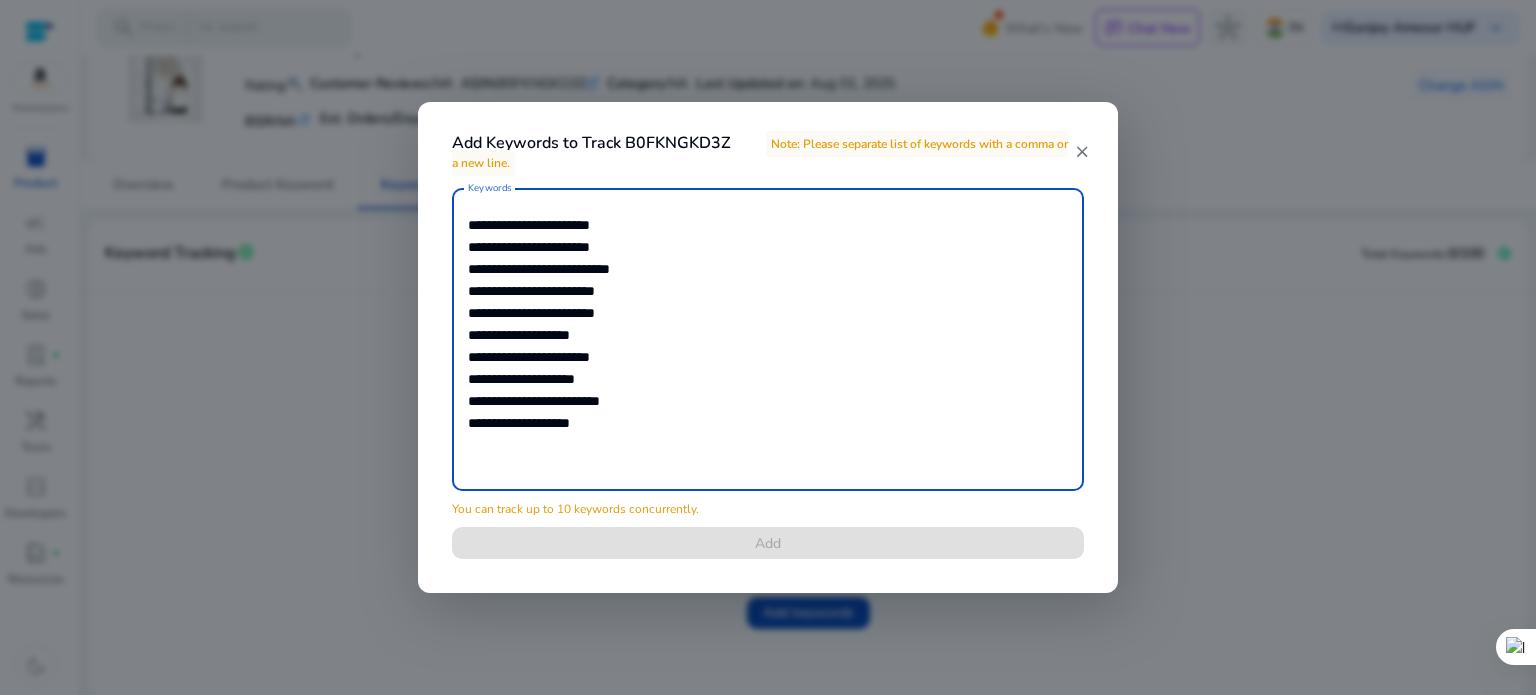 click on "*" at bounding box center (0, 0) 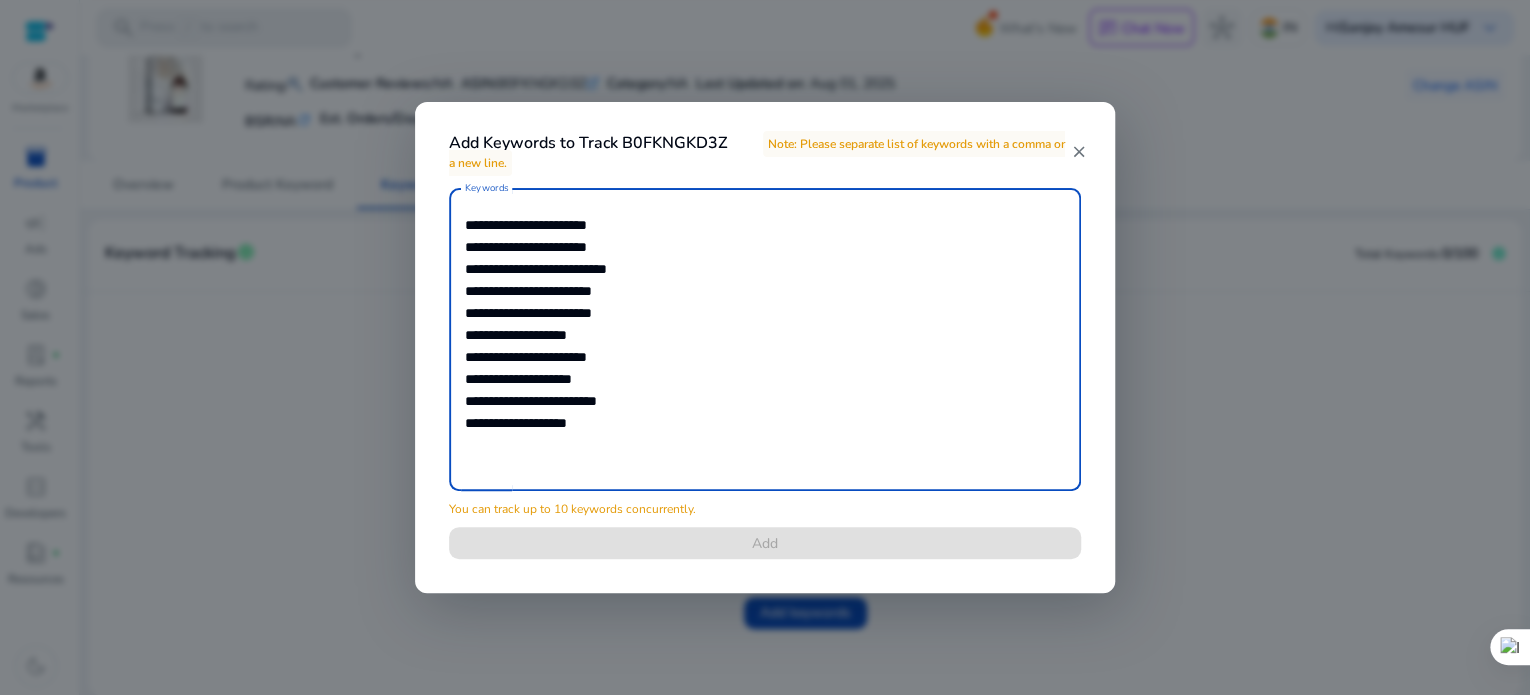 scroll, scrollTop: 92, scrollLeft: 0, axis: vertical 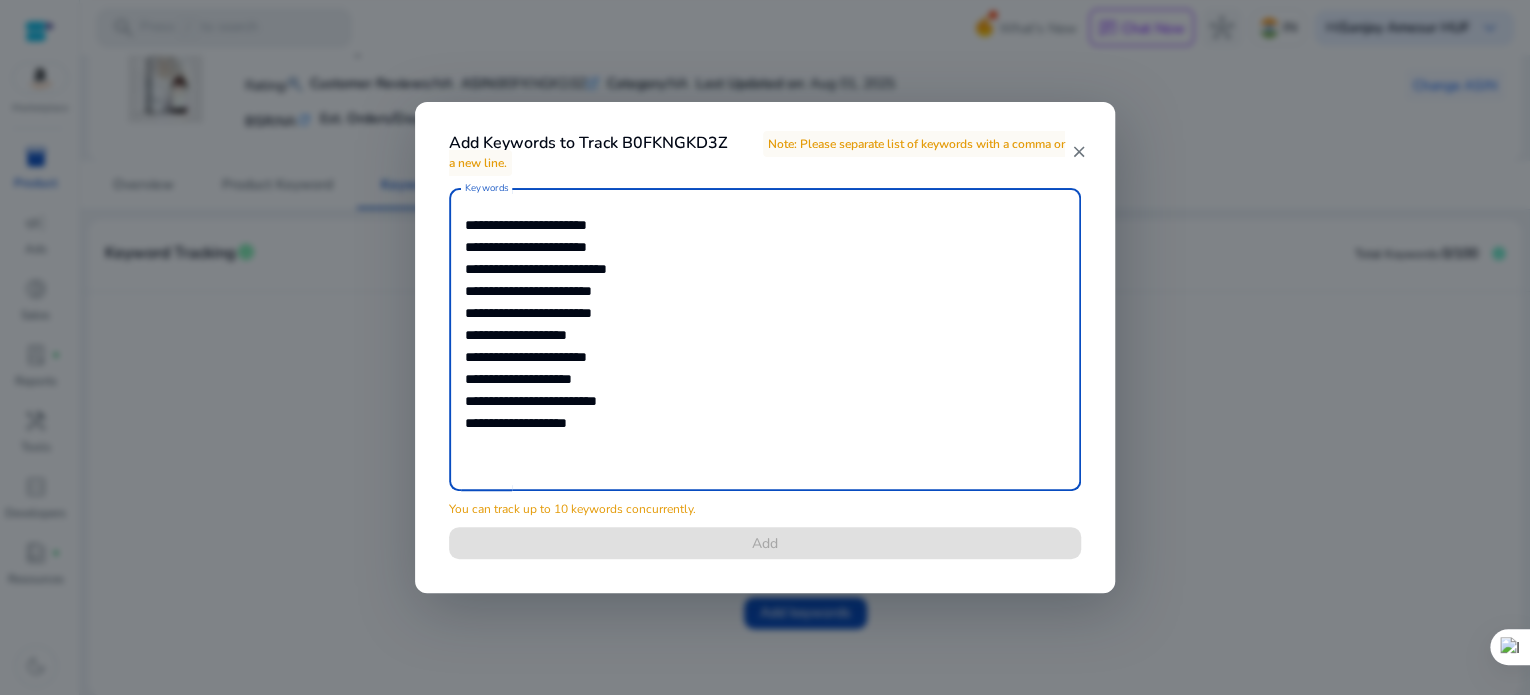 click on "*******" at bounding box center [0, 0] 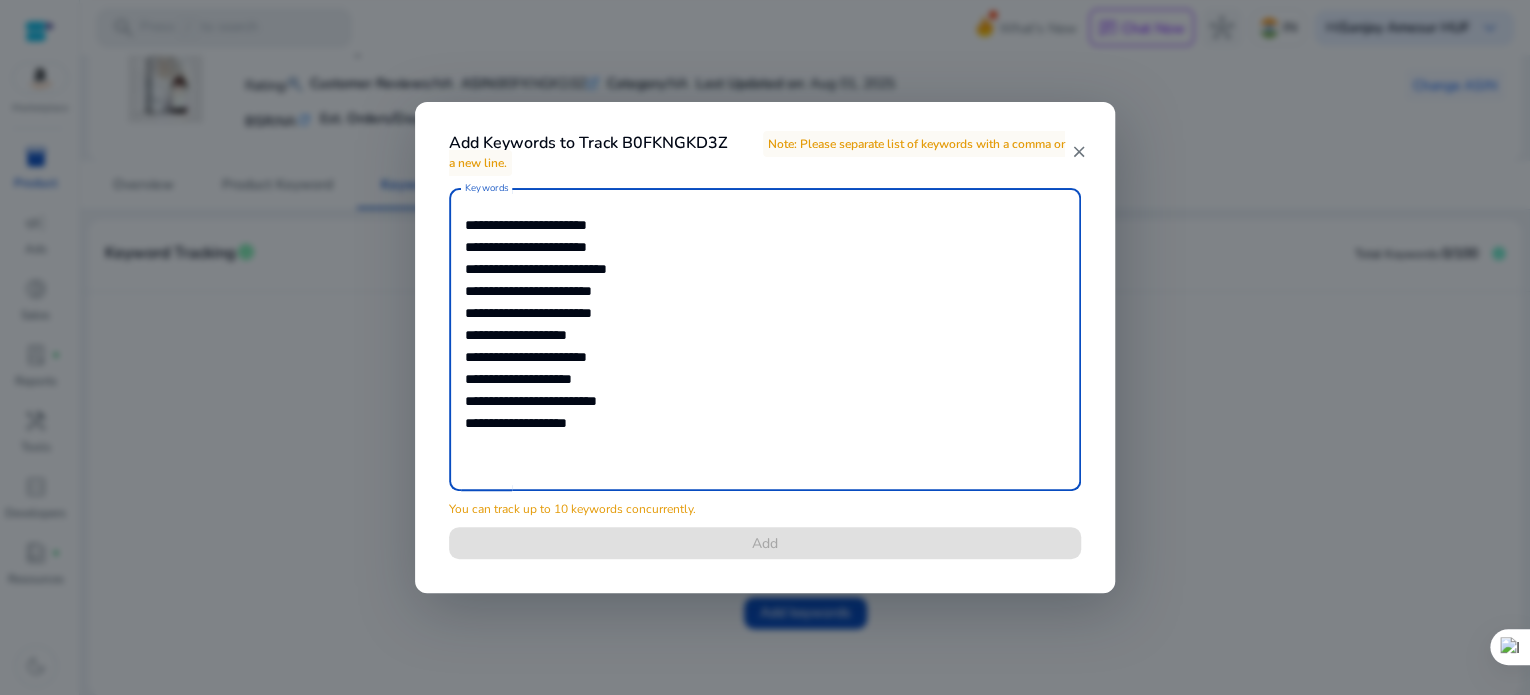 click on "**********" at bounding box center [765, 339] 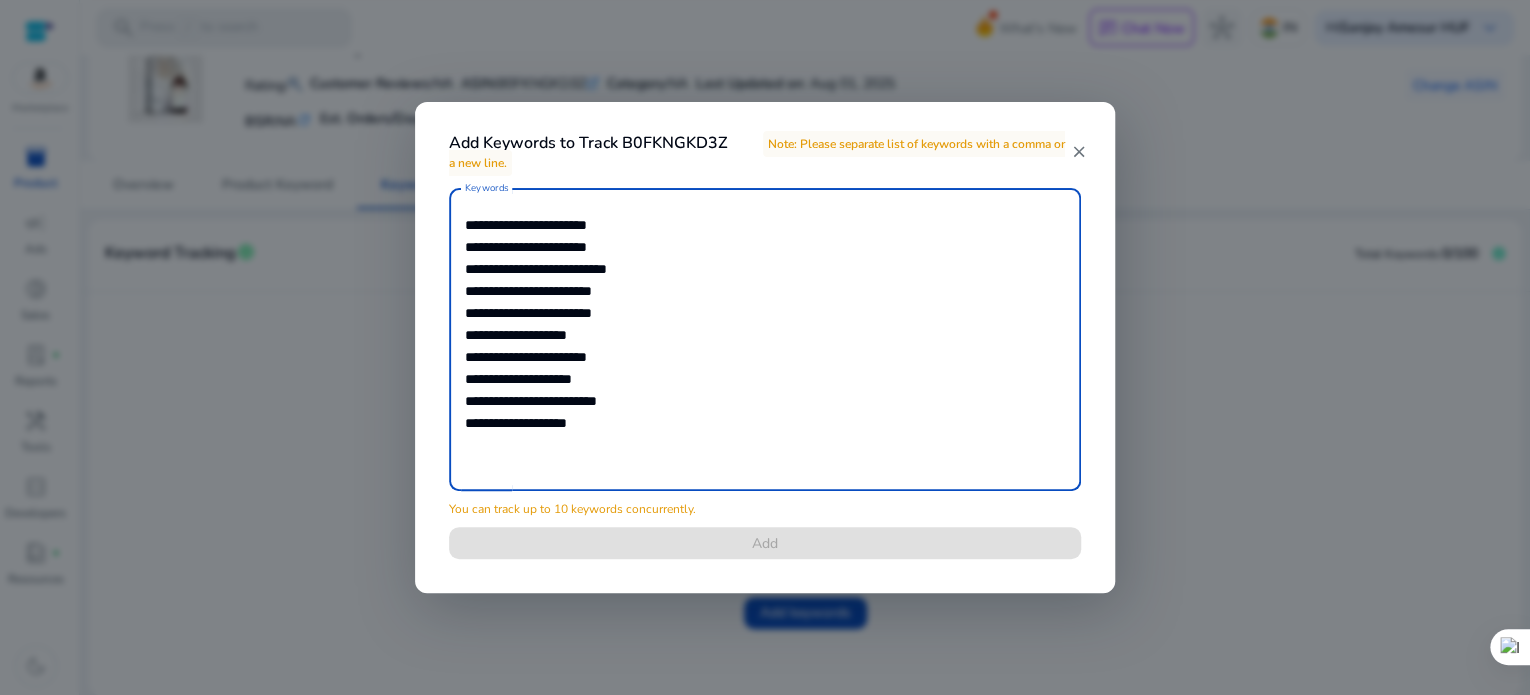 scroll, scrollTop: 284, scrollLeft: 0, axis: vertical 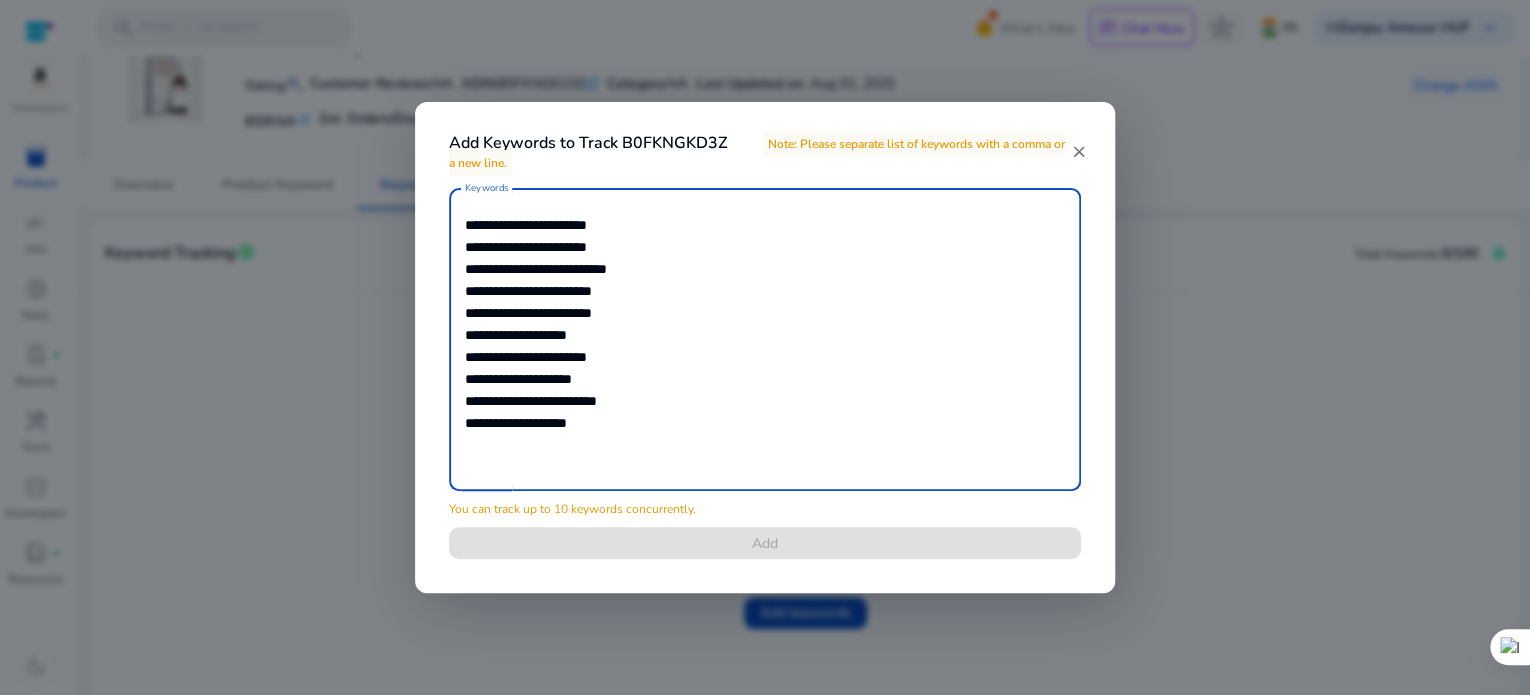 click 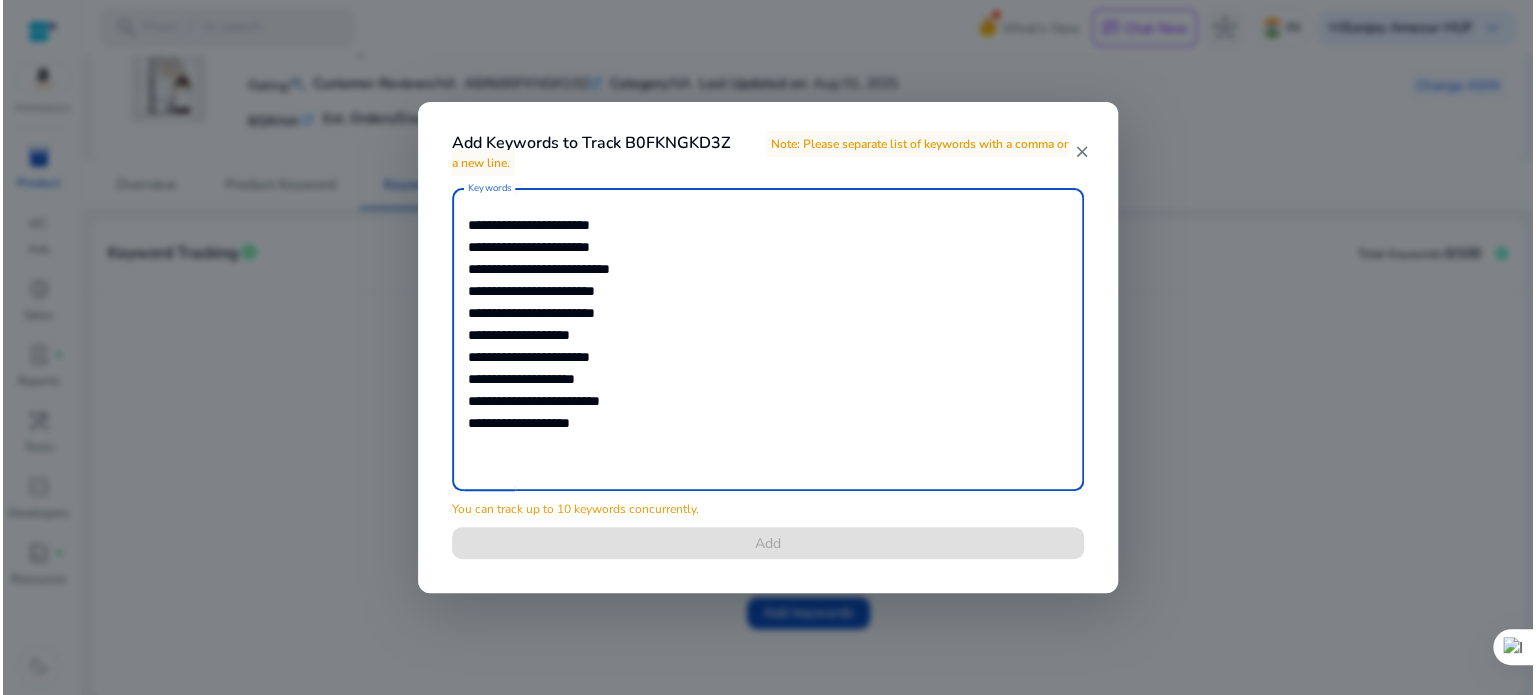 scroll, scrollTop: 0, scrollLeft: 0, axis: both 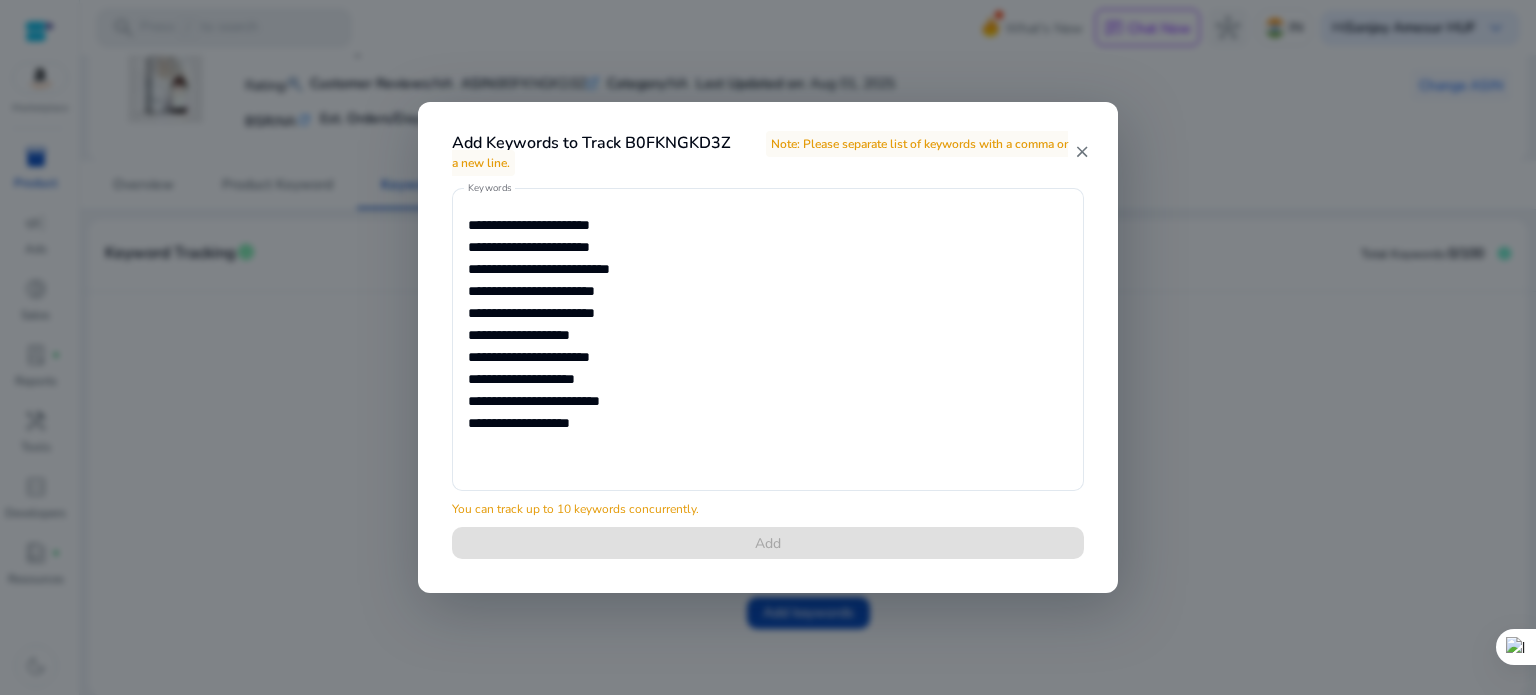 click on "**********" at bounding box center [768, 385] 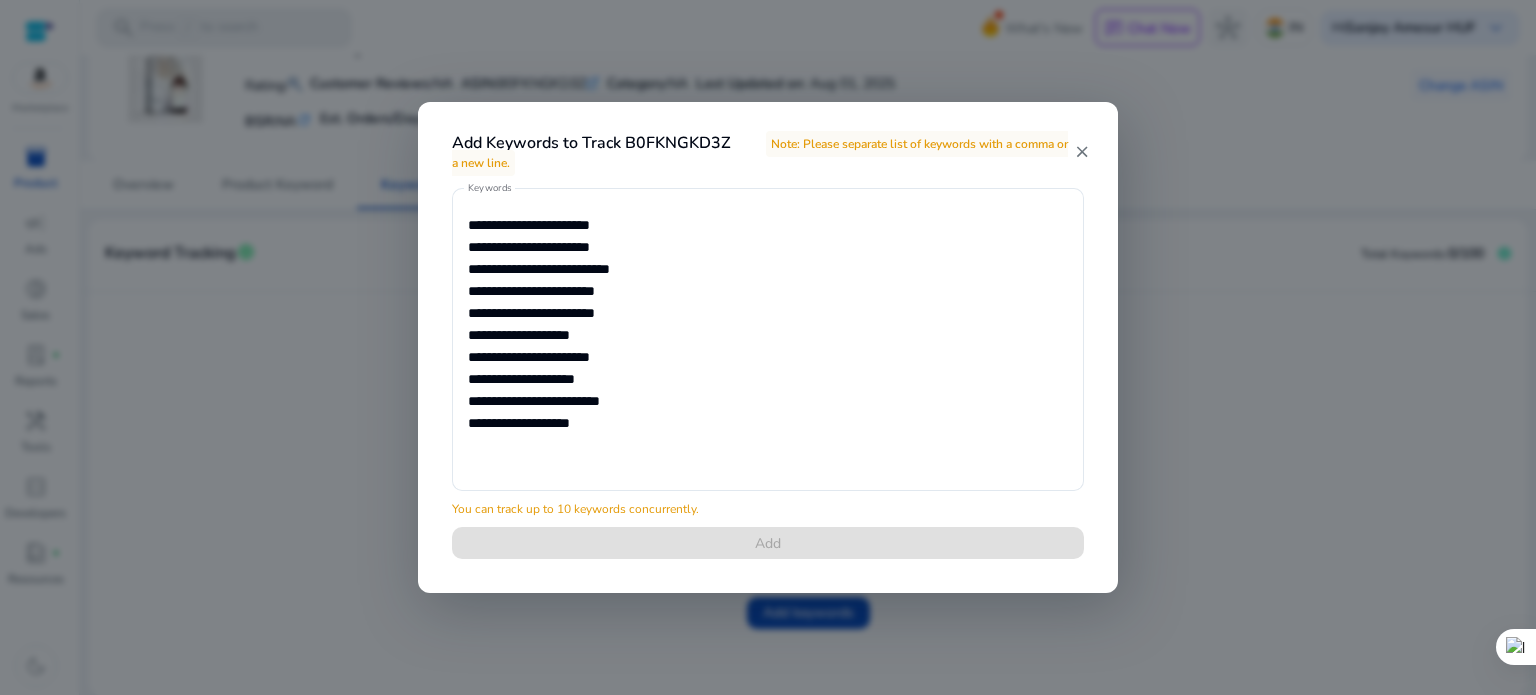 click on "**********" at bounding box center (768, 385) 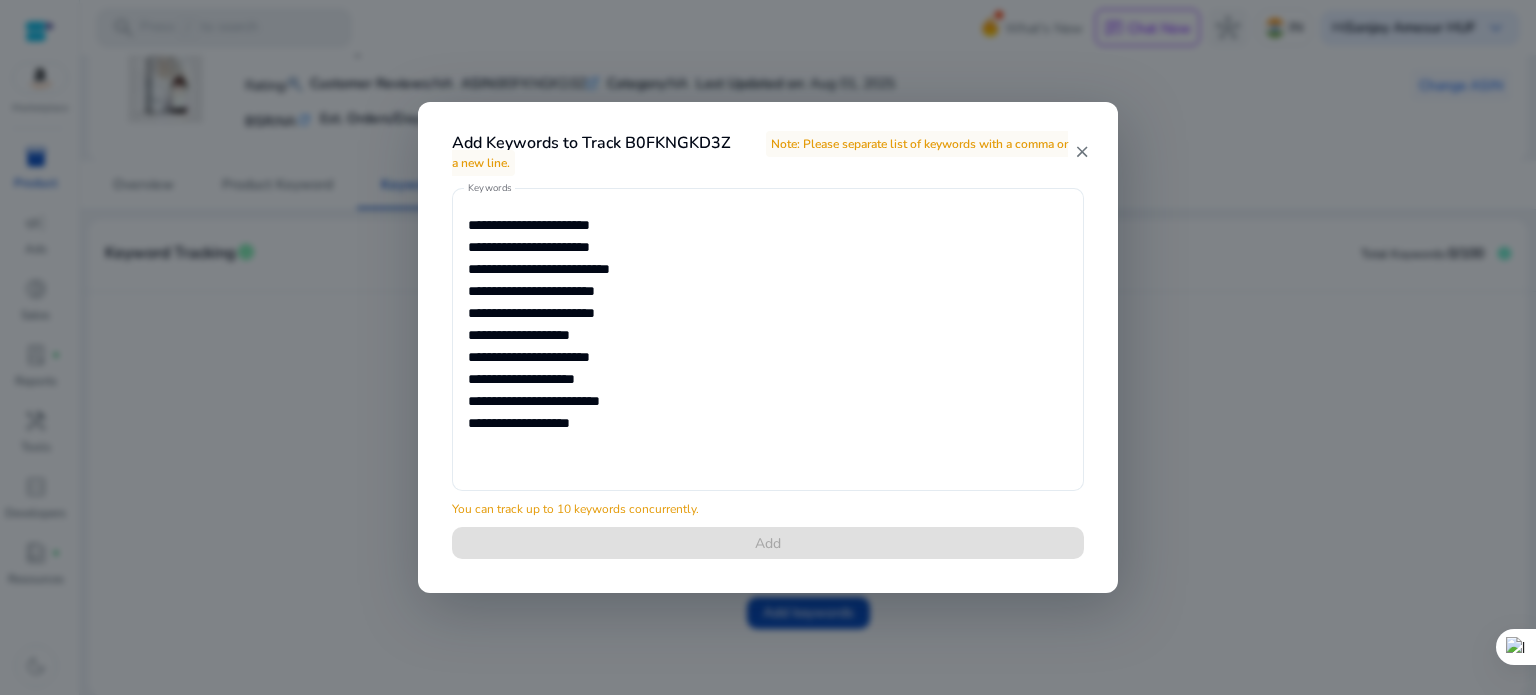 drag, startPoint x: 616, startPoint y: 233, endPoint x: 635, endPoint y: 233, distance: 19 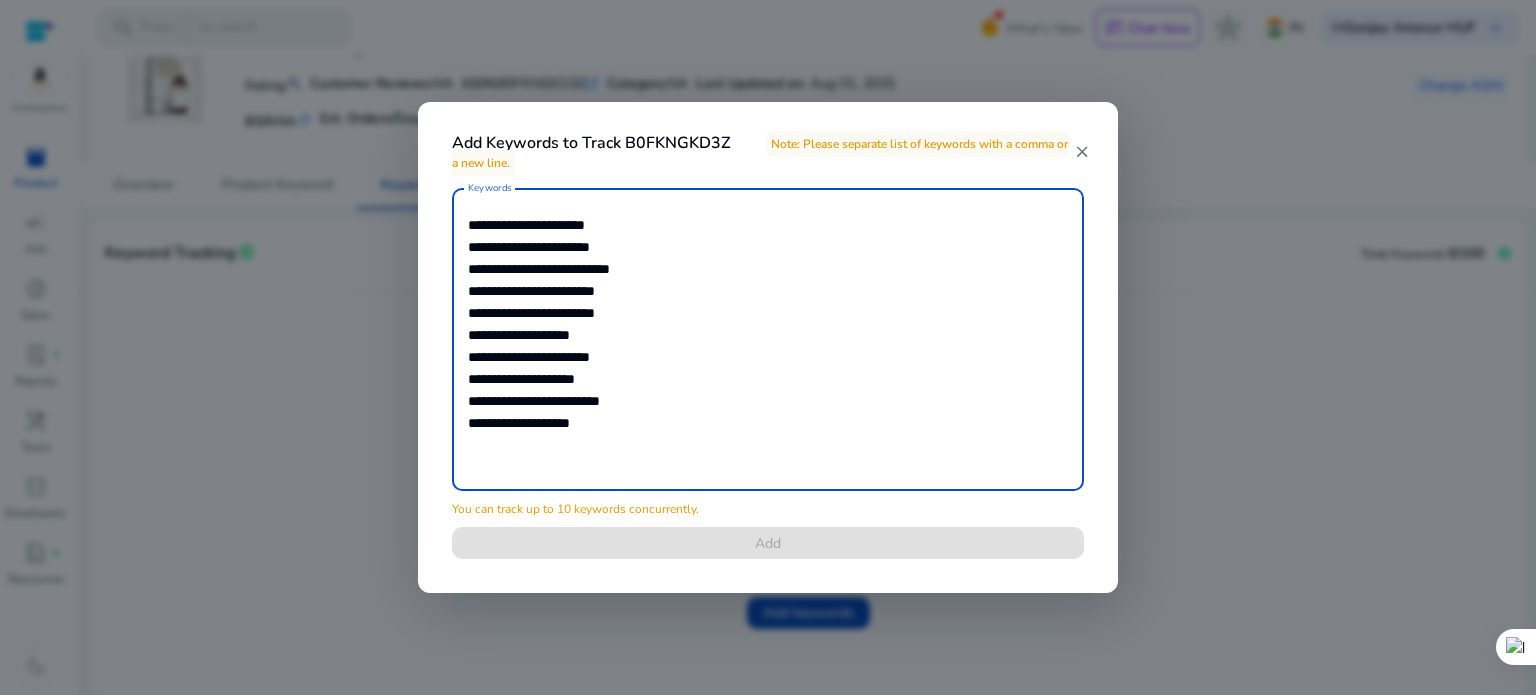 click on "**********" at bounding box center (768, 339) 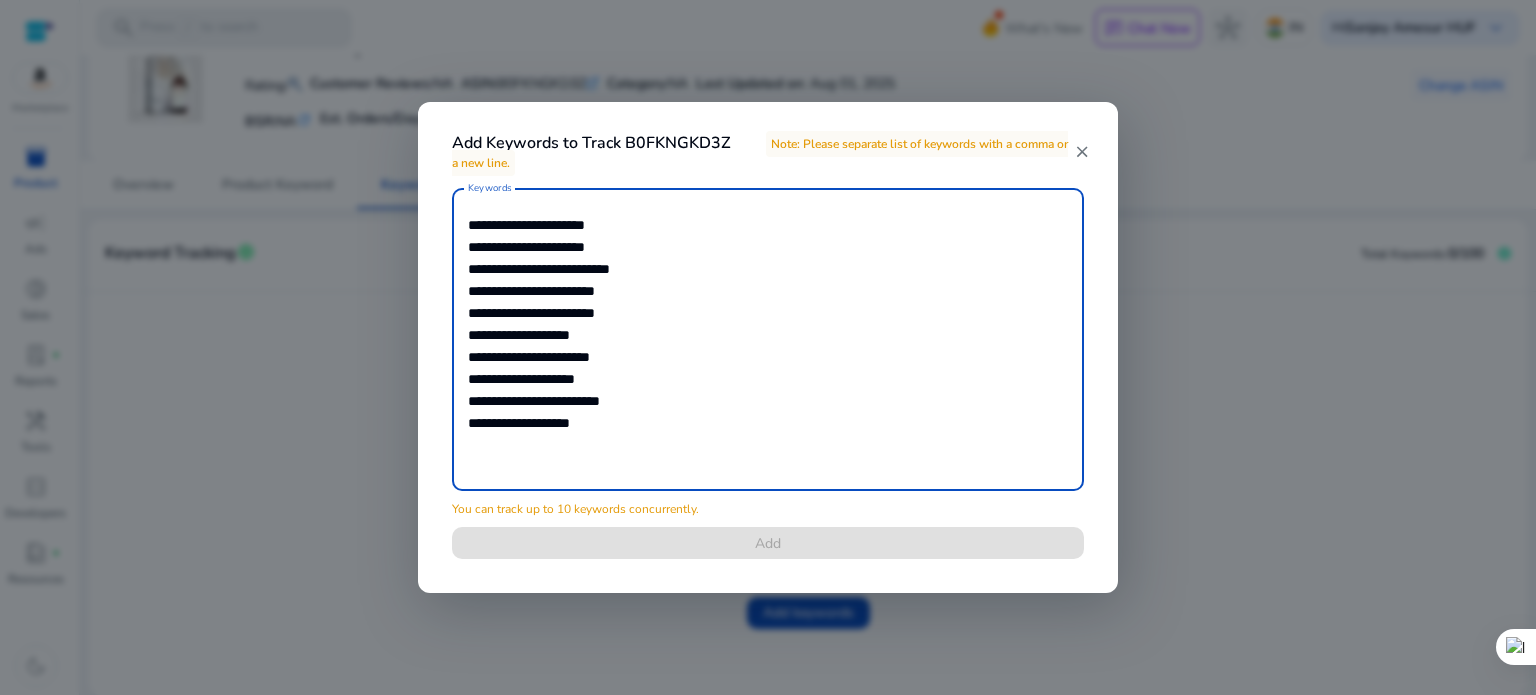click on "**********" at bounding box center [768, 339] 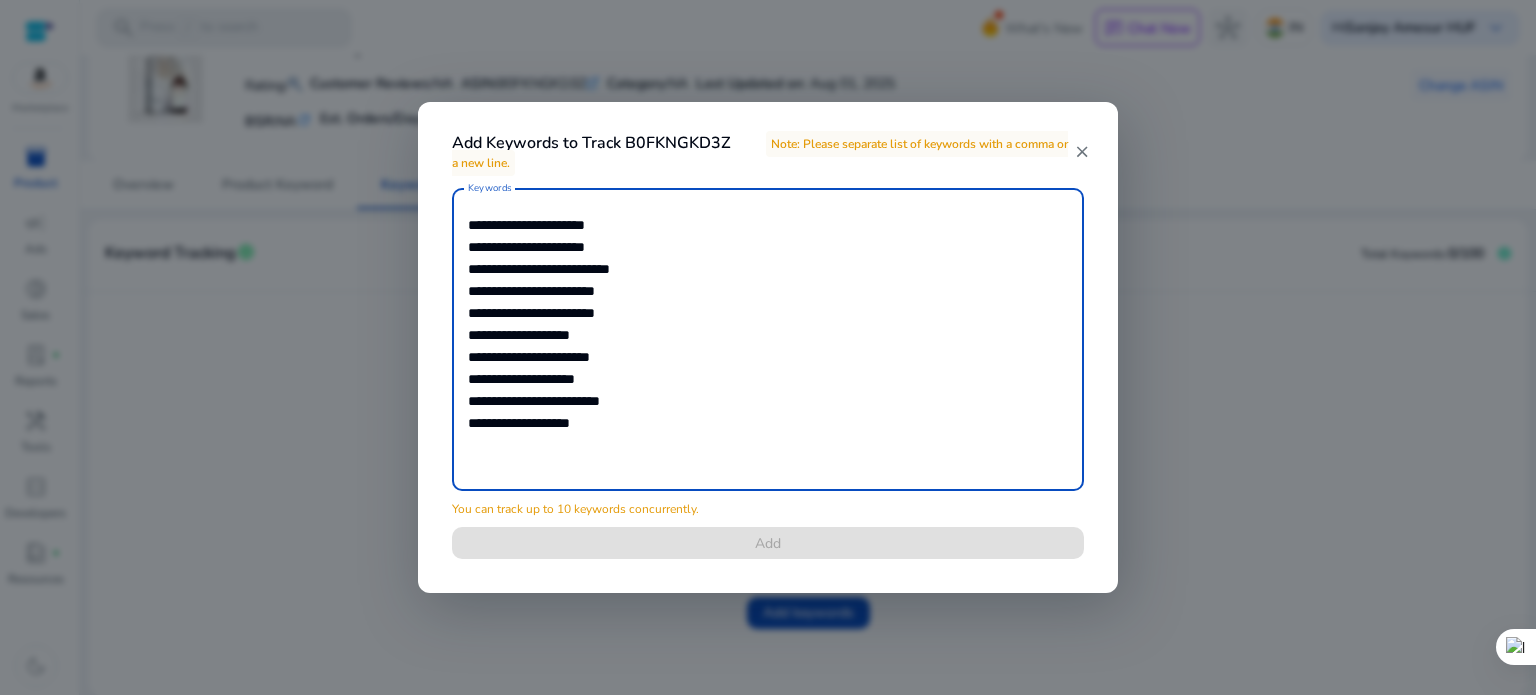 drag, startPoint x: 636, startPoint y: 269, endPoint x: 646, endPoint y: 273, distance: 10.770329 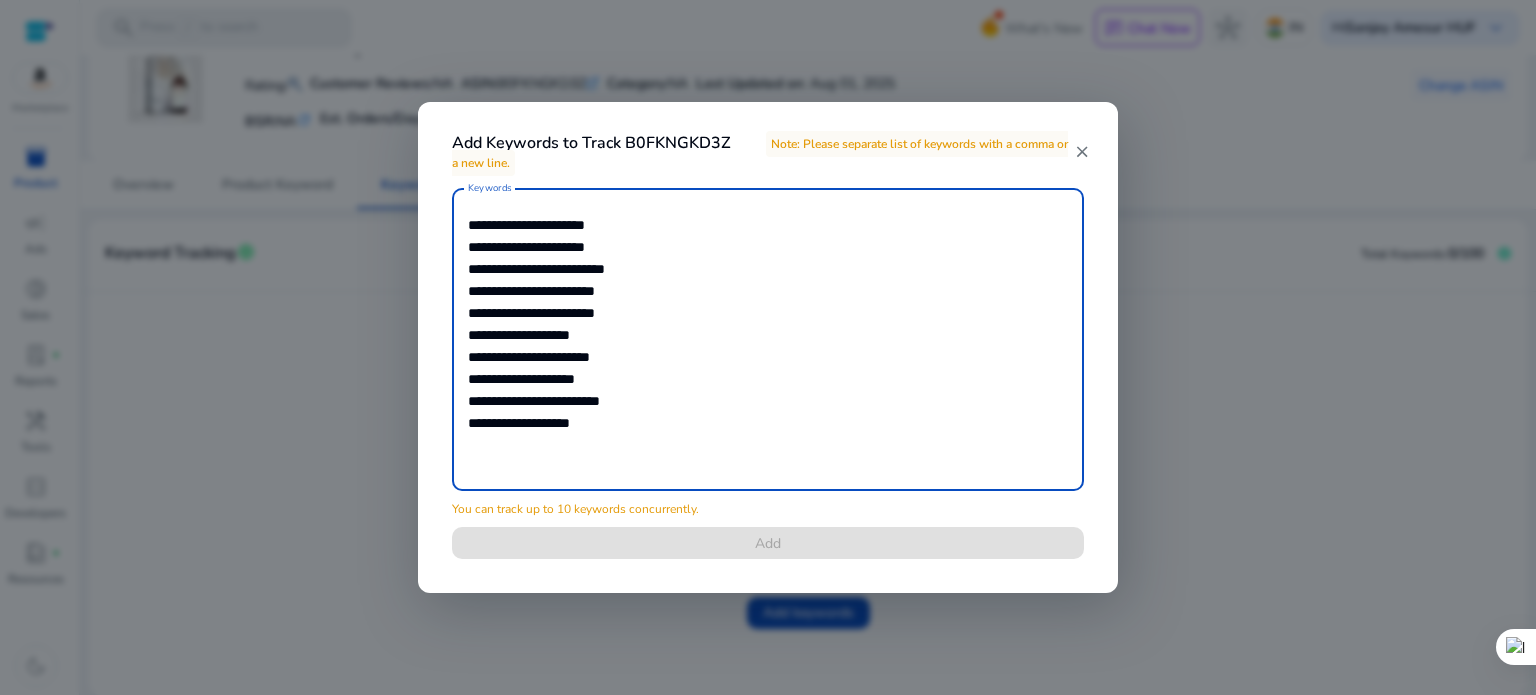 click on "**********" at bounding box center (768, 339) 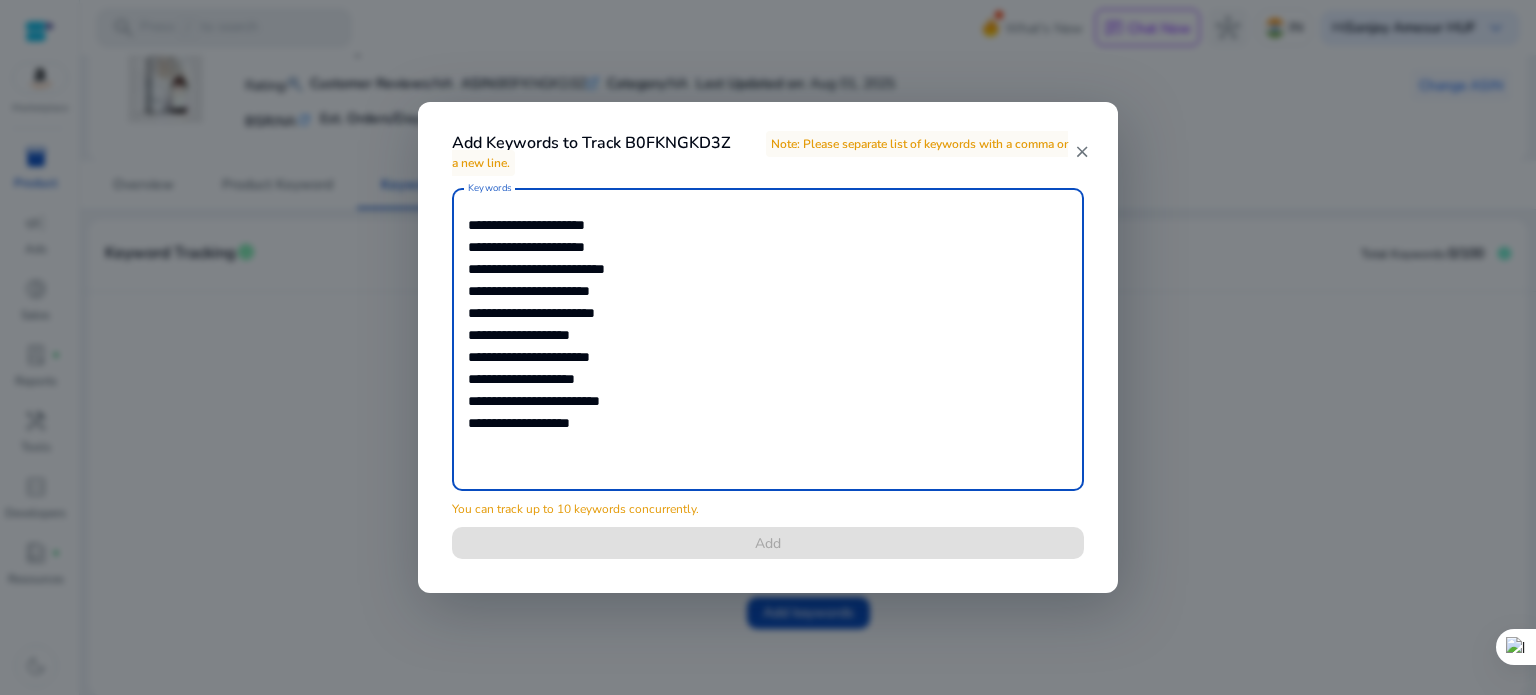 click on "**********" at bounding box center (768, 339) 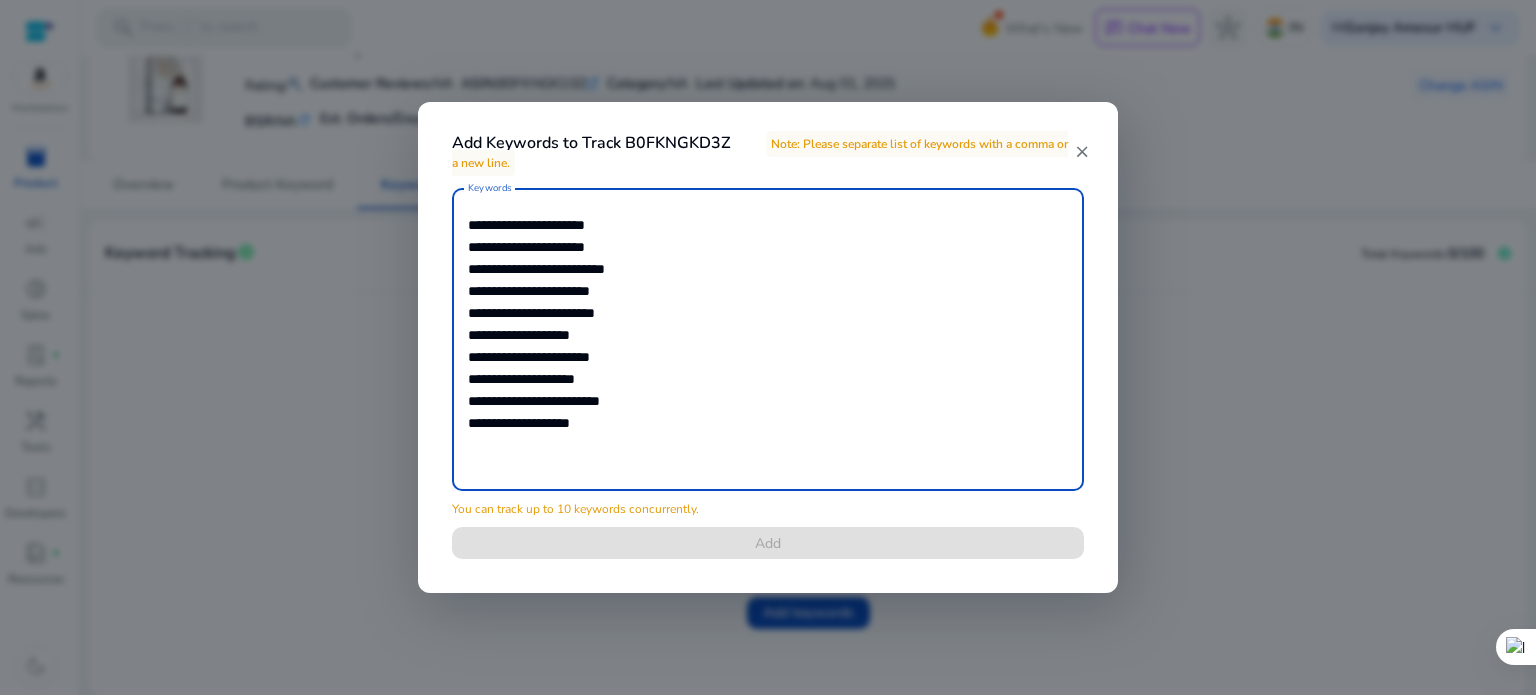click on "**********" at bounding box center (768, 339) 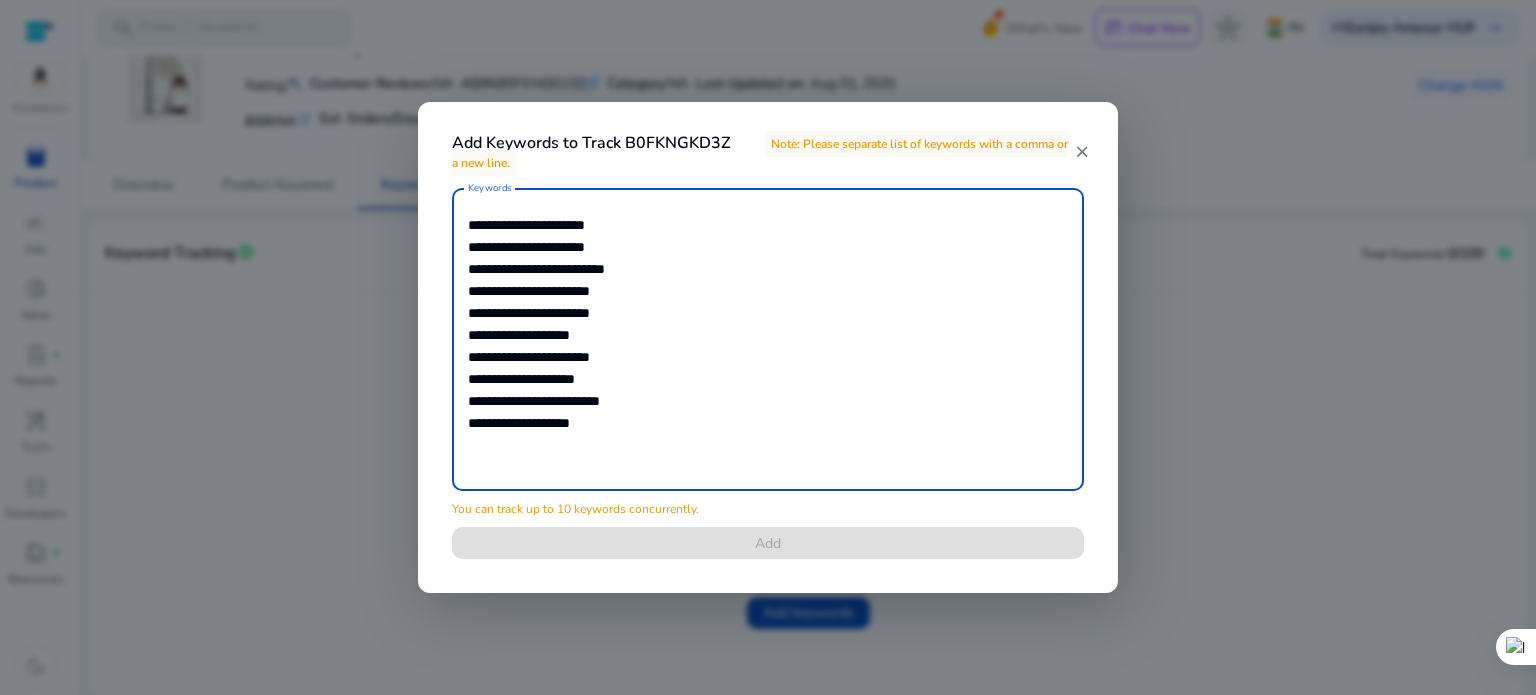 click on "**********" at bounding box center [768, 339] 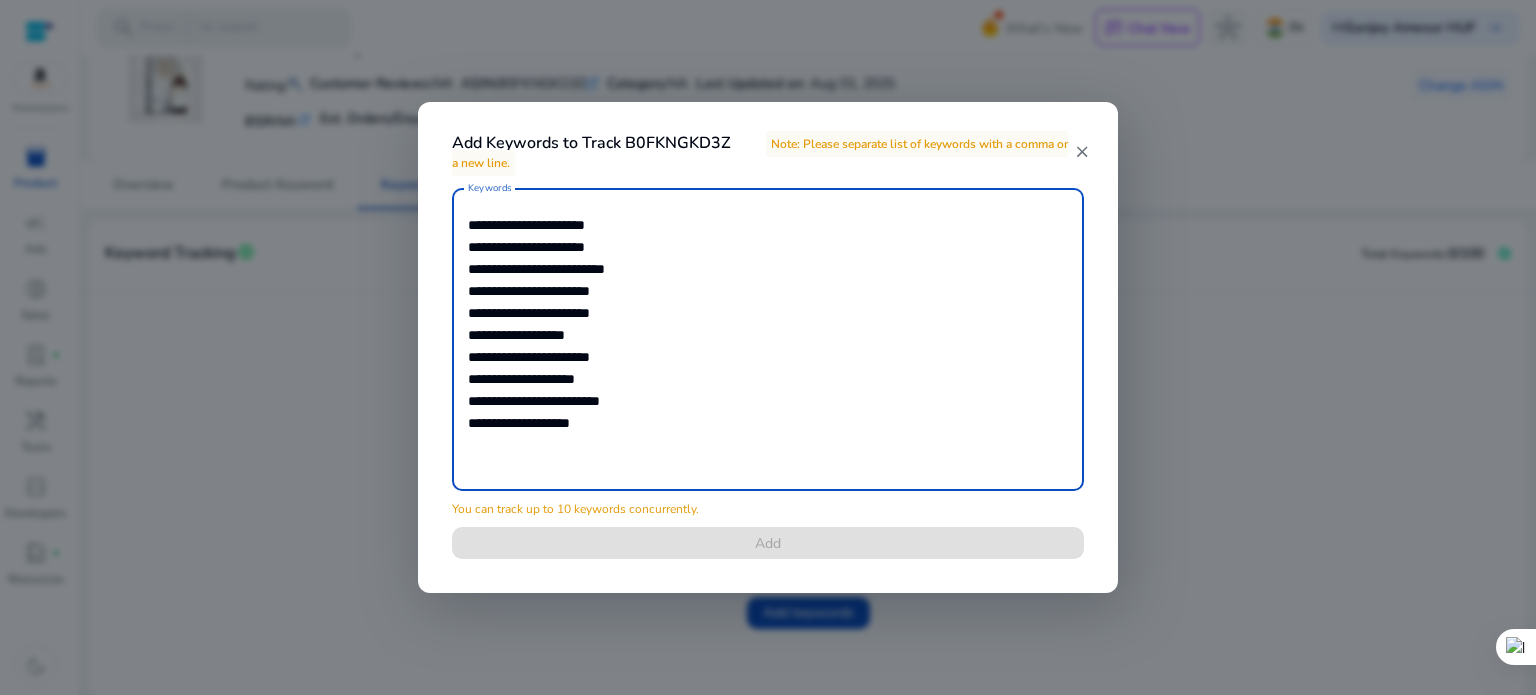 click on "**********" at bounding box center (768, 339) 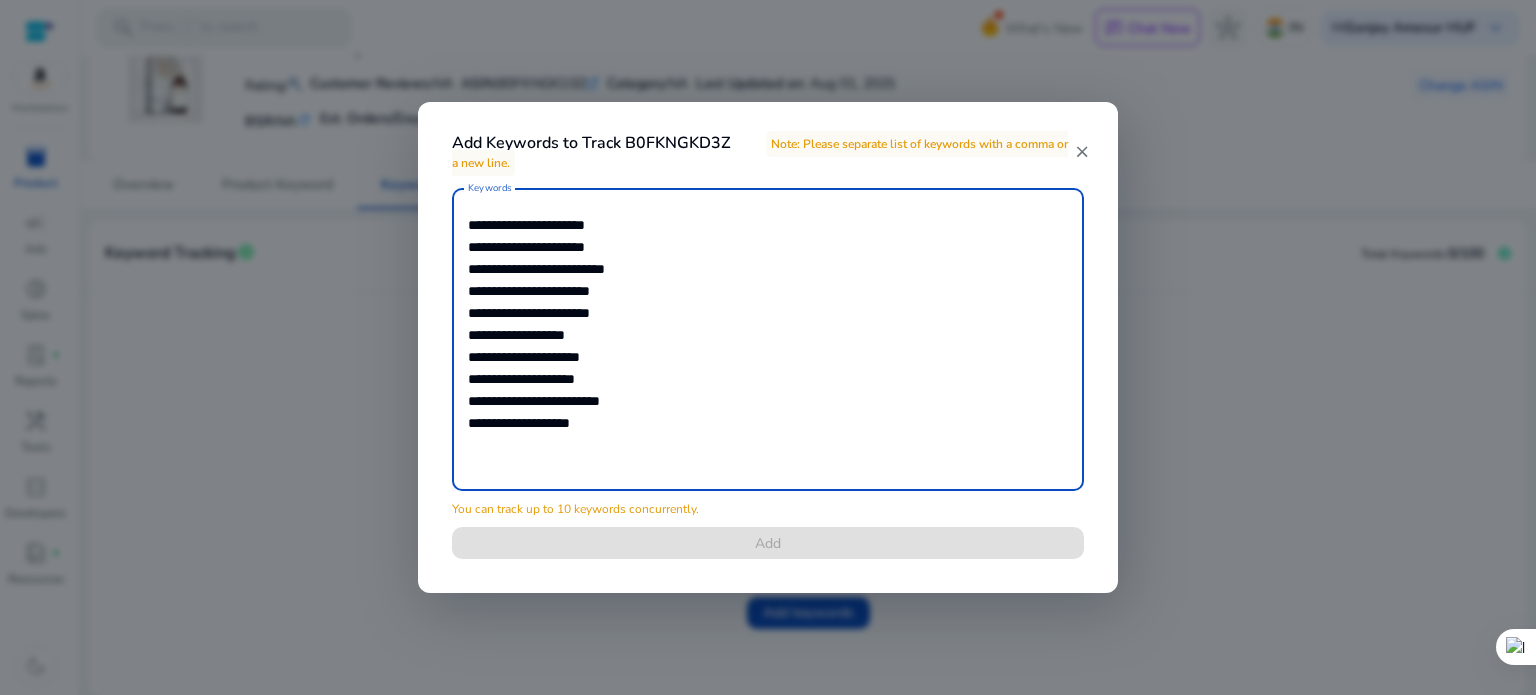 click on "**********" at bounding box center [768, 339] 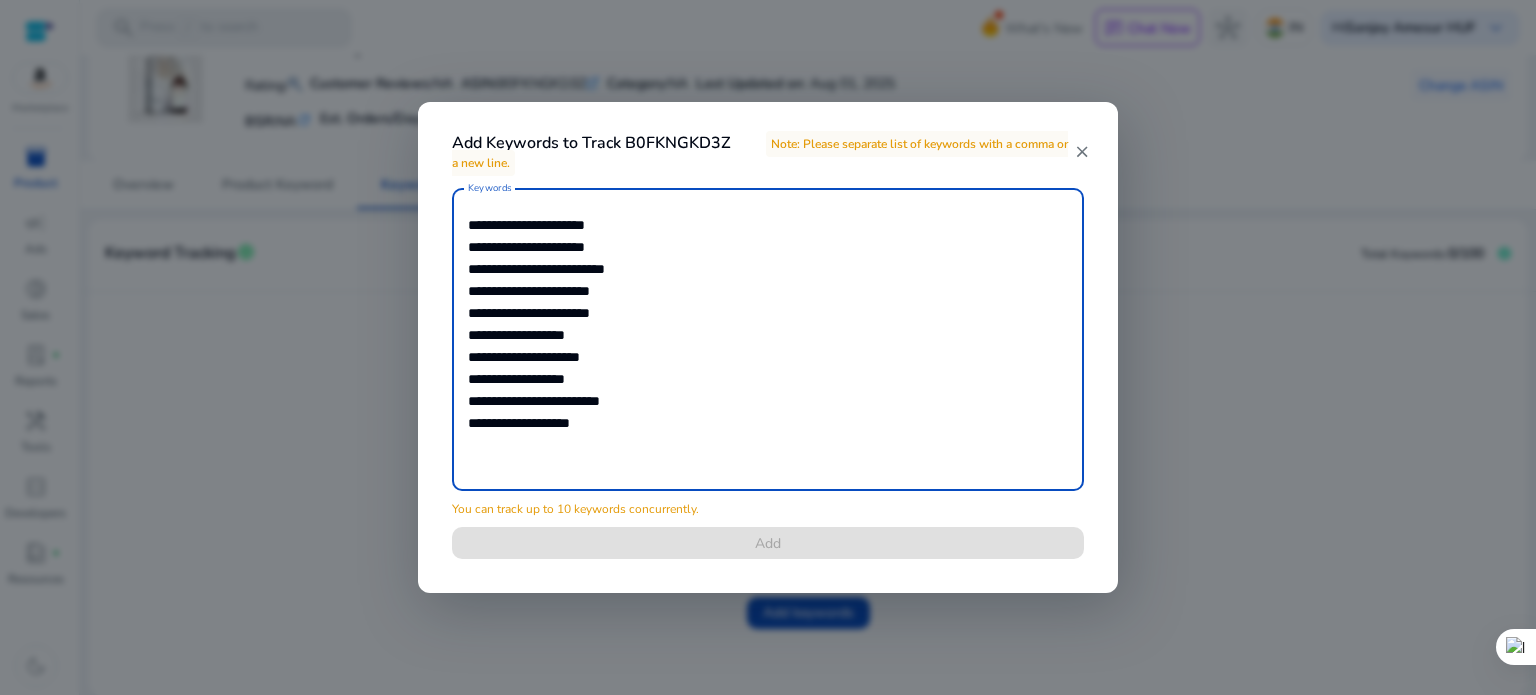 click on "**********" at bounding box center [768, 339] 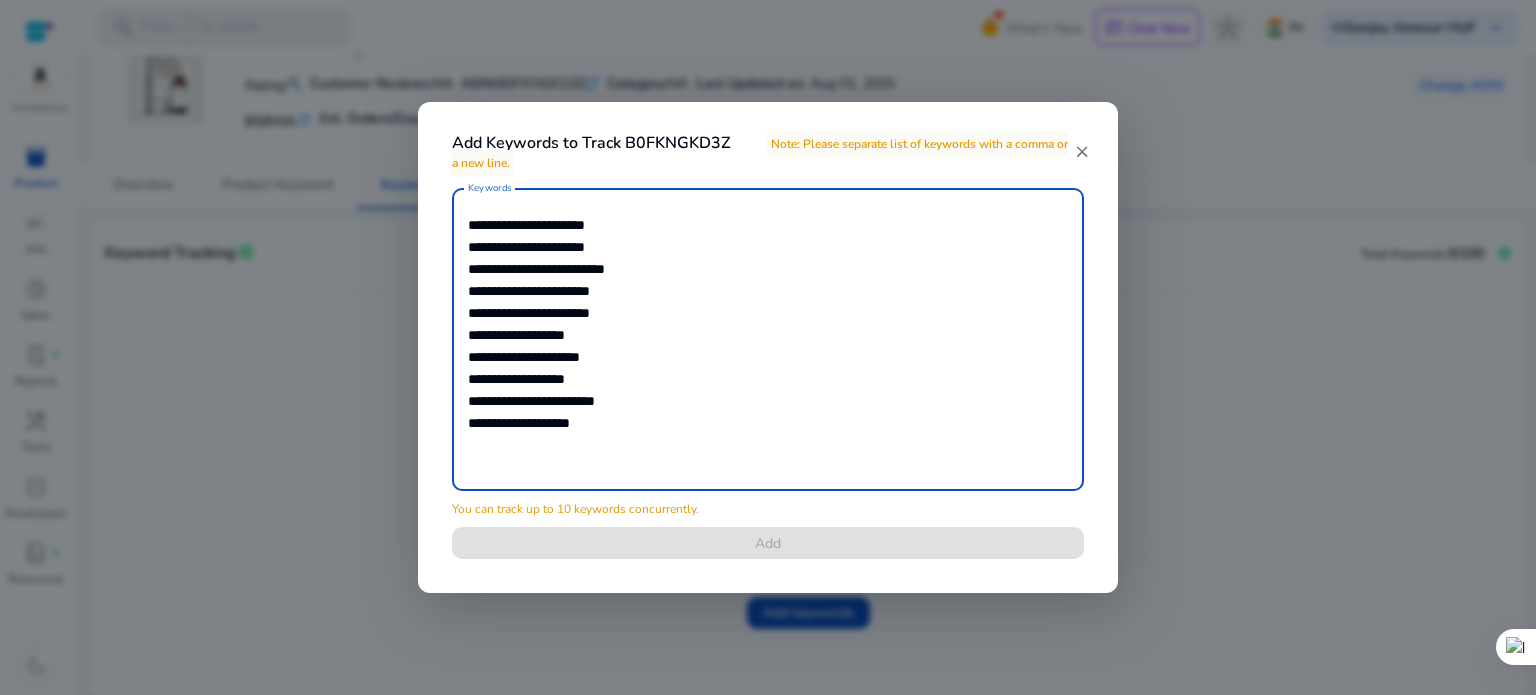 click on "**********" at bounding box center [768, 339] 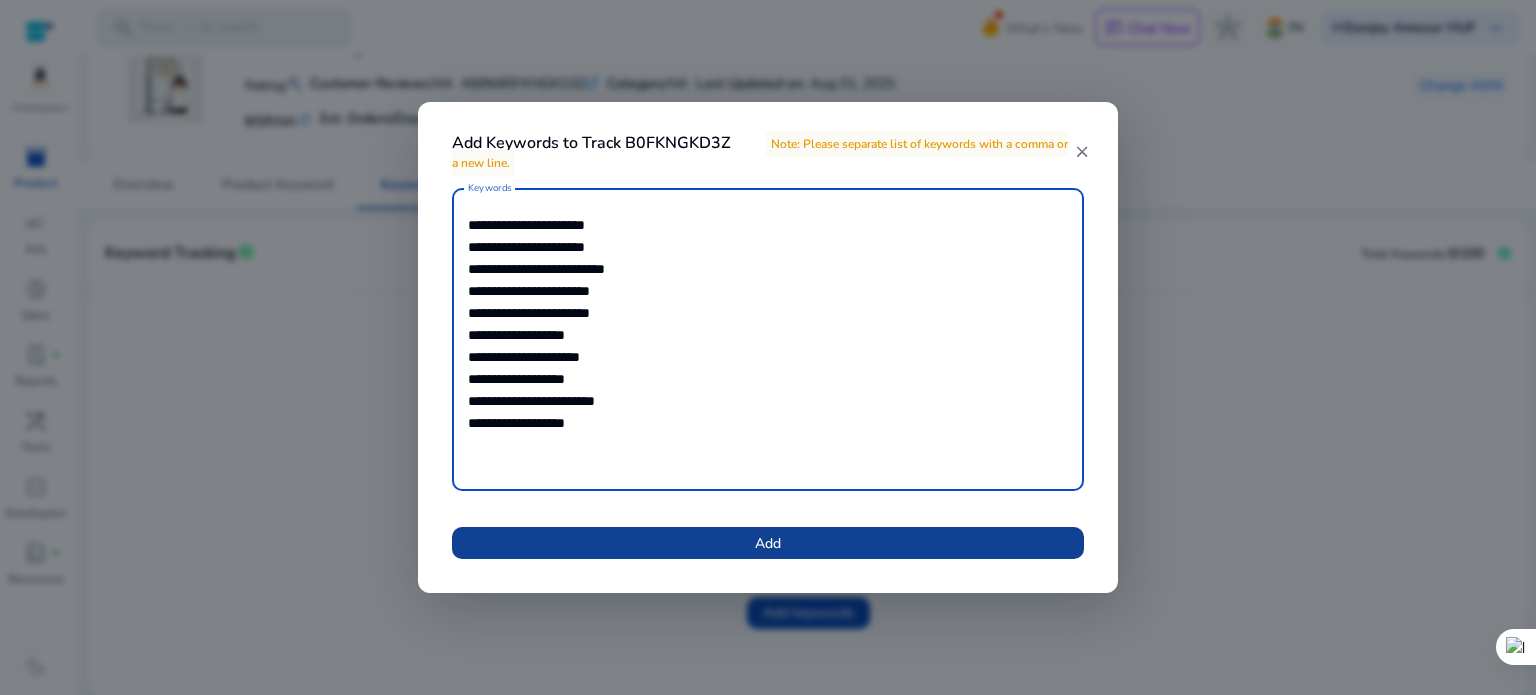 type on "**********" 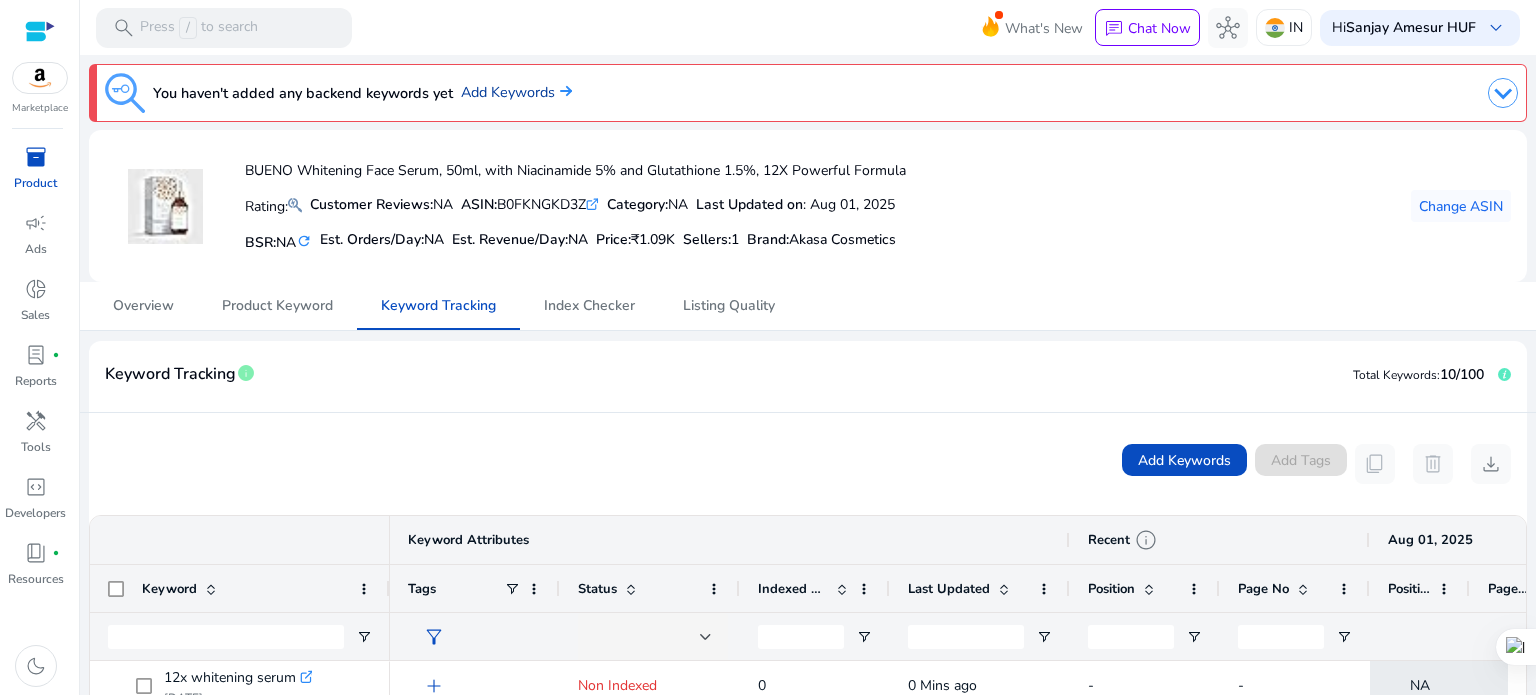 click on "Add Keywords" 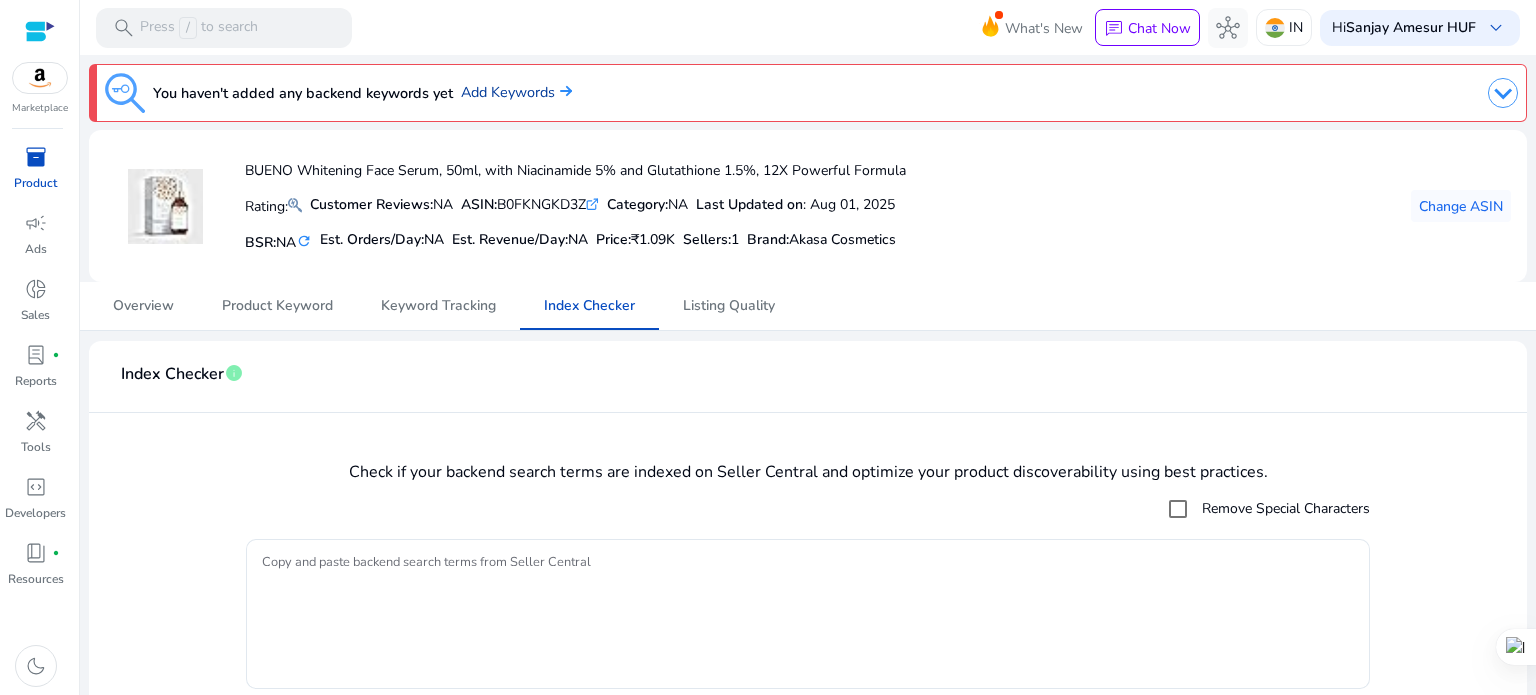 scroll, scrollTop: 64, scrollLeft: 0, axis: vertical 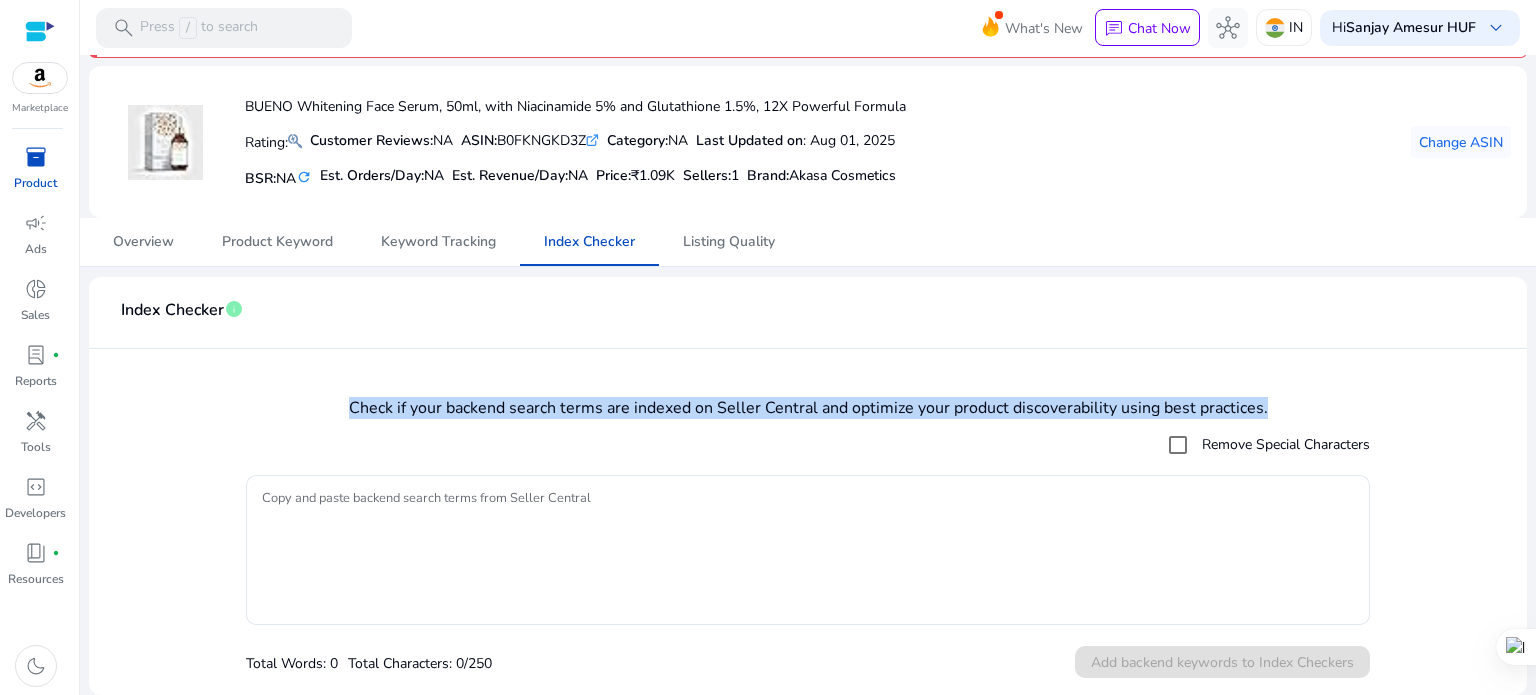 drag, startPoint x: 324, startPoint y: 406, endPoint x: 1383, endPoint y: 399, distance: 1059.0232 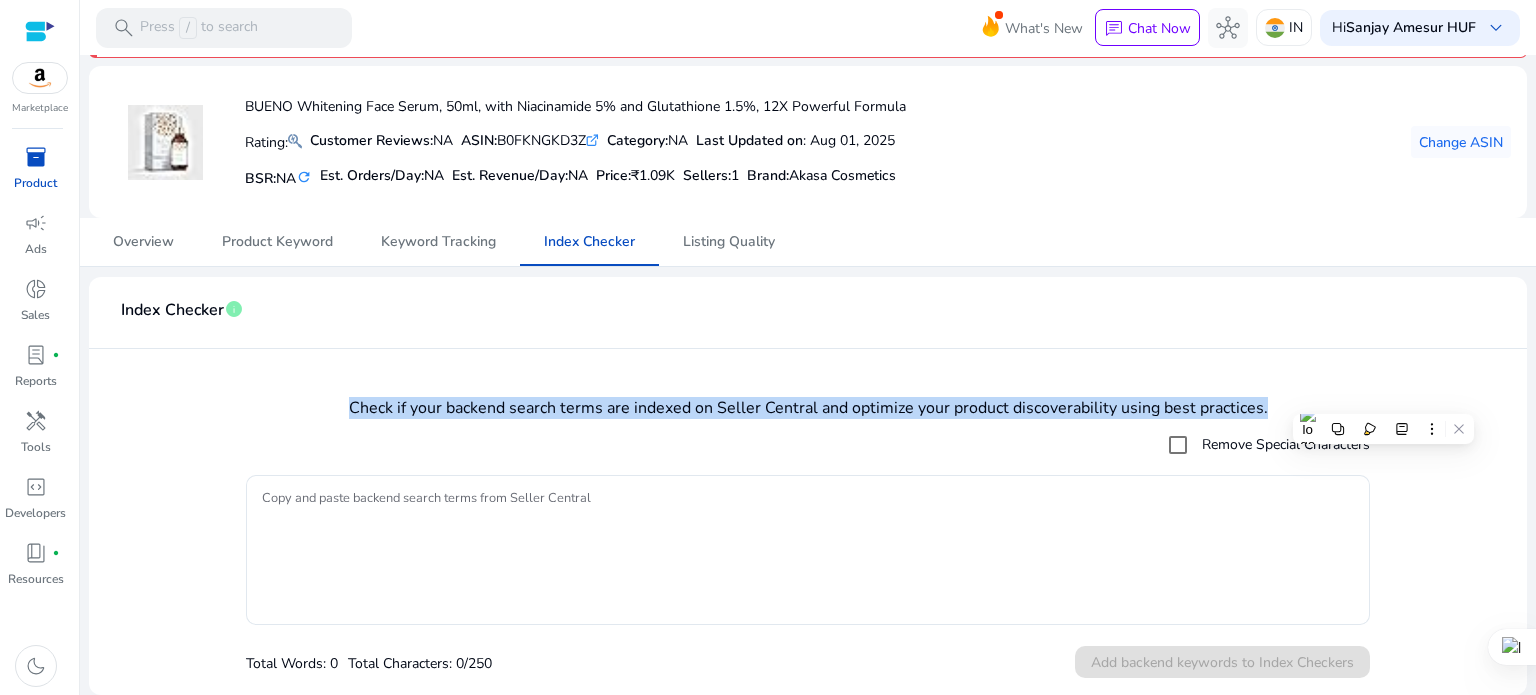 copy on "Check if your backend search terms are indexed on Seller Central and optimize your product discoverability using best practices." 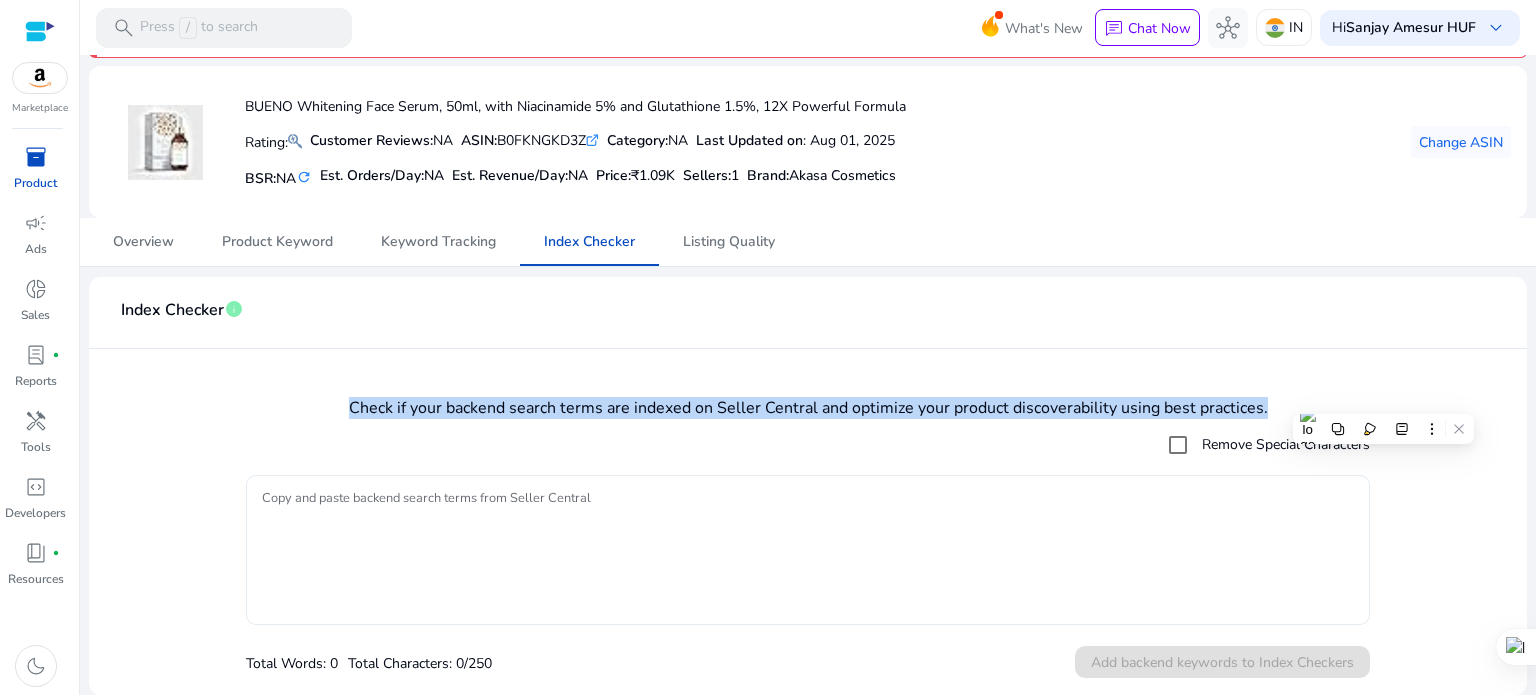 click on "Copy and paste backend search terms from Seller Central" at bounding box center (808, 550) 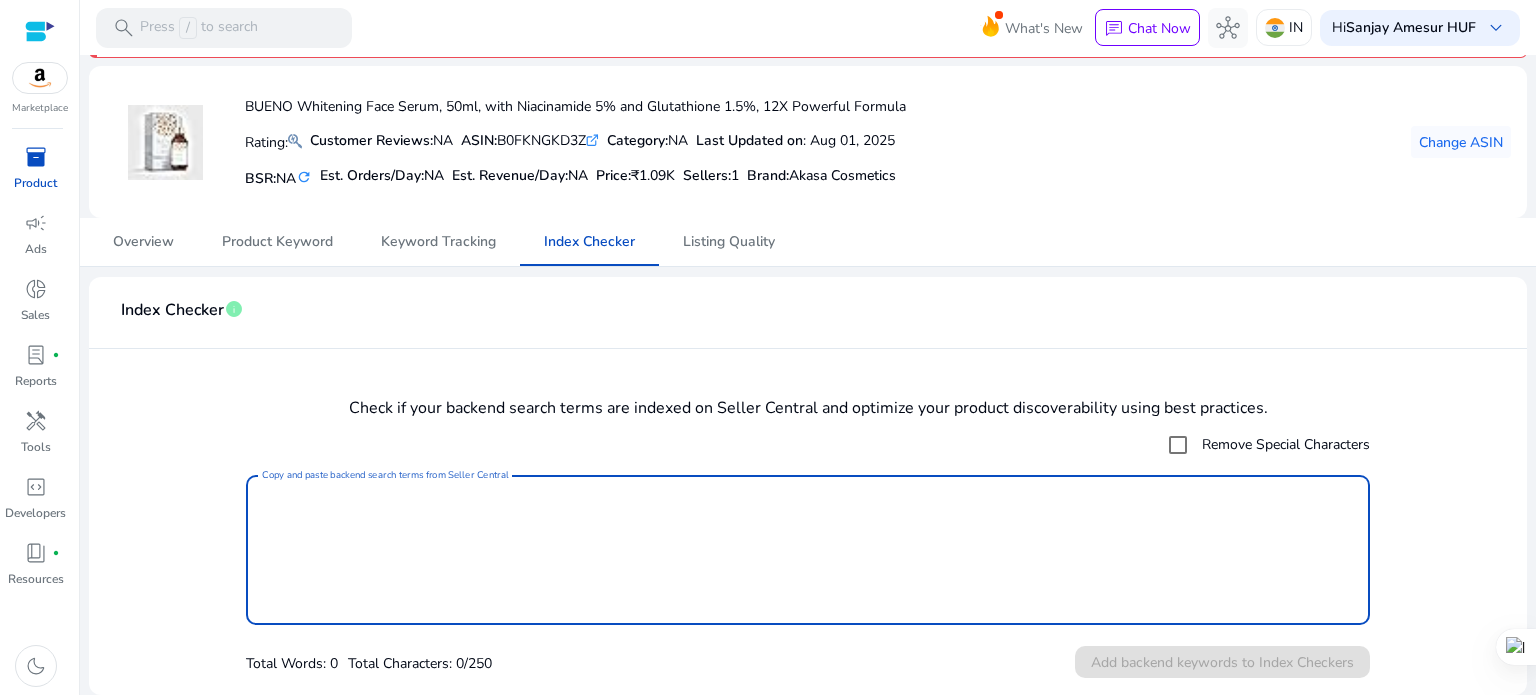paste on "**********" 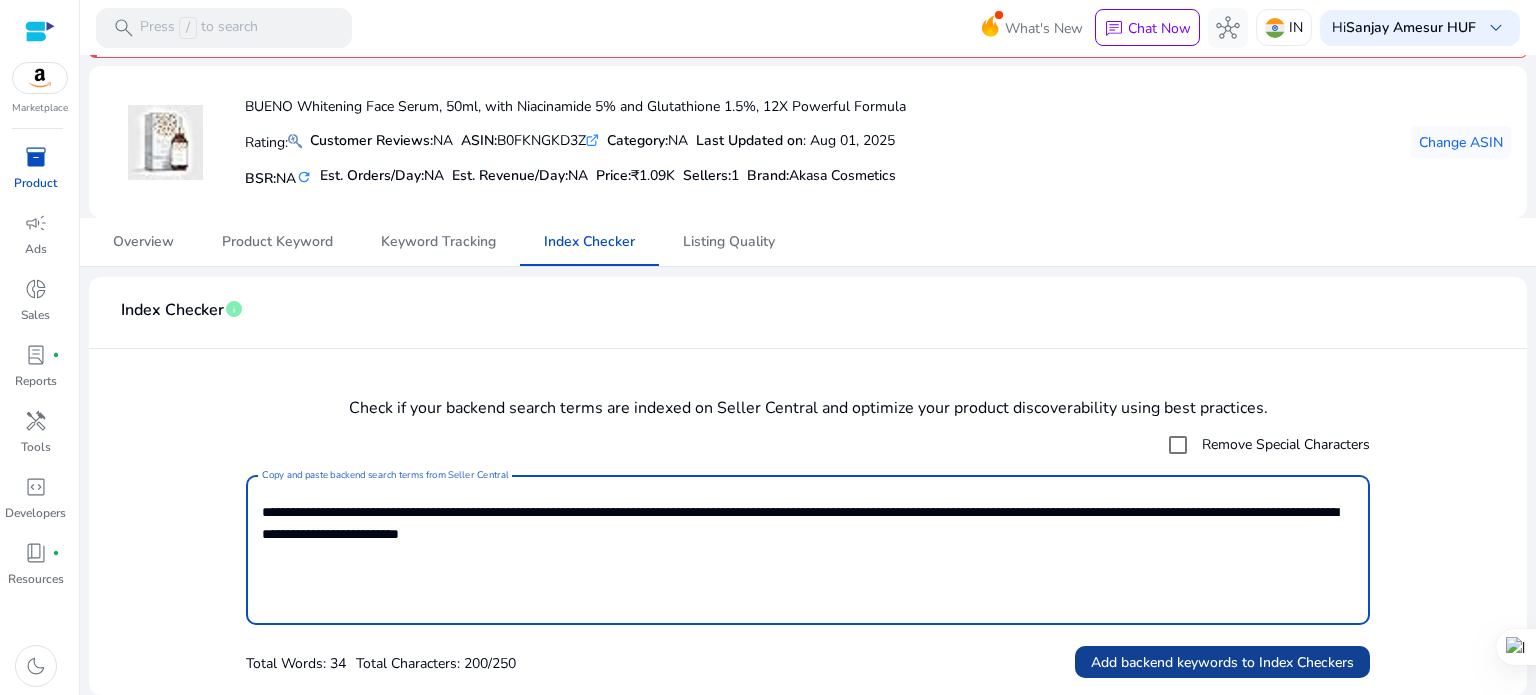 type on "**********" 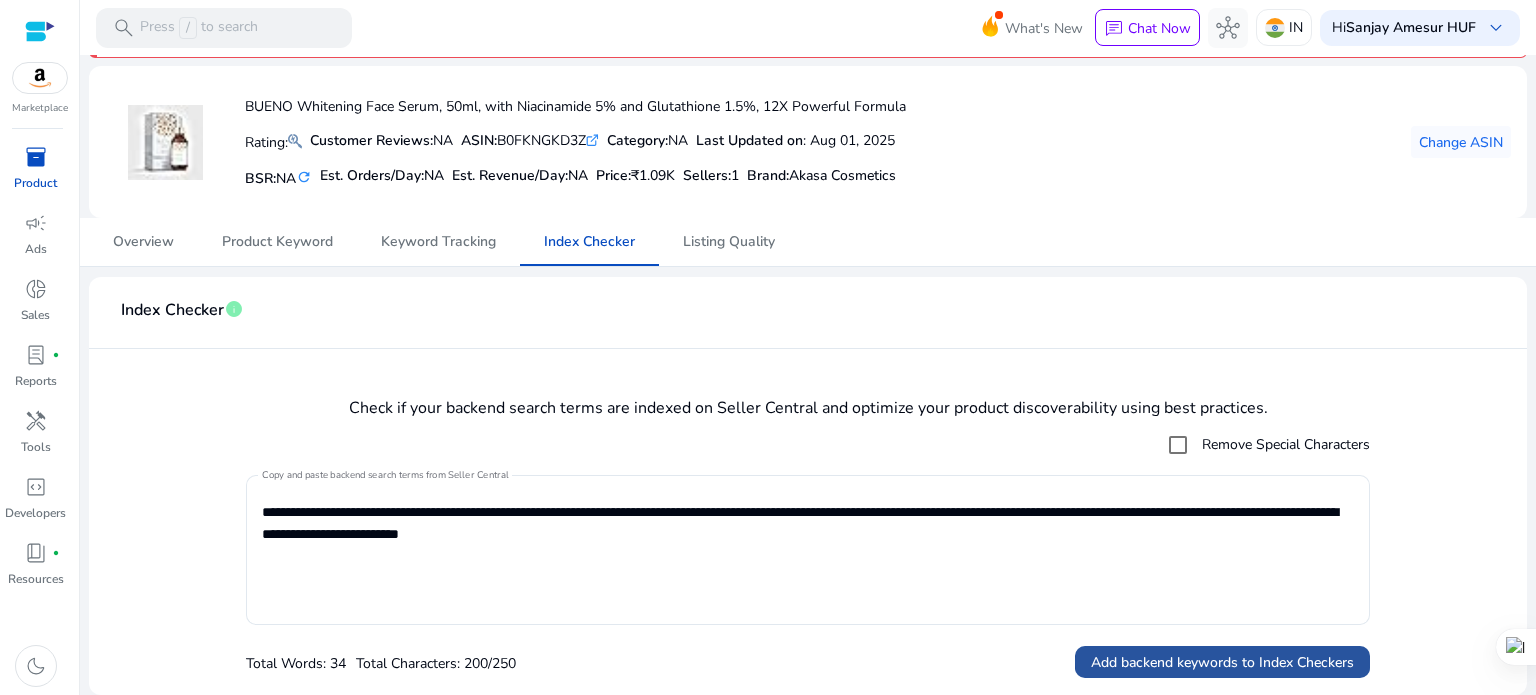 click on "Add backend keywords to Index Checkers" at bounding box center (1222, 662) 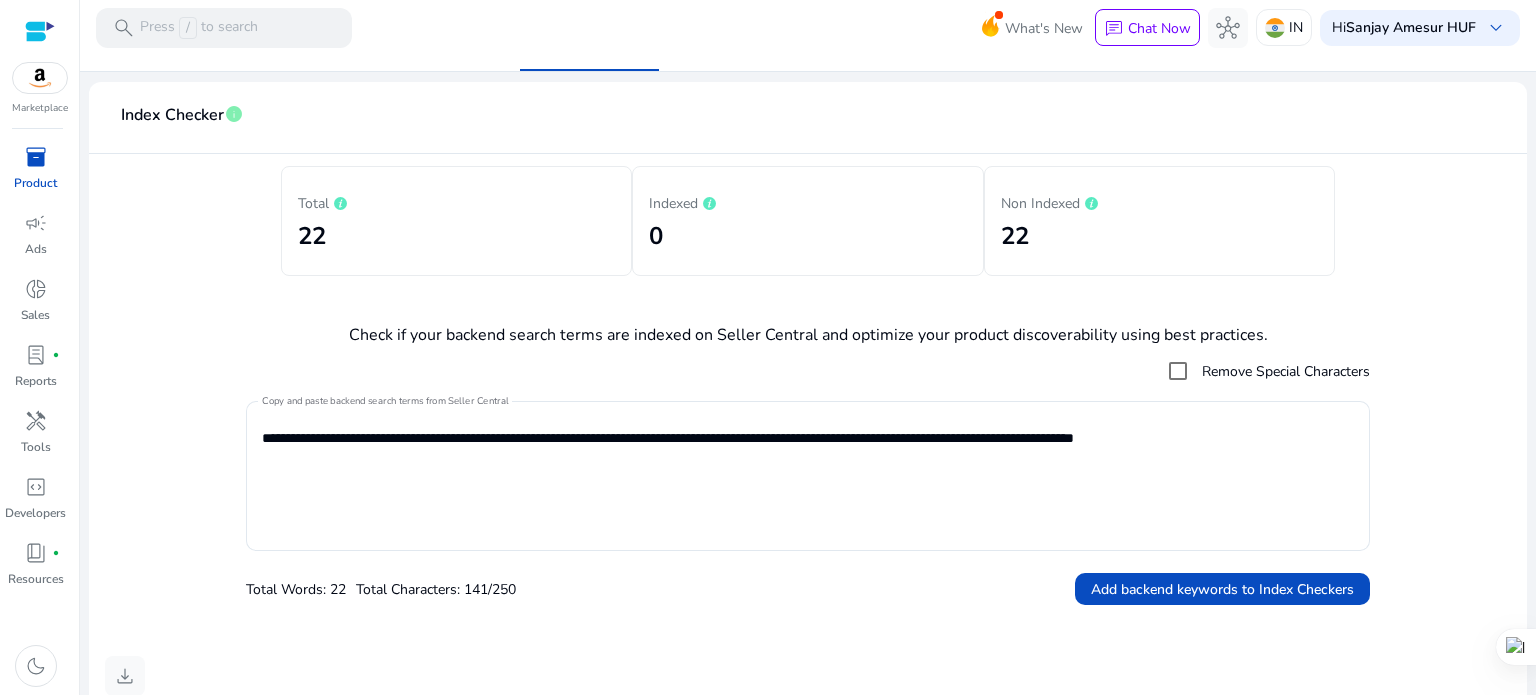 scroll, scrollTop: 0, scrollLeft: 0, axis: both 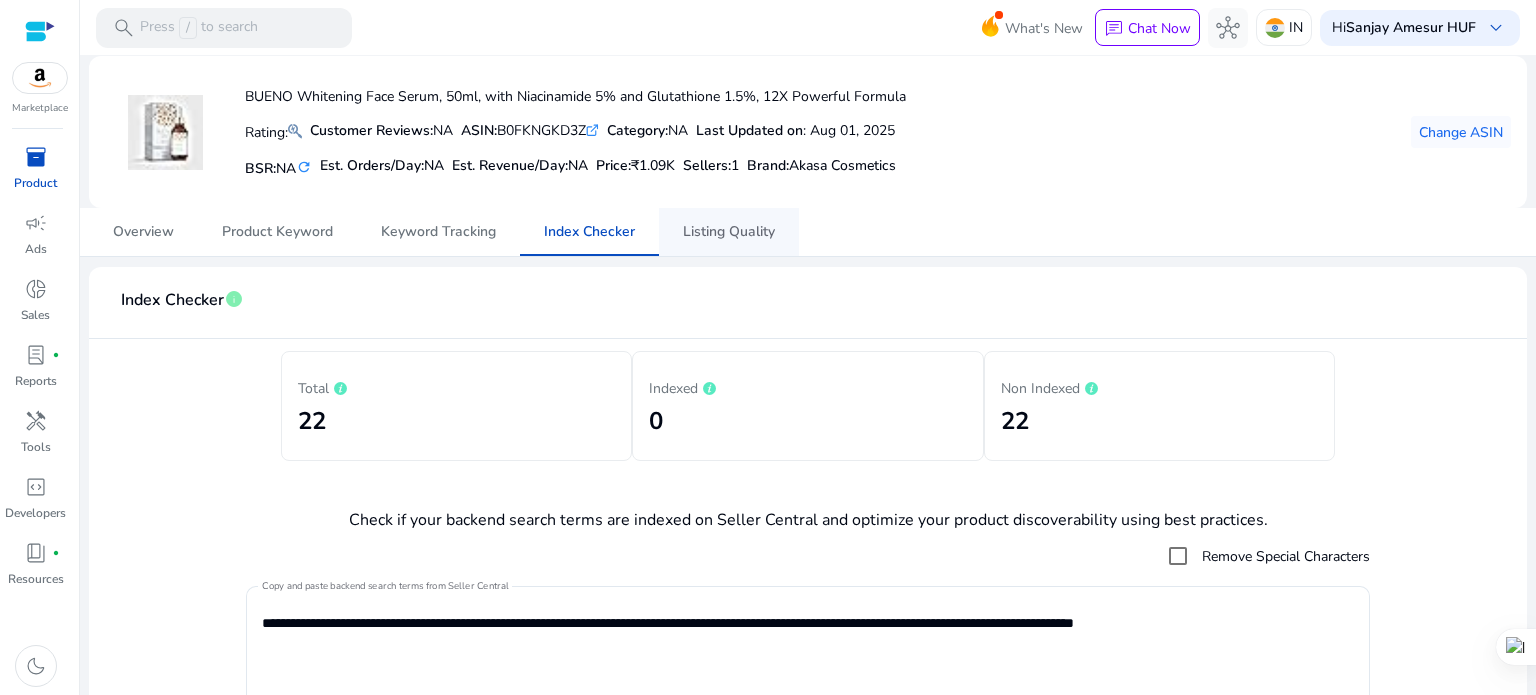 click on "Listing Quality" at bounding box center [729, 232] 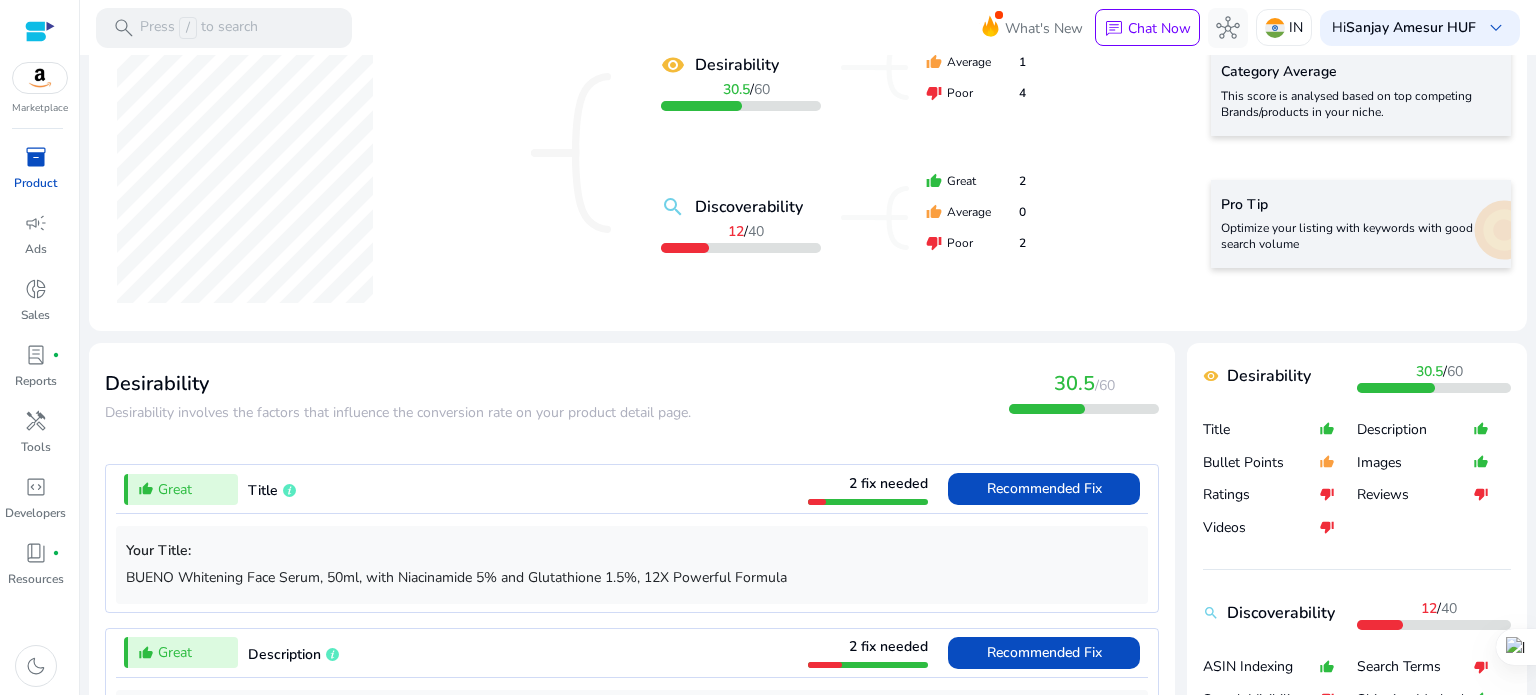 scroll, scrollTop: 400, scrollLeft: 0, axis: vertical 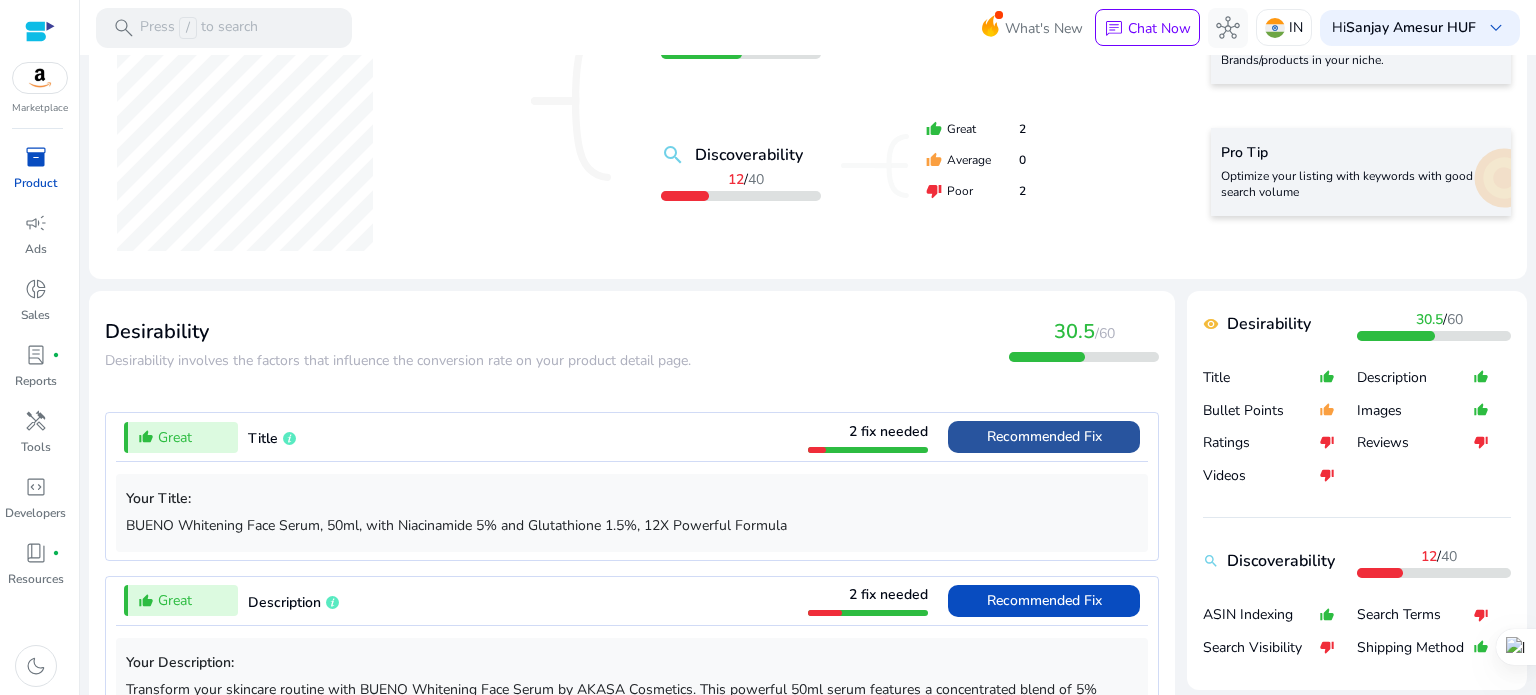 click on "Recommended Fix" at bounding box center [1044, 436] 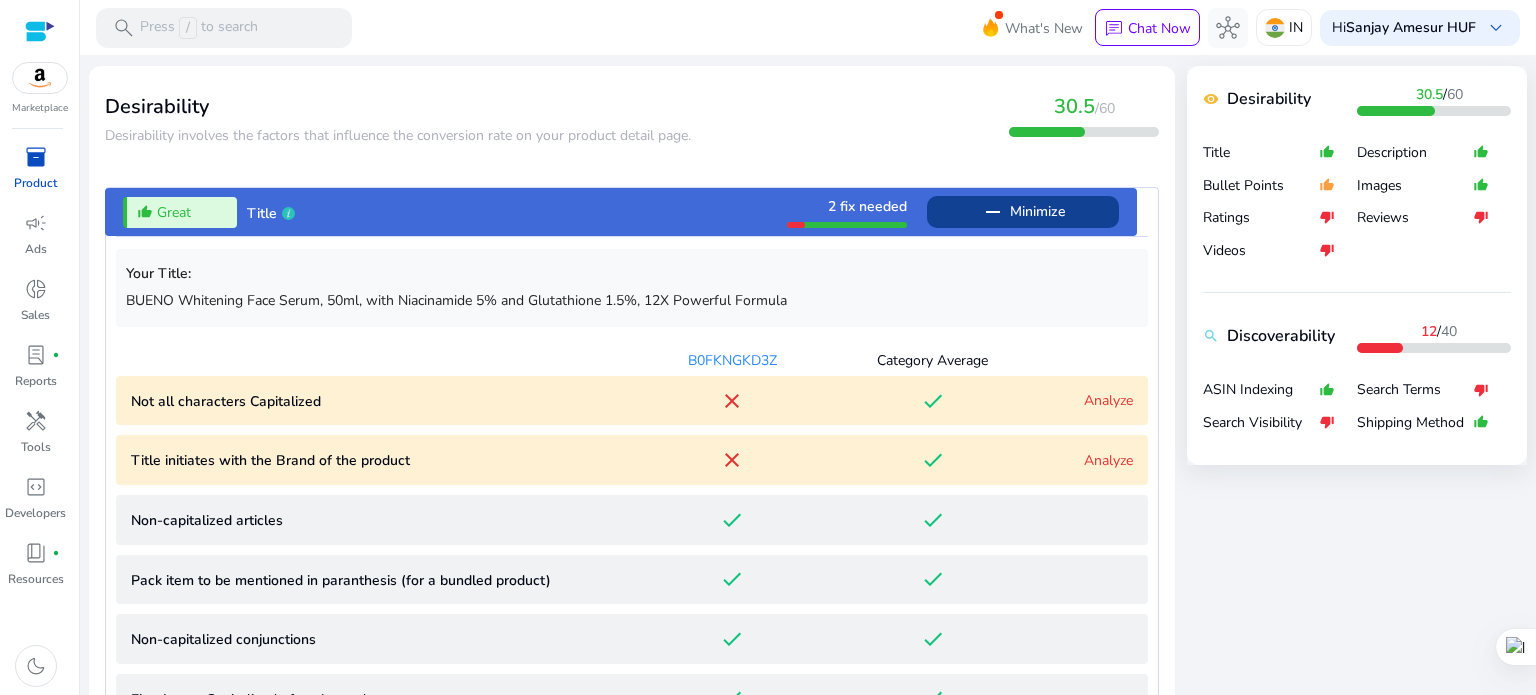 scroll, scrollTop: 812, scrollLeft: 0, axis: vertical 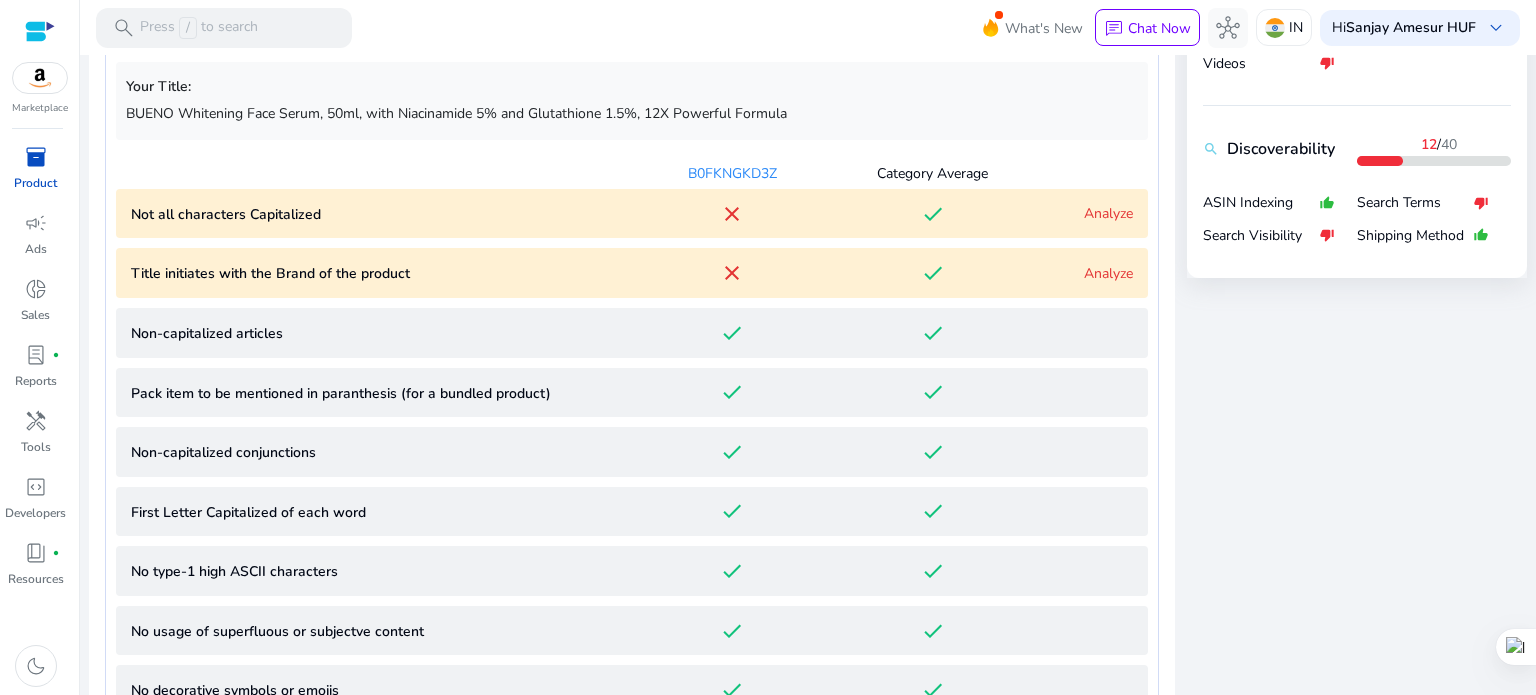 click on "Analyze" at bounding box center (1108, 213) 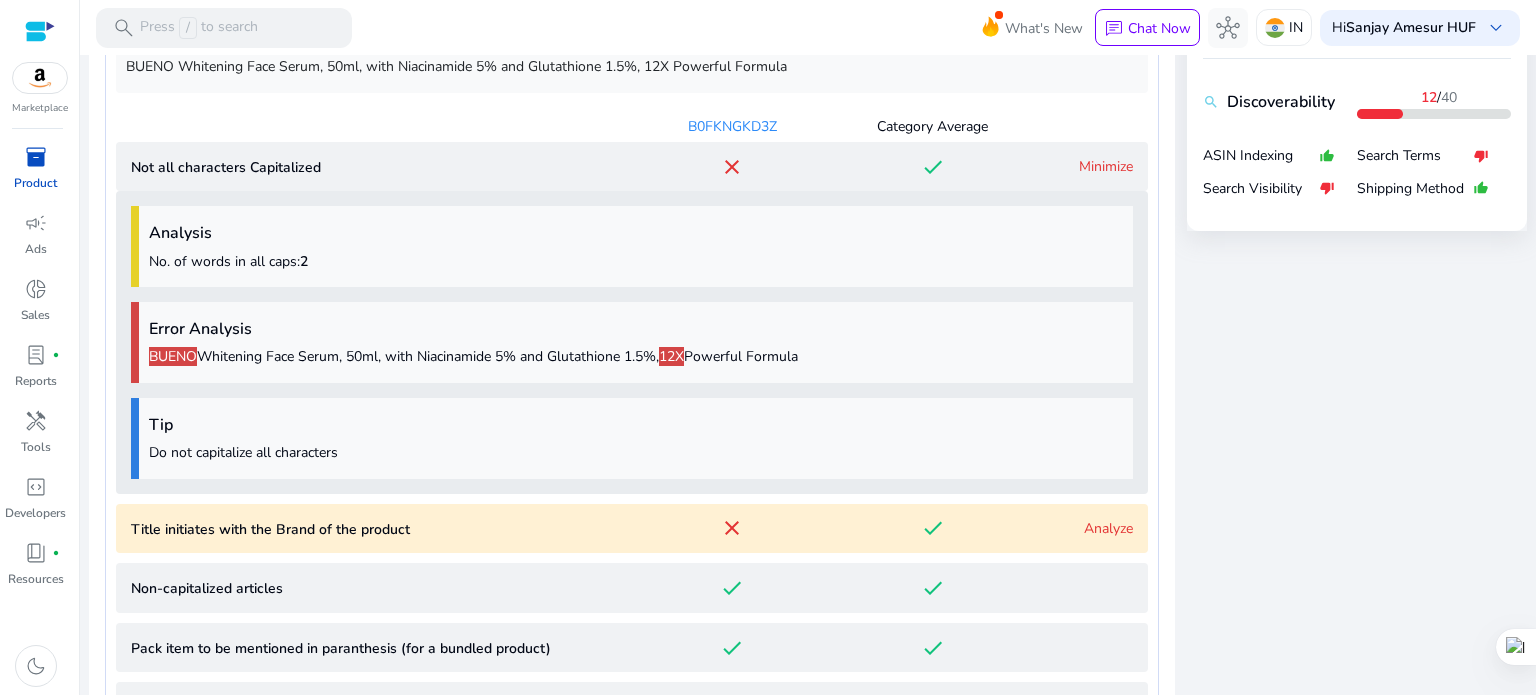 scroll, scrollTop: 800, scrollLeft: 0, axis: vertical 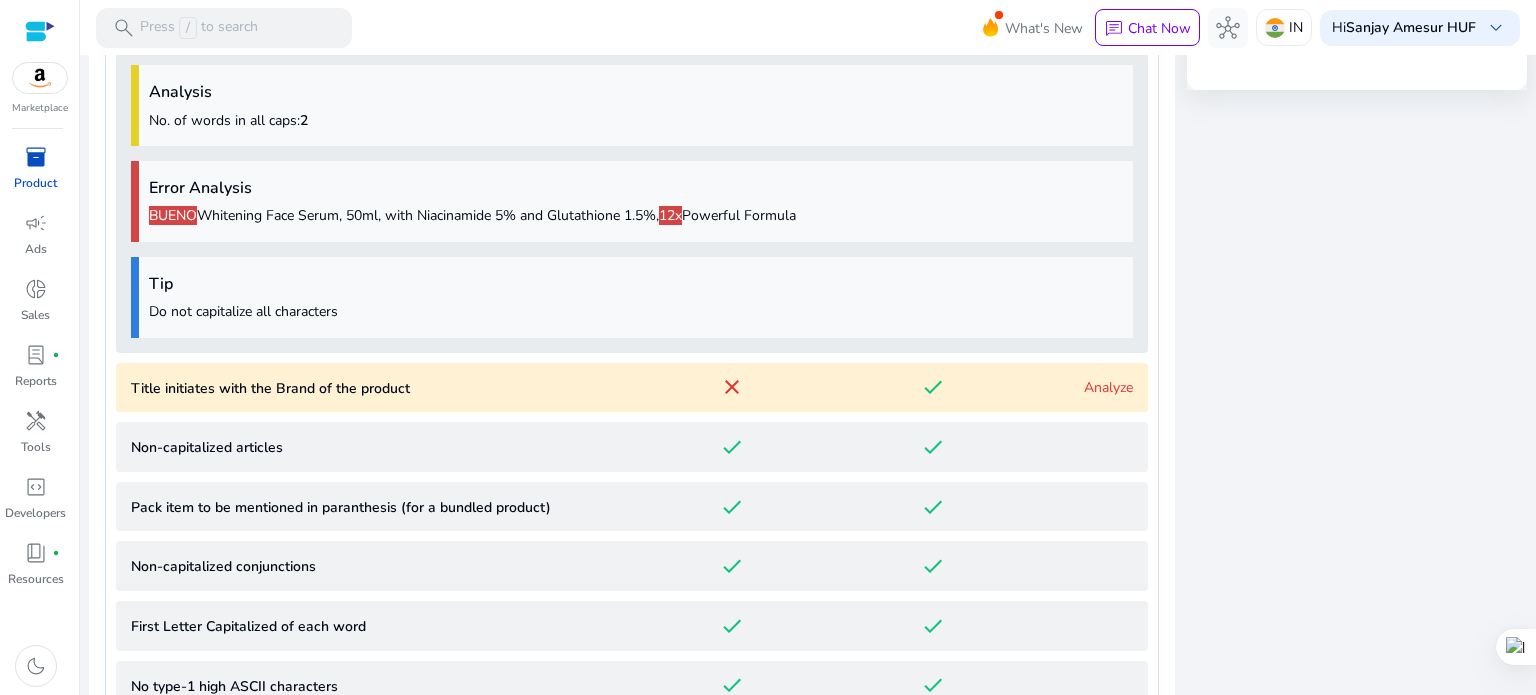 click on "Analyze" at bounding box center [1108, 387] 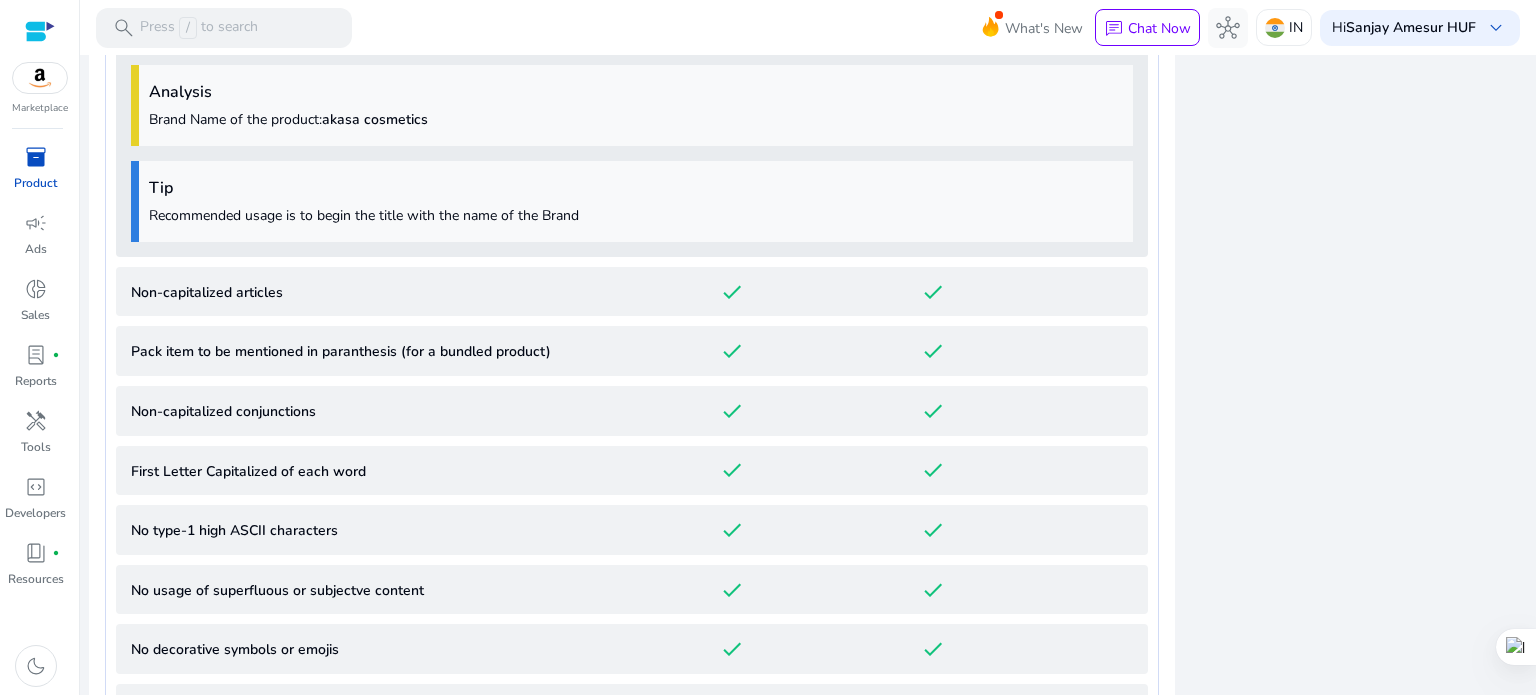 scroll, scrollTop: 1762, scrollLeft: 0, axis: vertical 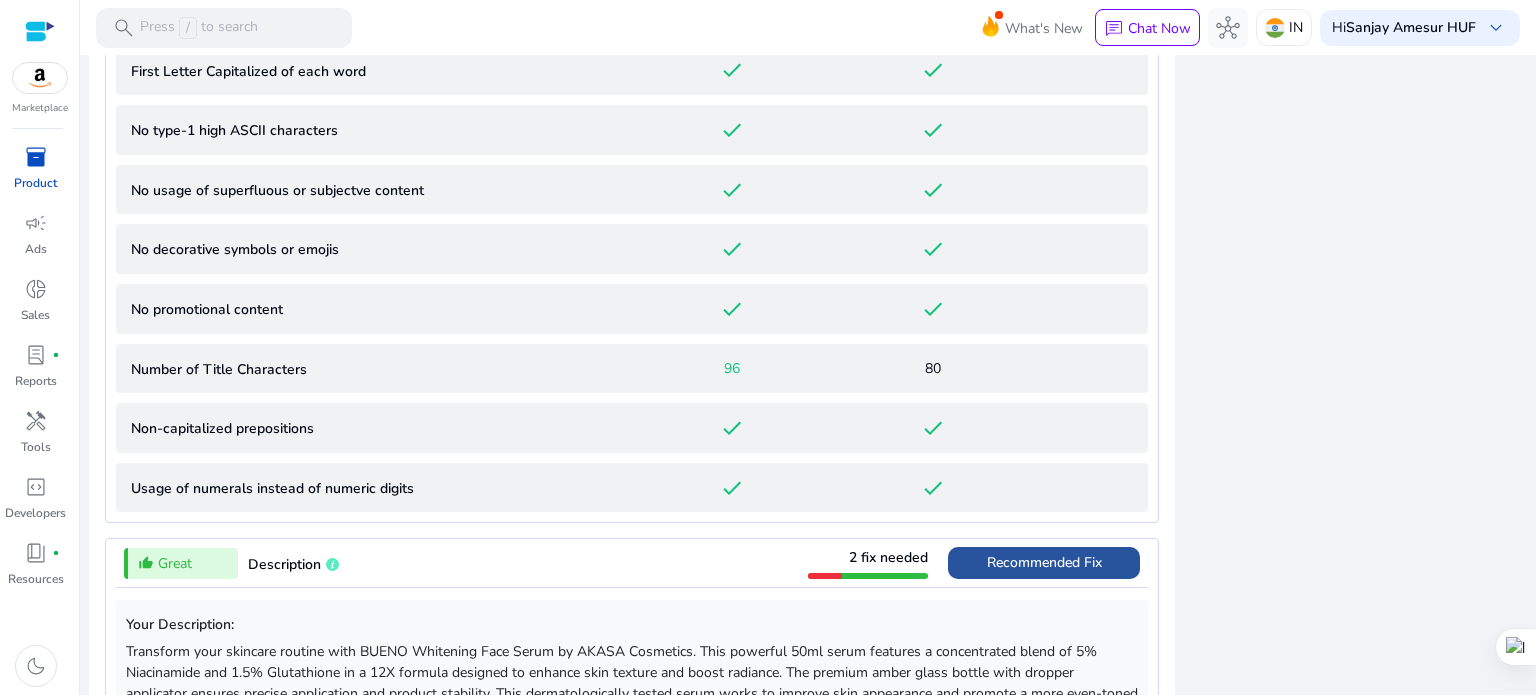 click on "Recommended Fix" at bounding box center (1044, 562) 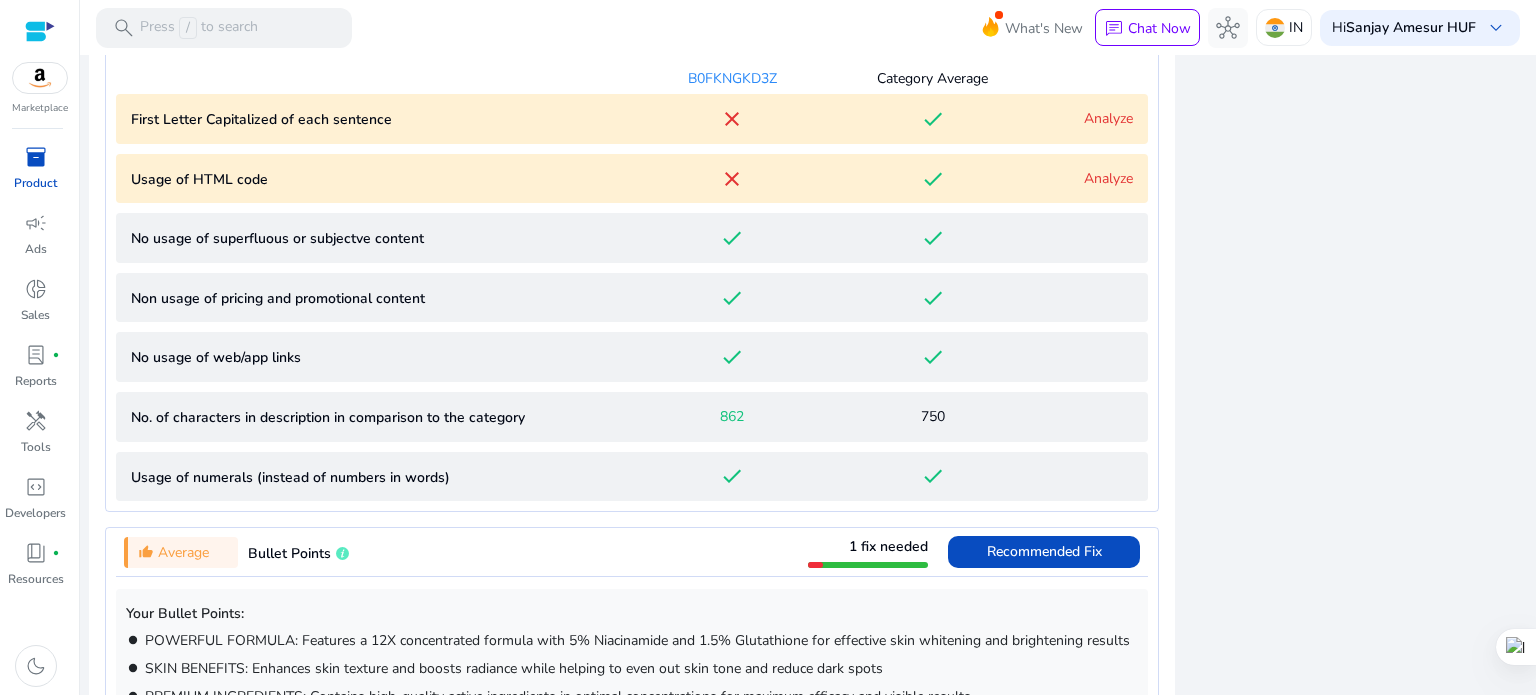 scroll, scrollTop: 1375, scrollLeft: 0, axis: vertical 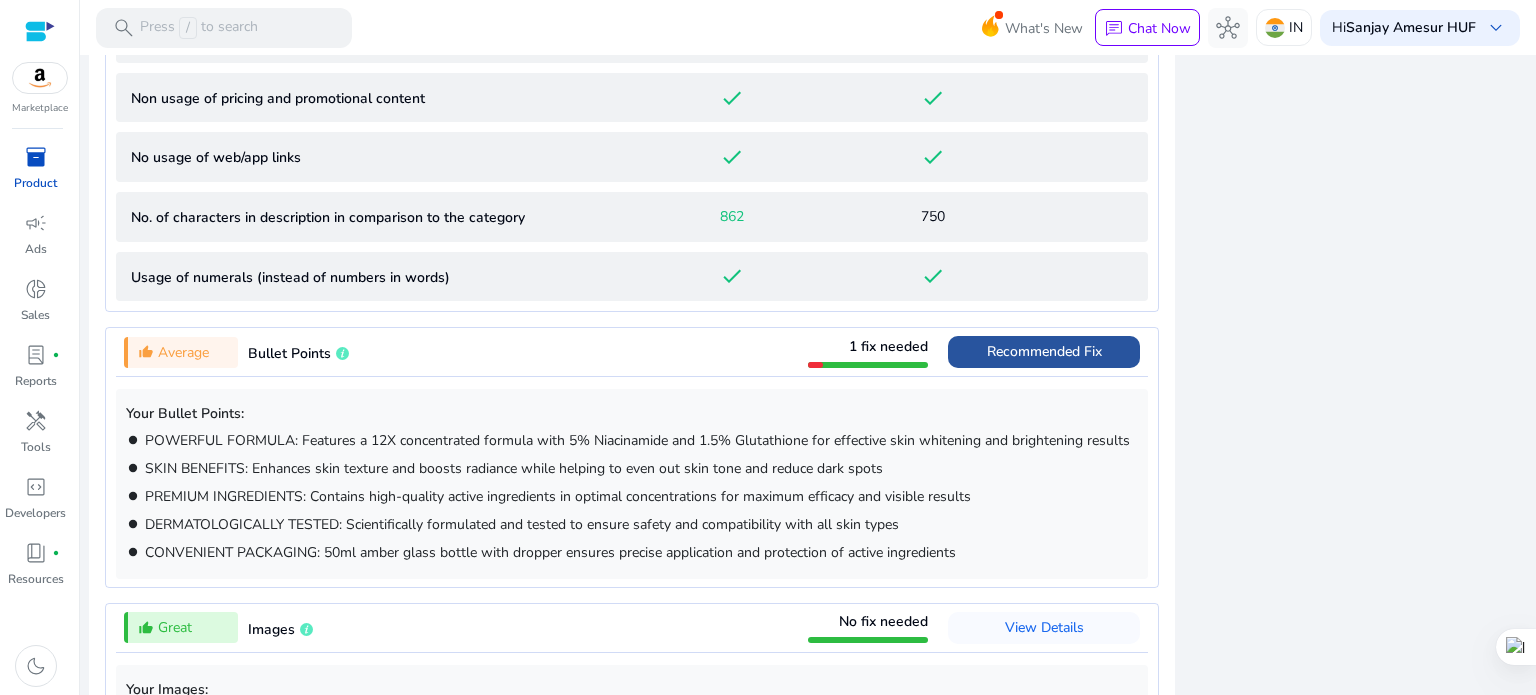 click on "Recommended Fix" at bounding box center (1044, 351) 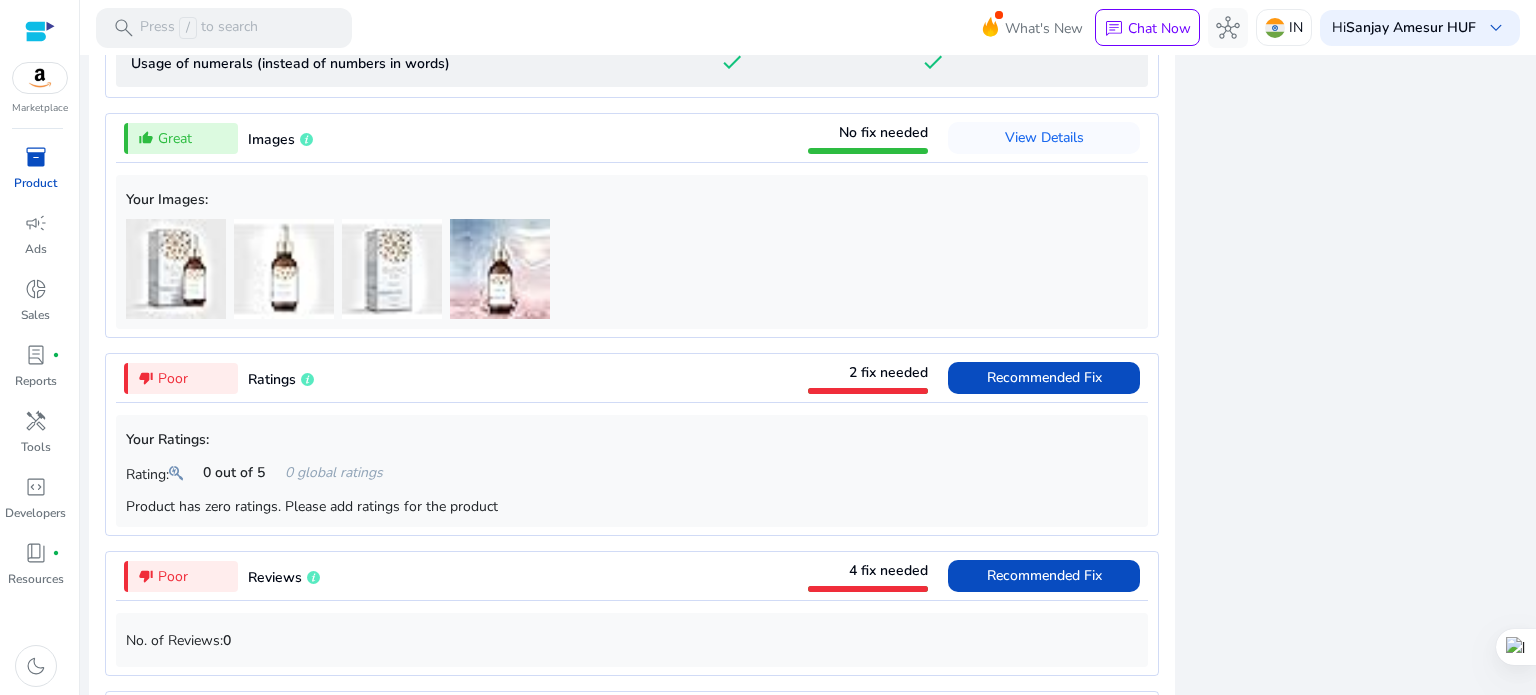 scroll, scrollTop: 1975, scrollLeft: 0, axis: vertical 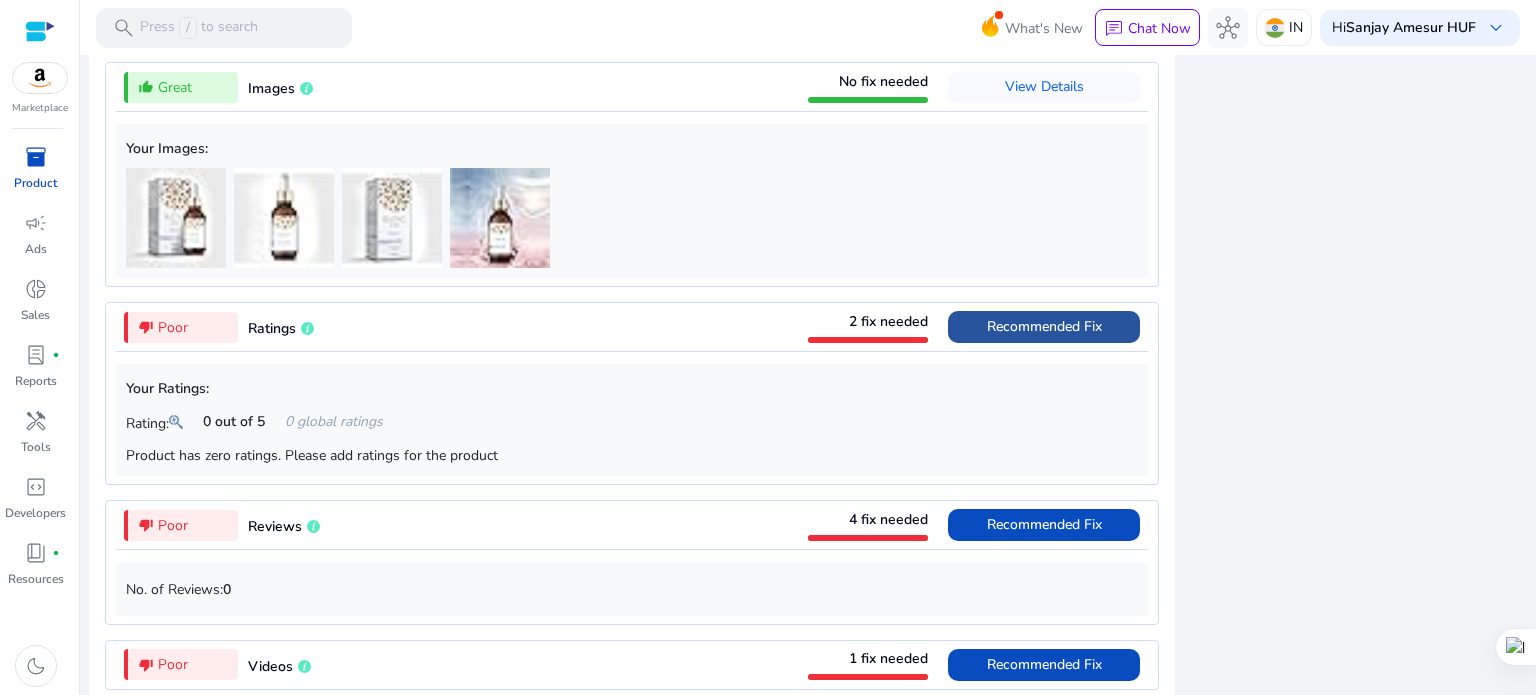 click on "Recommended Fix" at bounding box center [1044, 326] 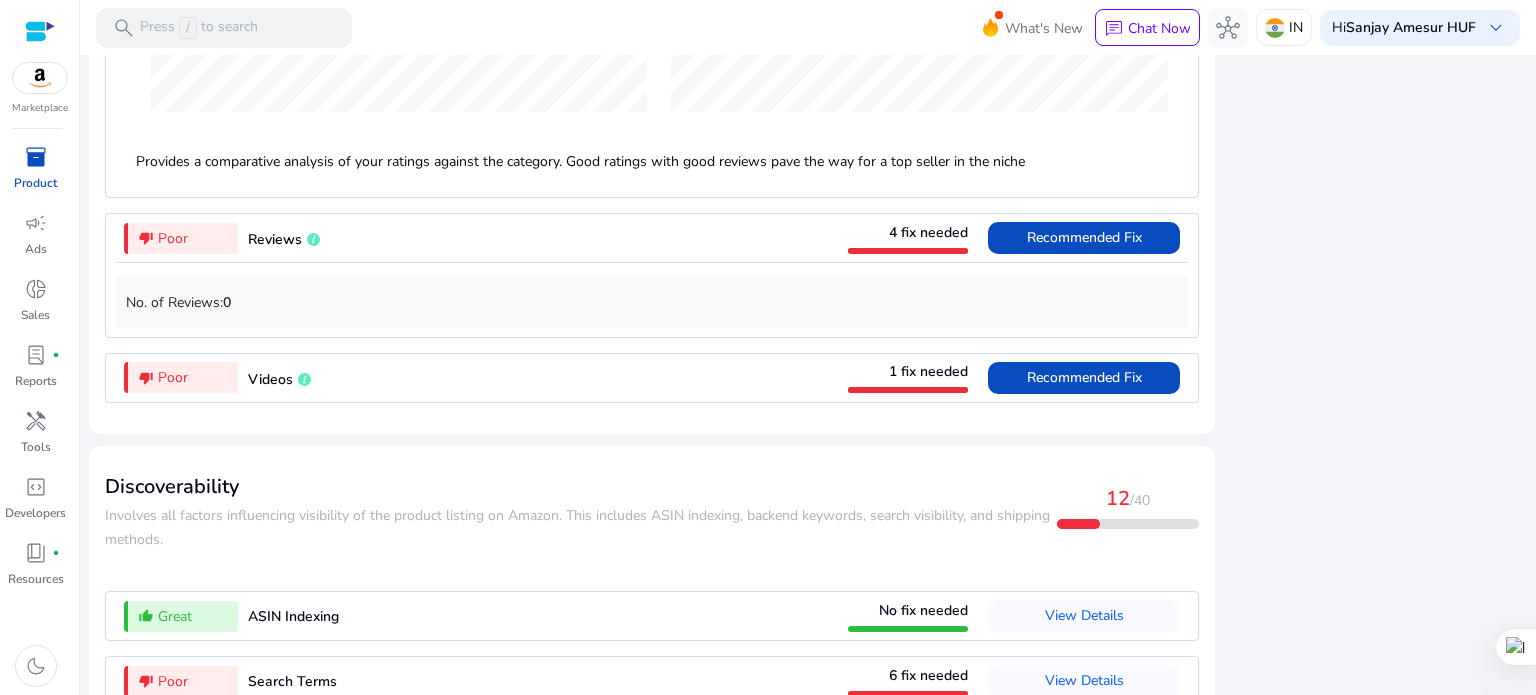 scroll, scrollTop: 2164, scrollLeft: 0, axis: vertical 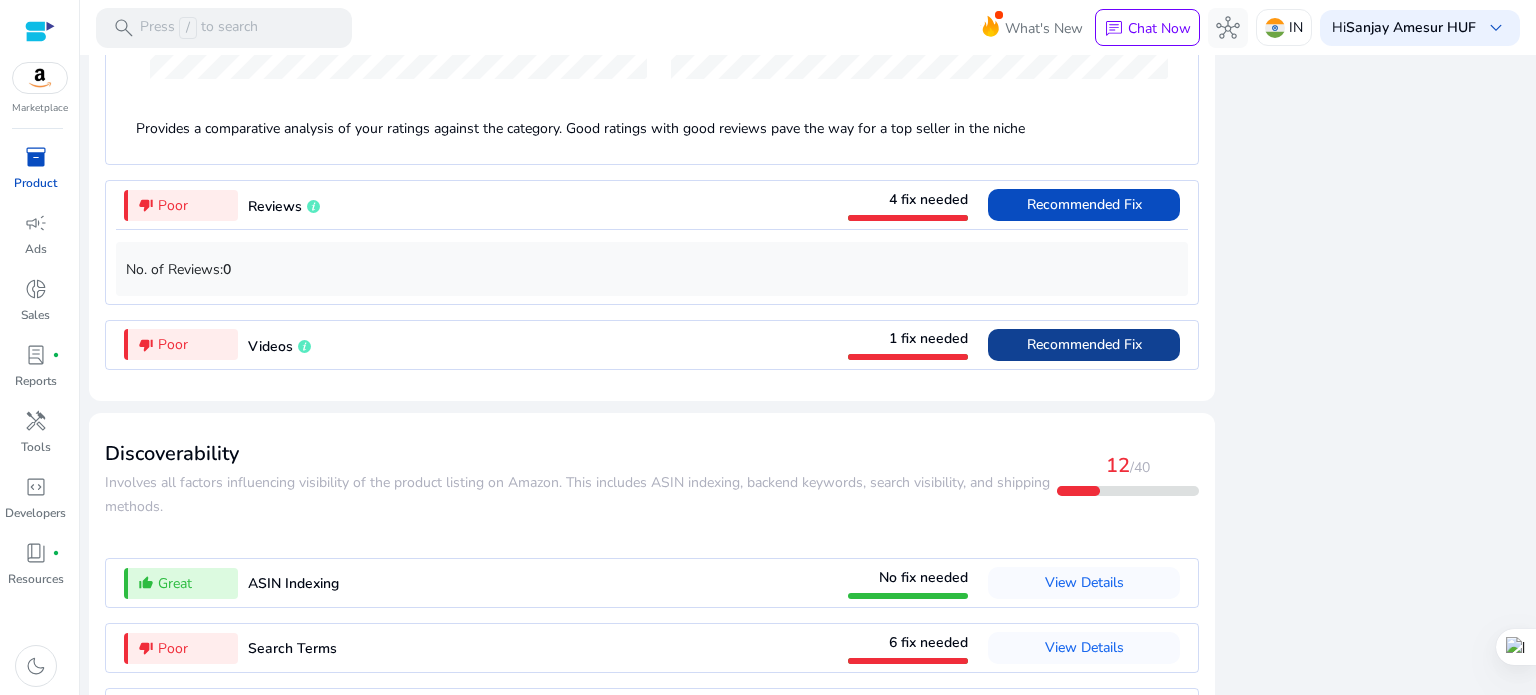 click on "Recommended Fix" at bounding box center (1084, 344) 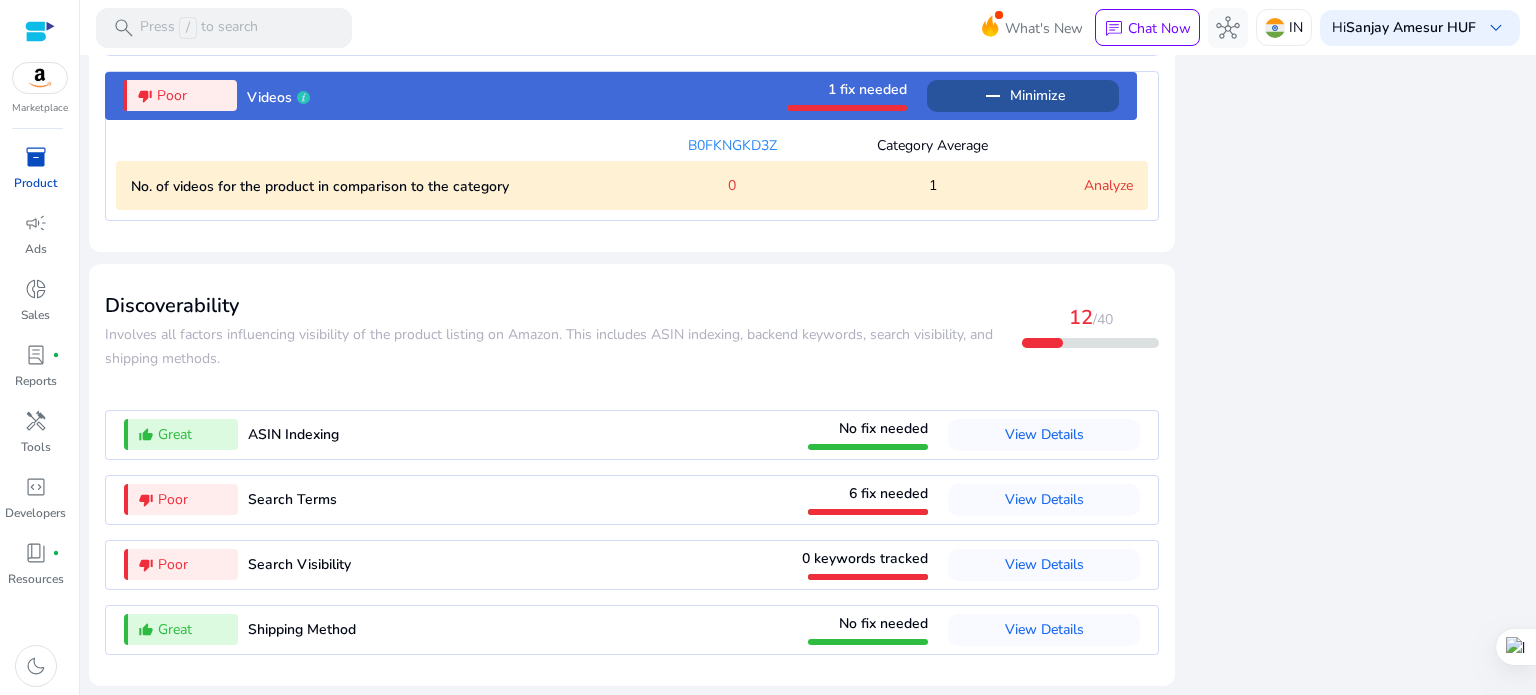 scroll, scrollTop: 2048, scrollLeft: 0, axis: vertical 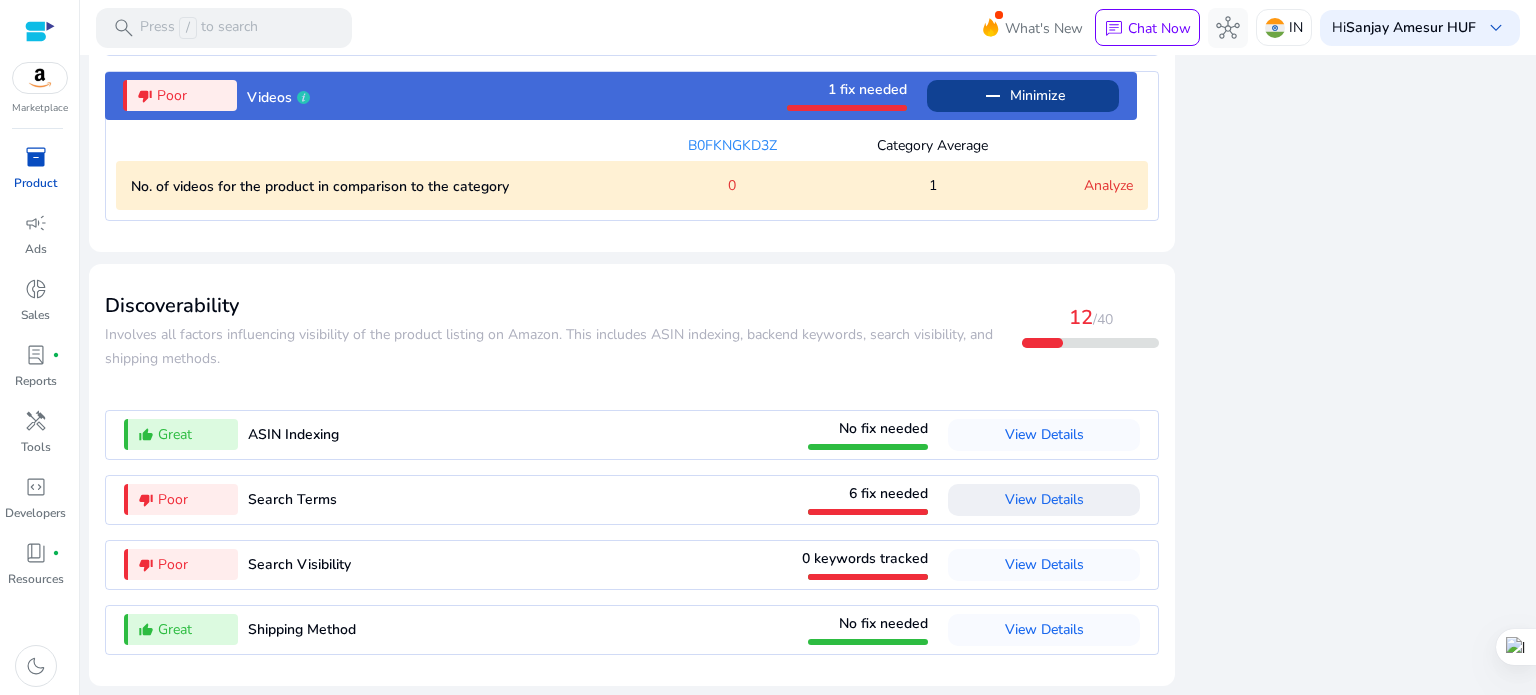 click on "View Details" at bounding box center [1044, 499] 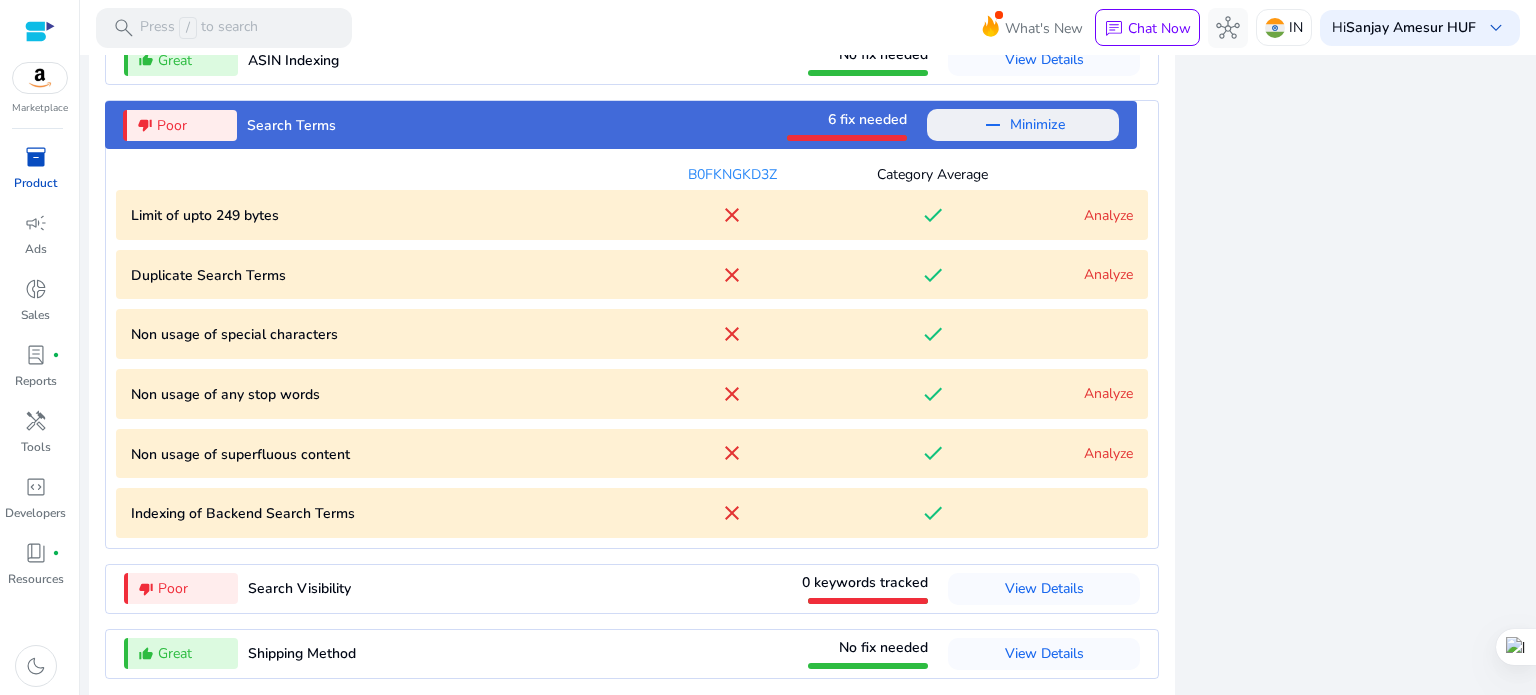 scroll, scrollTop: 2347, scrollLeft: 0, axis: vertical 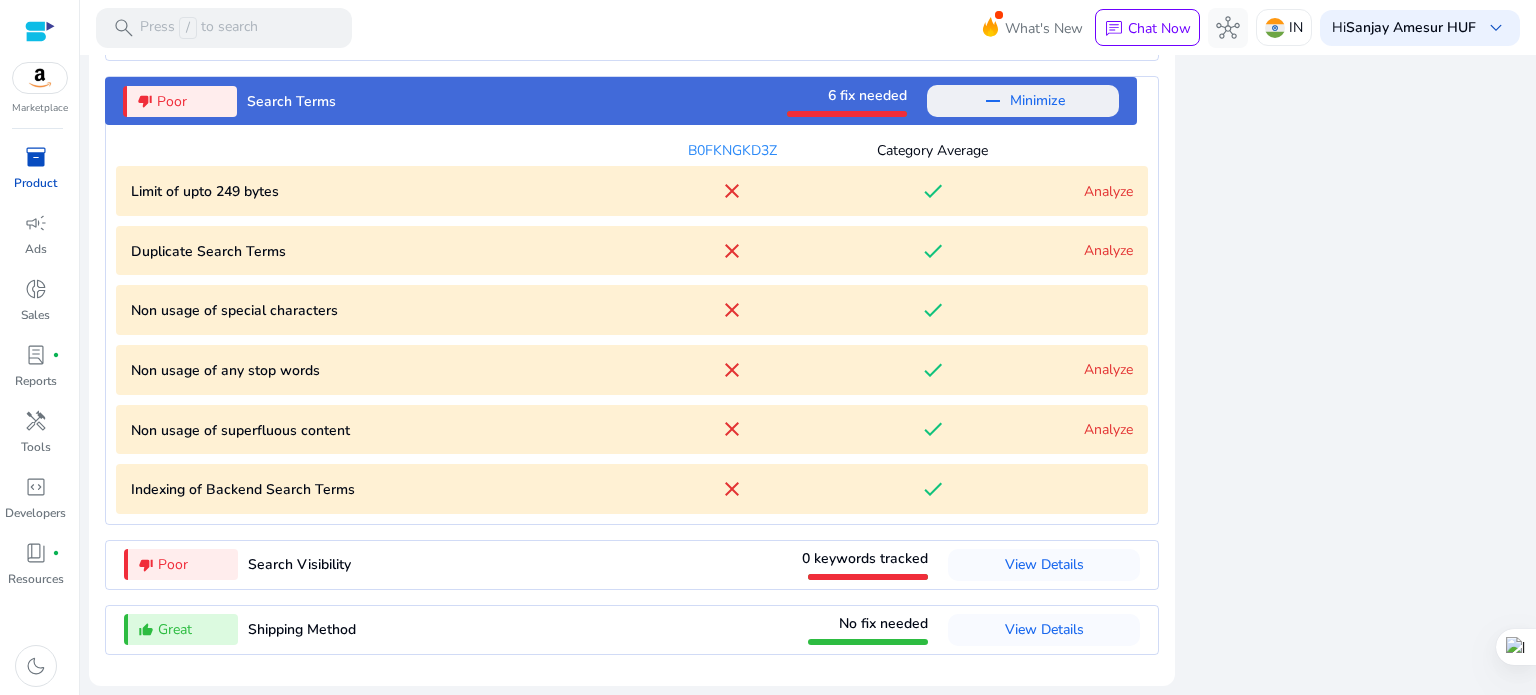 click on "Analyze" at bounding box center [1108, 191] 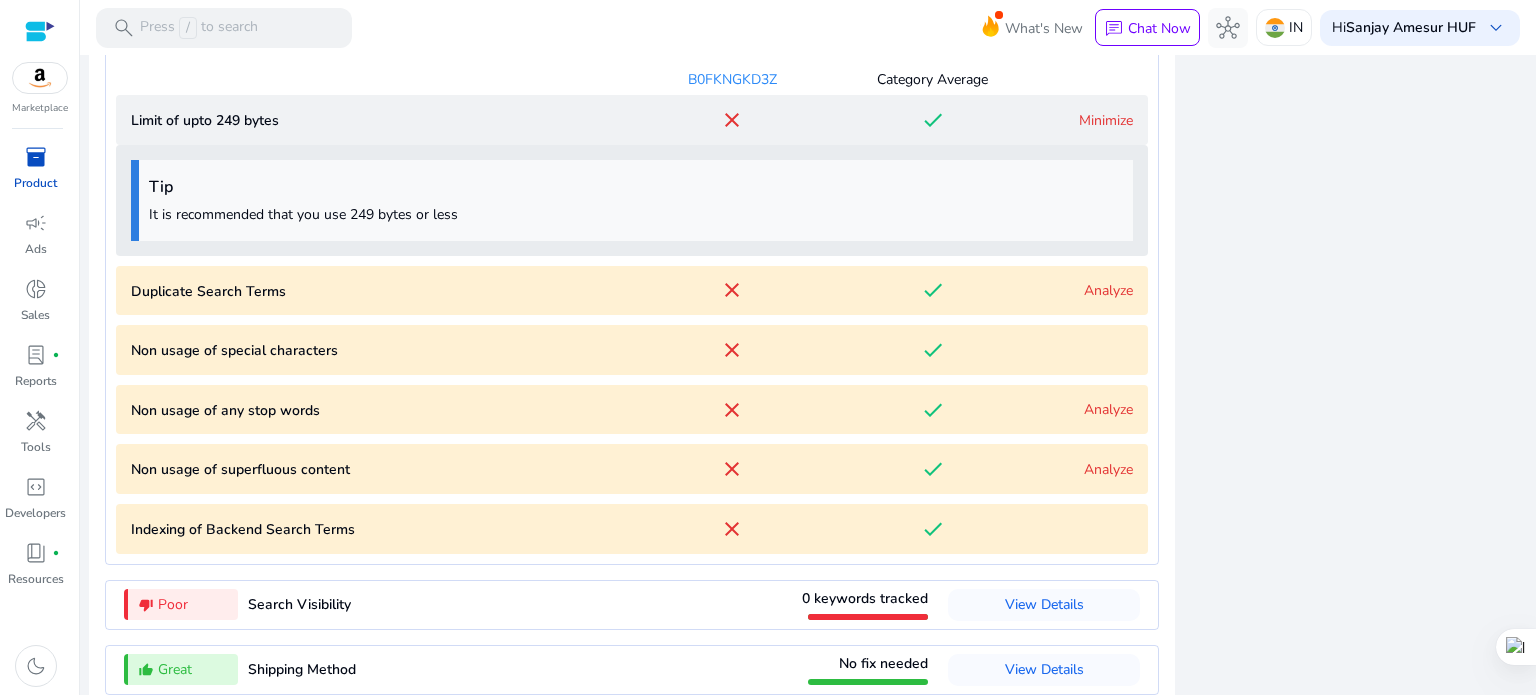 scroll, scrollTop: 2457, scrollLeft: 0, axis: vertical 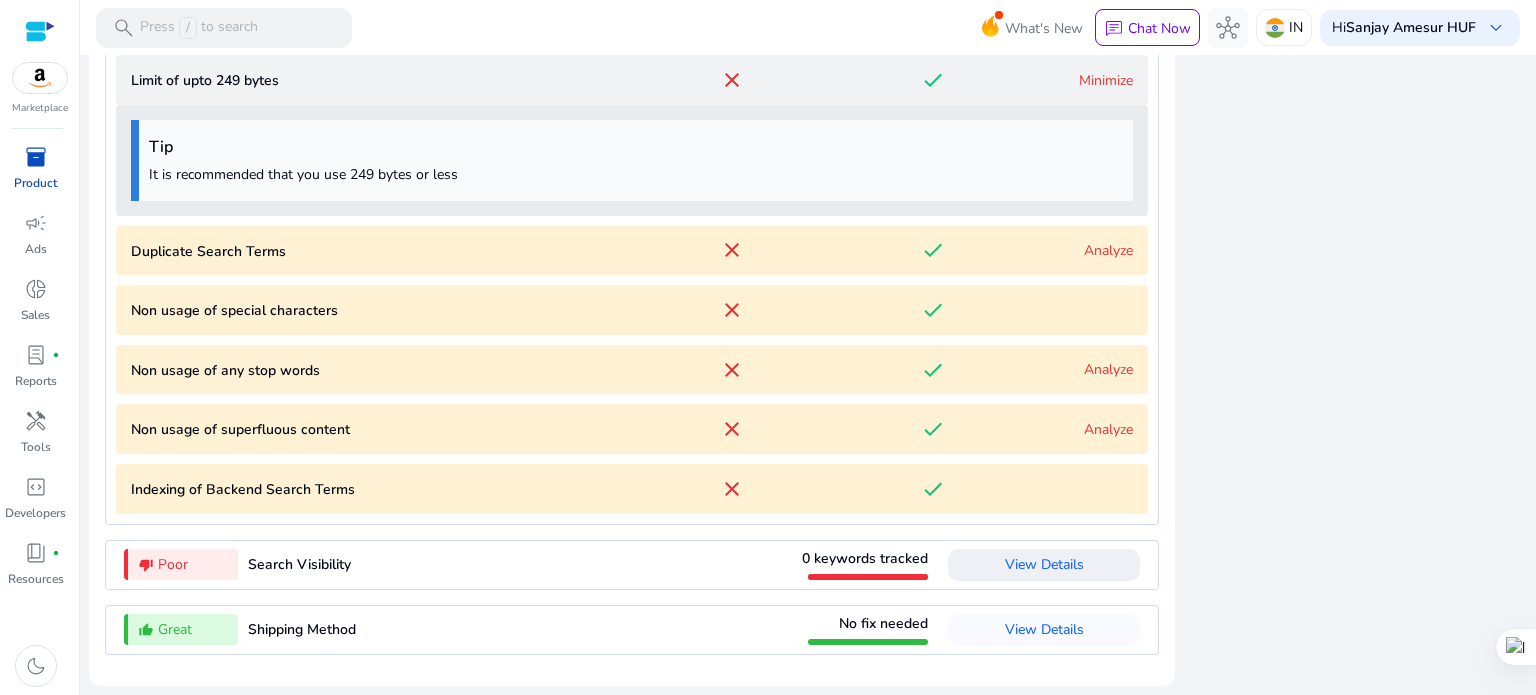 click on "View Details" at bounding box center (1044, 564) 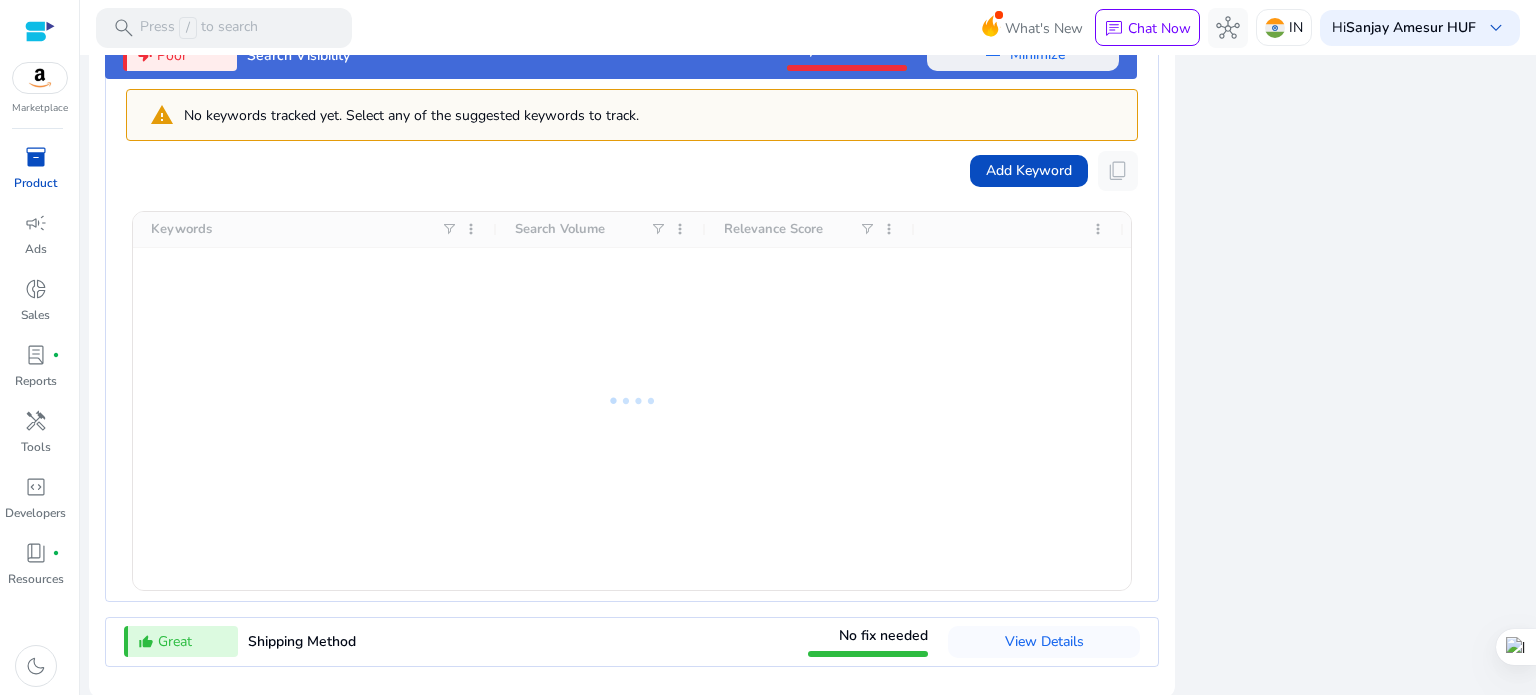 scroll, scrollTop: 2469, scrollLeft: 0, axis: vertical 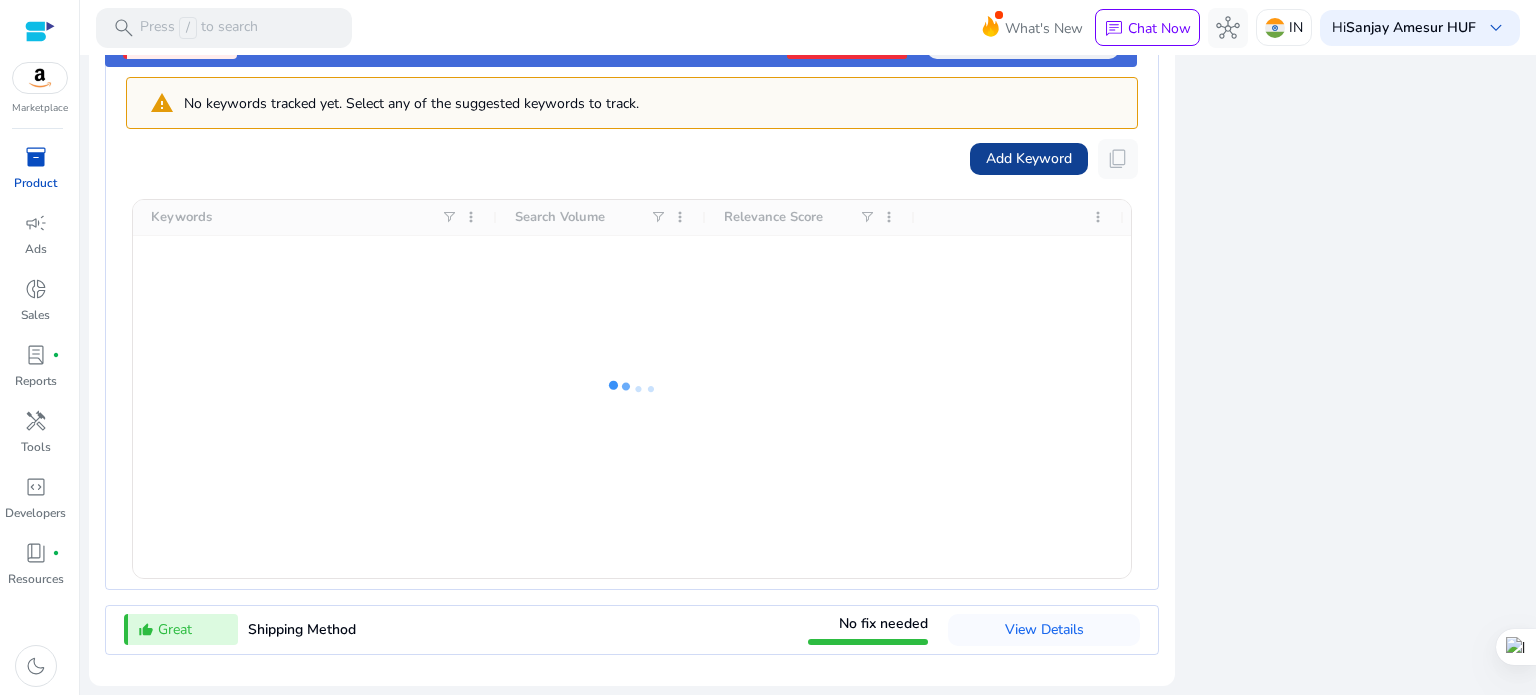 click on "Add Keyword" at bounding box center (1029, 158) 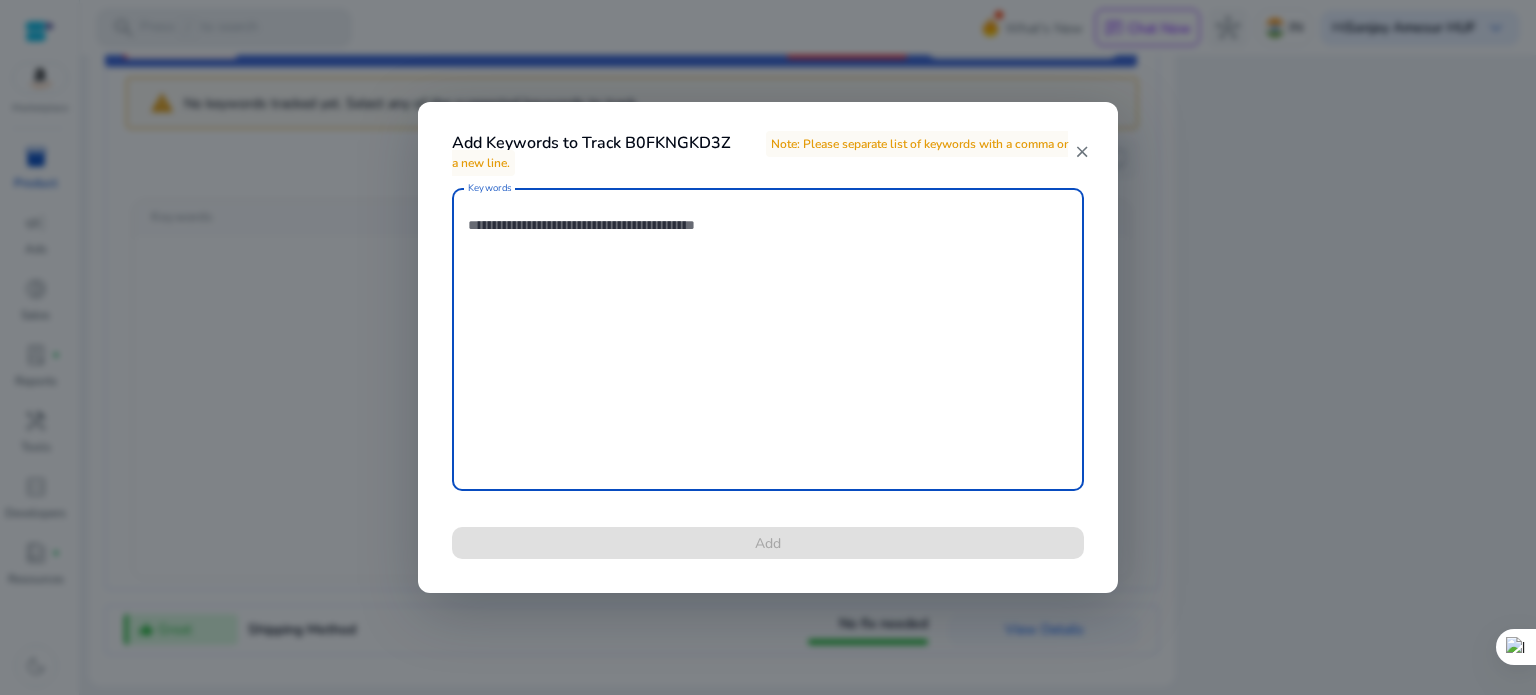 paste on "**********" 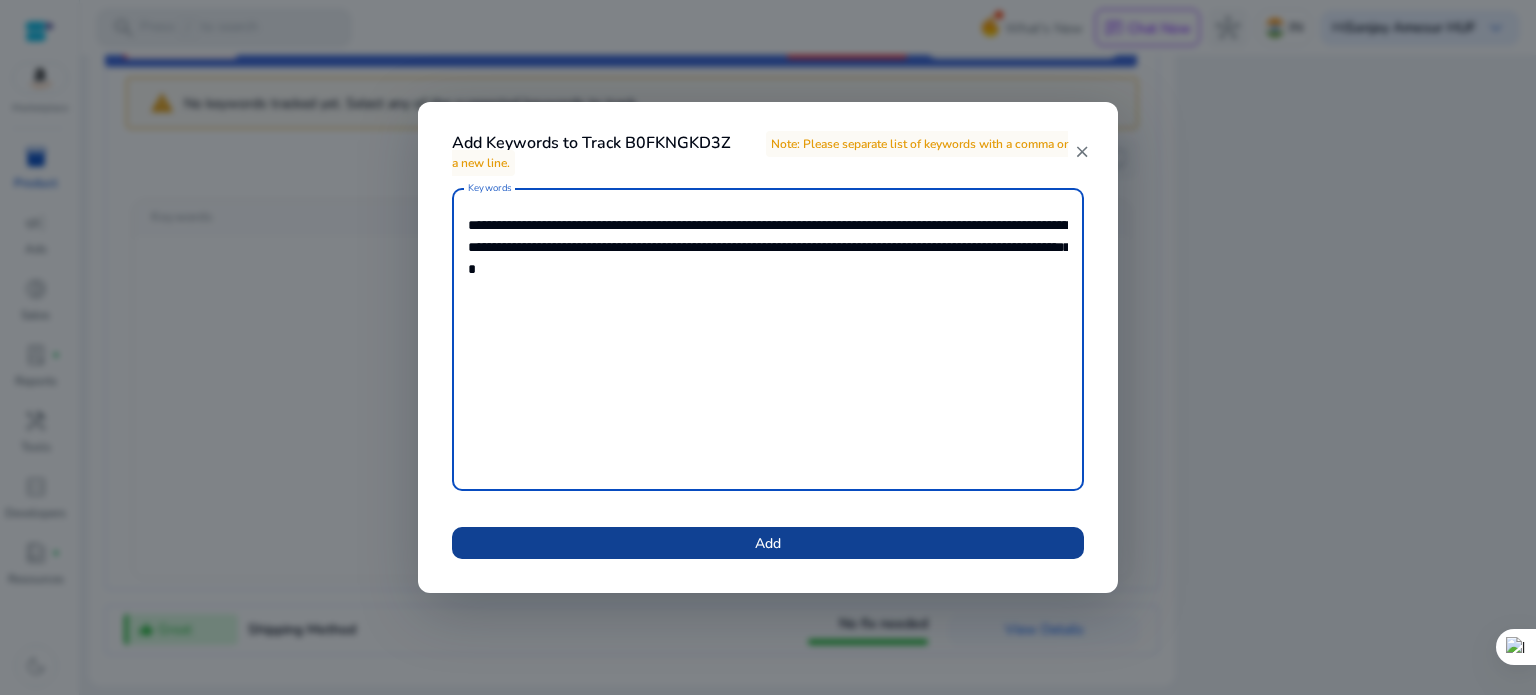 type on "**********" 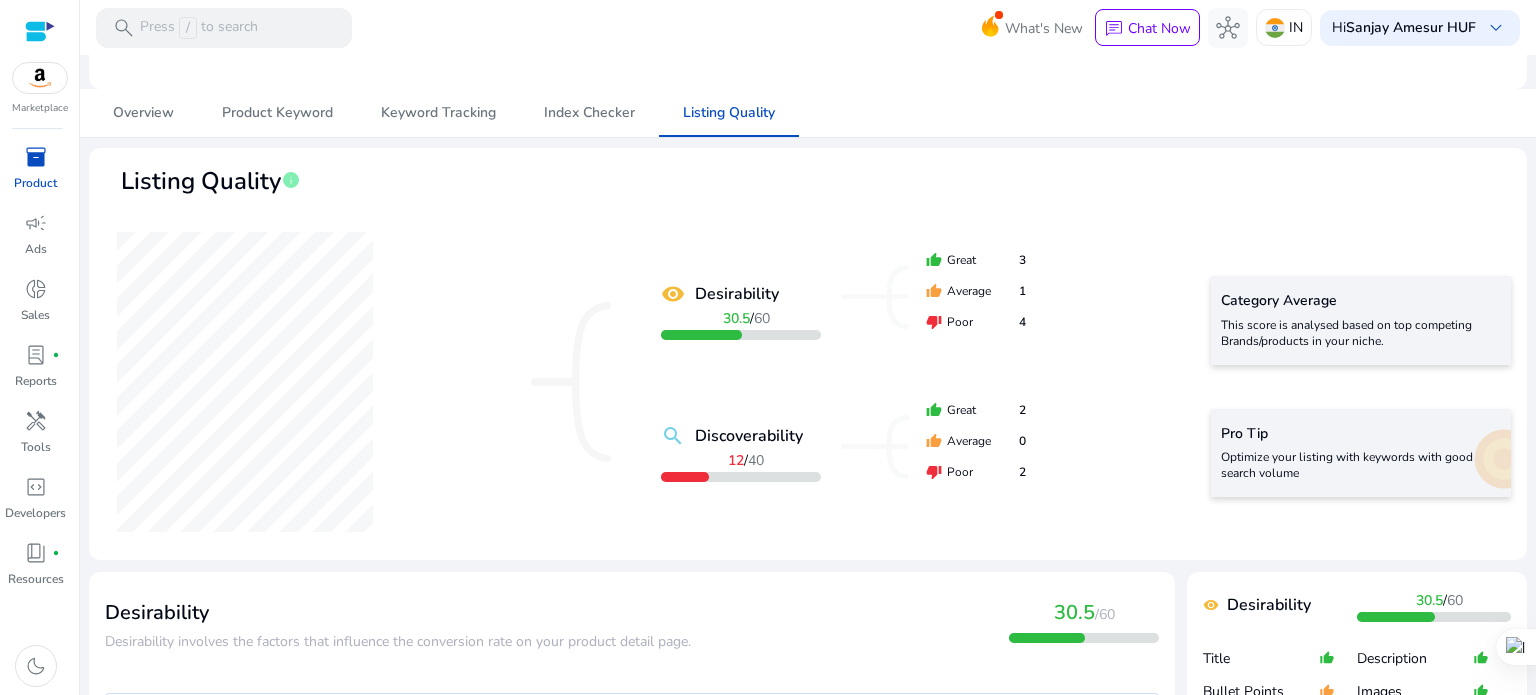 scroll, scrollTop: 69, scrollLeft: 0, axis: vertical 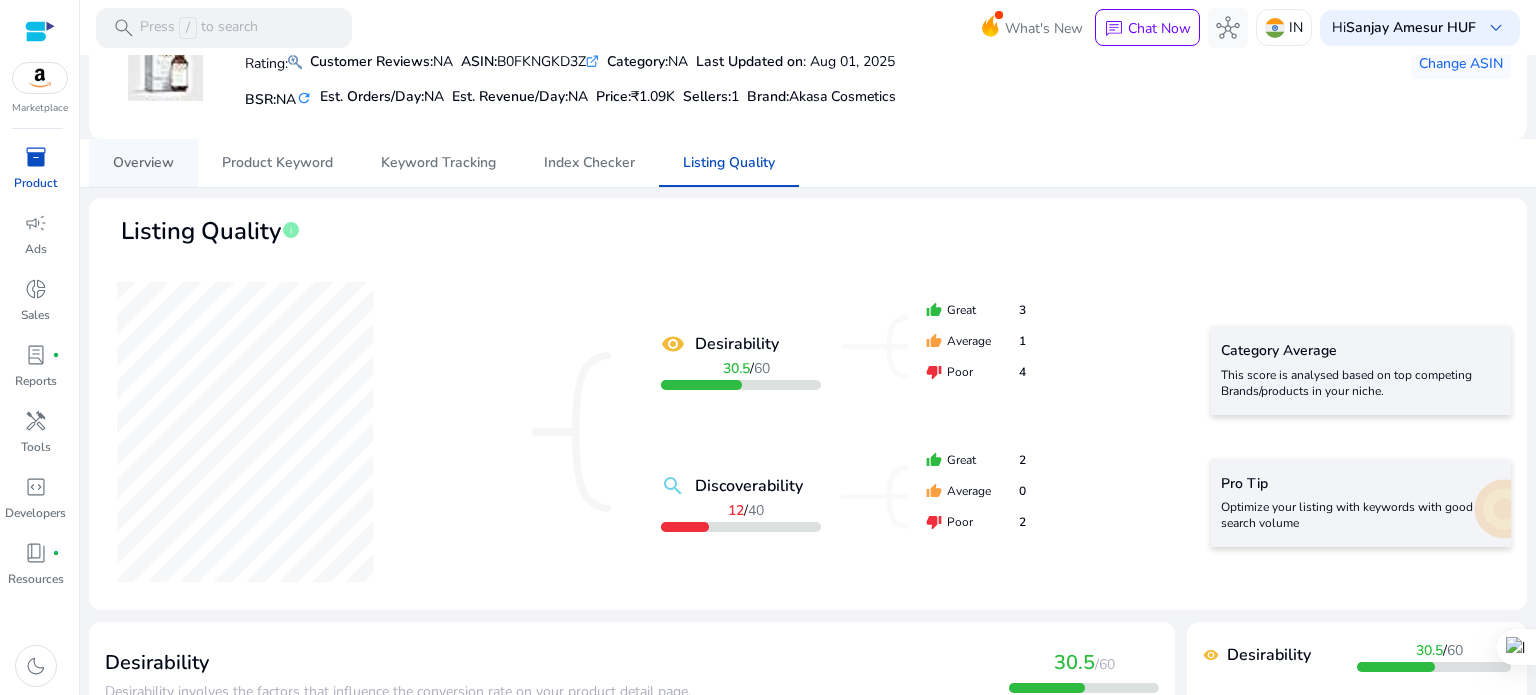 click on "Overview" at bounding box center (143, 163) 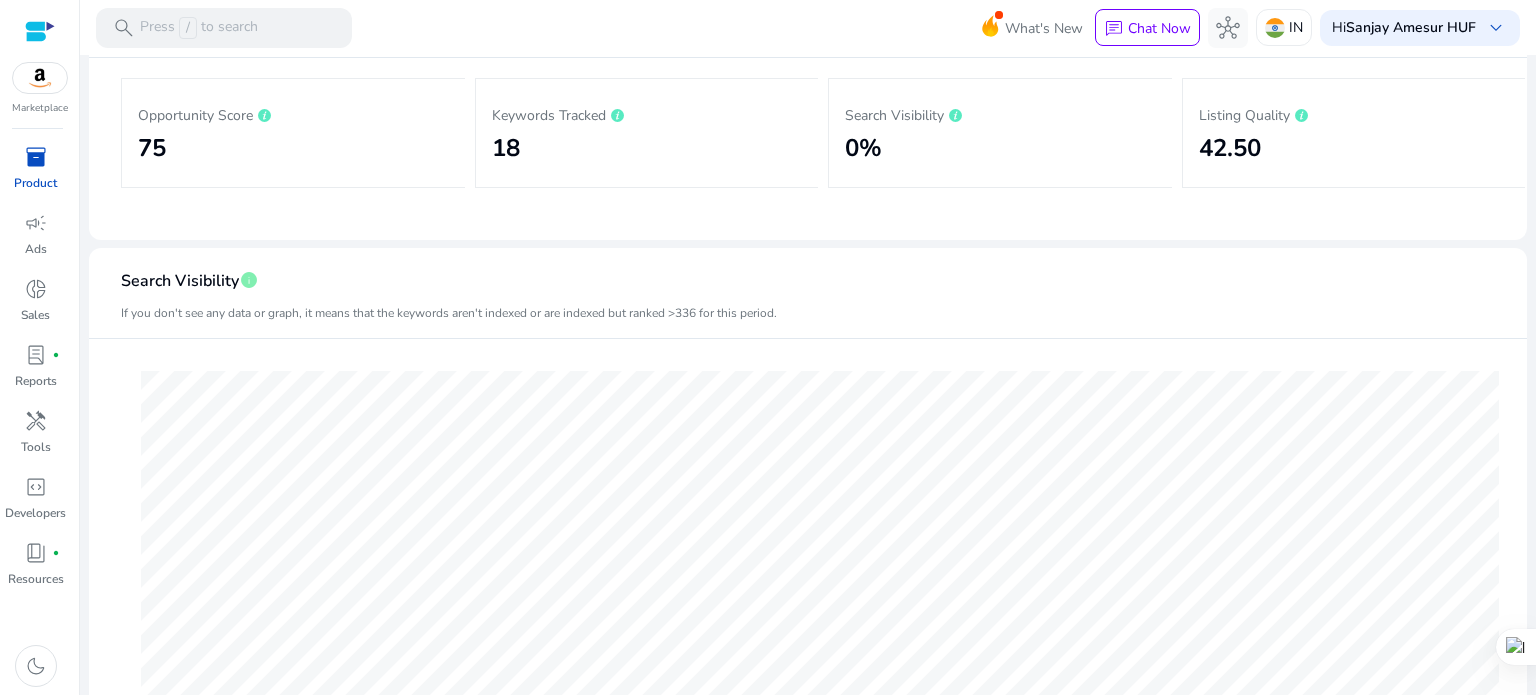 scroll, scrollTop: 0, scrollLeft: 0, axis: both 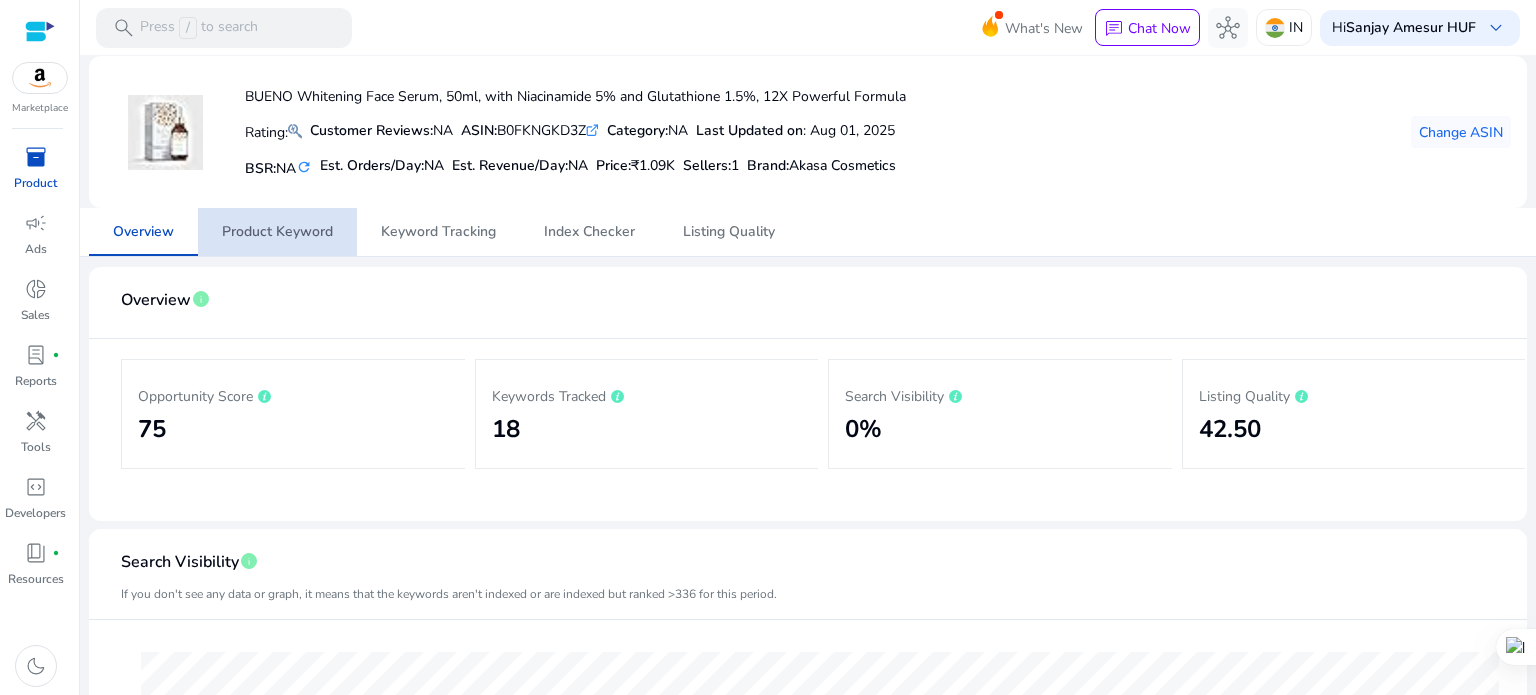 click on "Product Keyword" at bounding box center (277, 232) 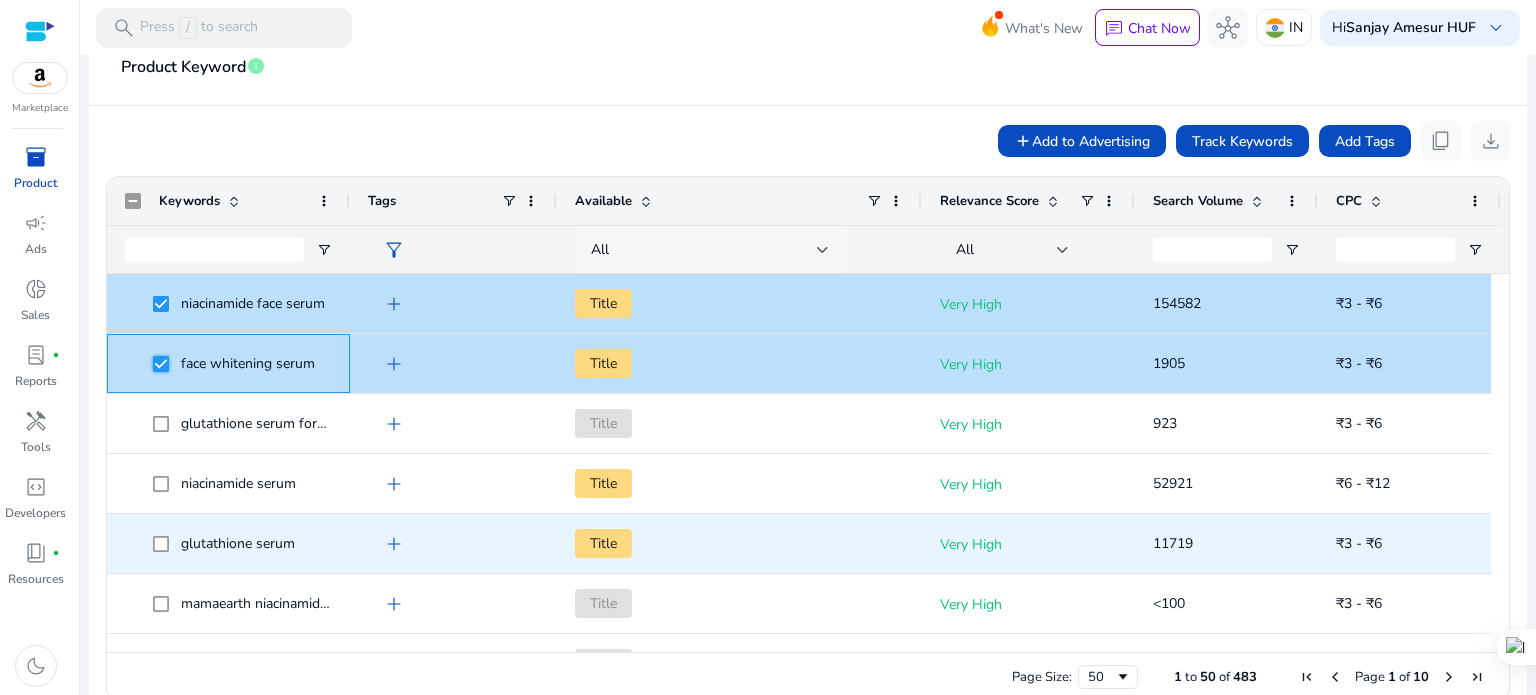 scroll, scrollTop: 265, scrollLeft: 0, axis: vertical 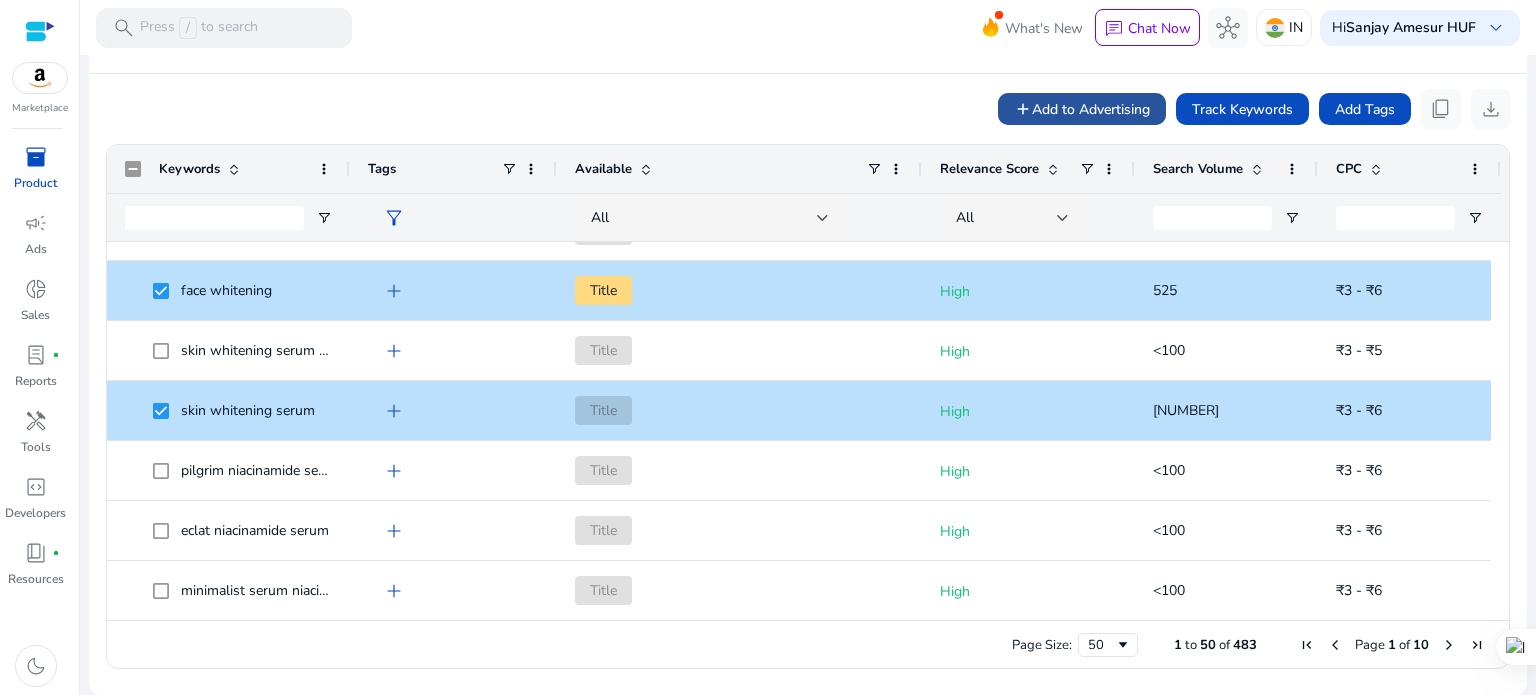 click on "Add to Advertising" 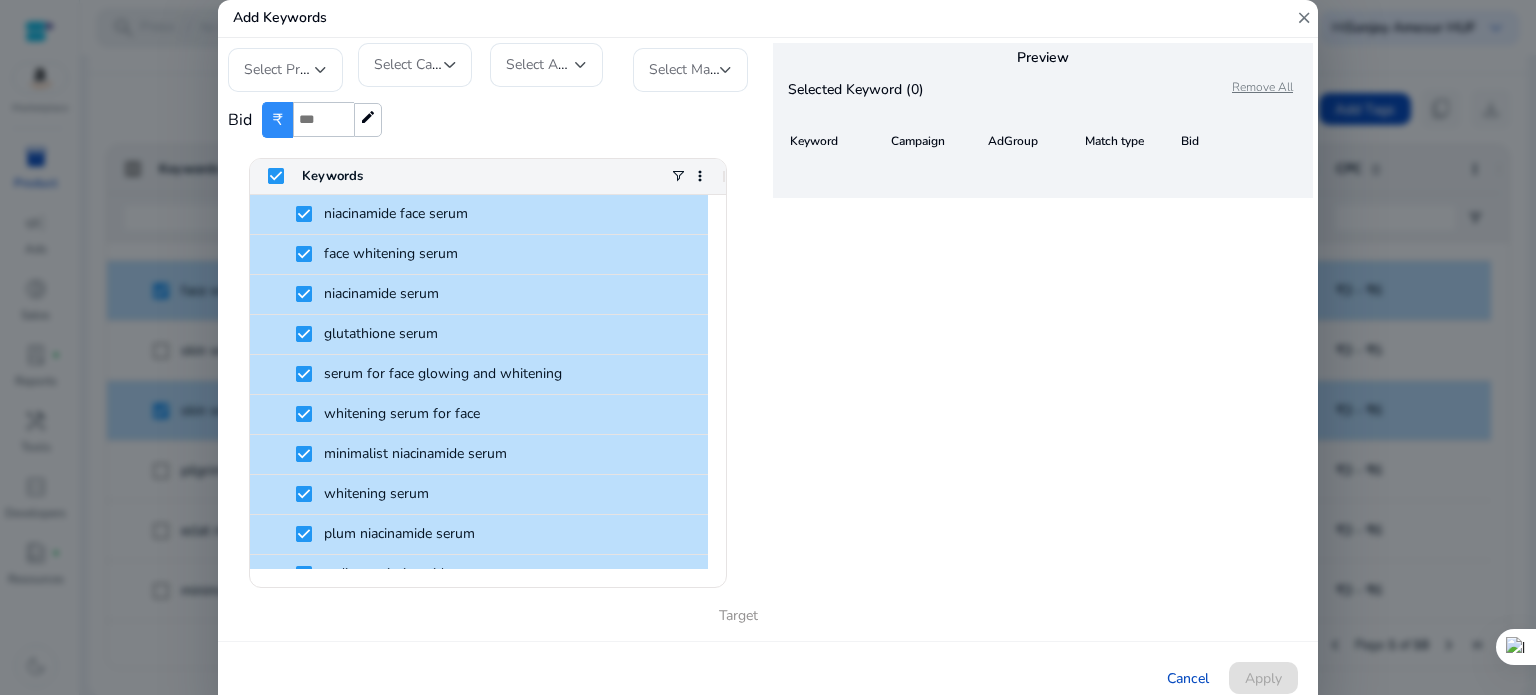 click at bounding box center [323, 119] 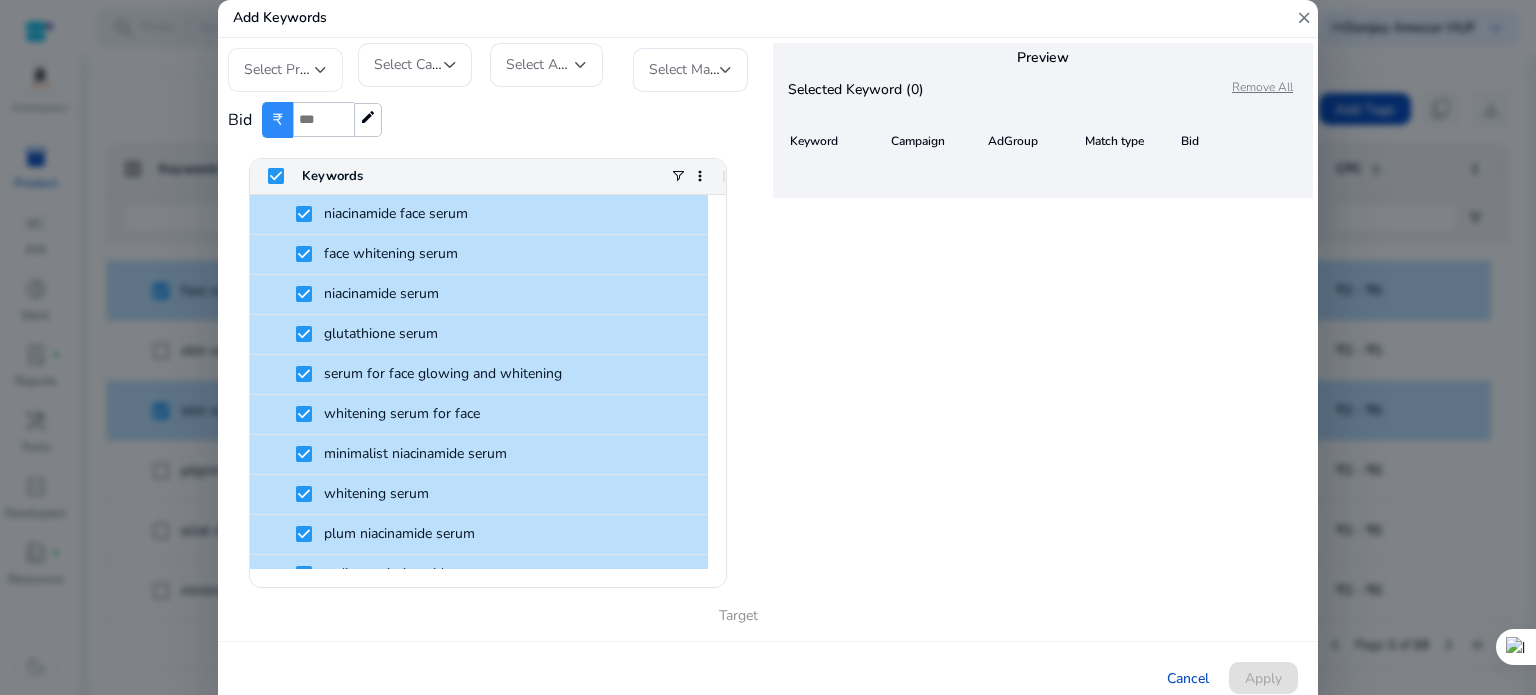 type on "*" 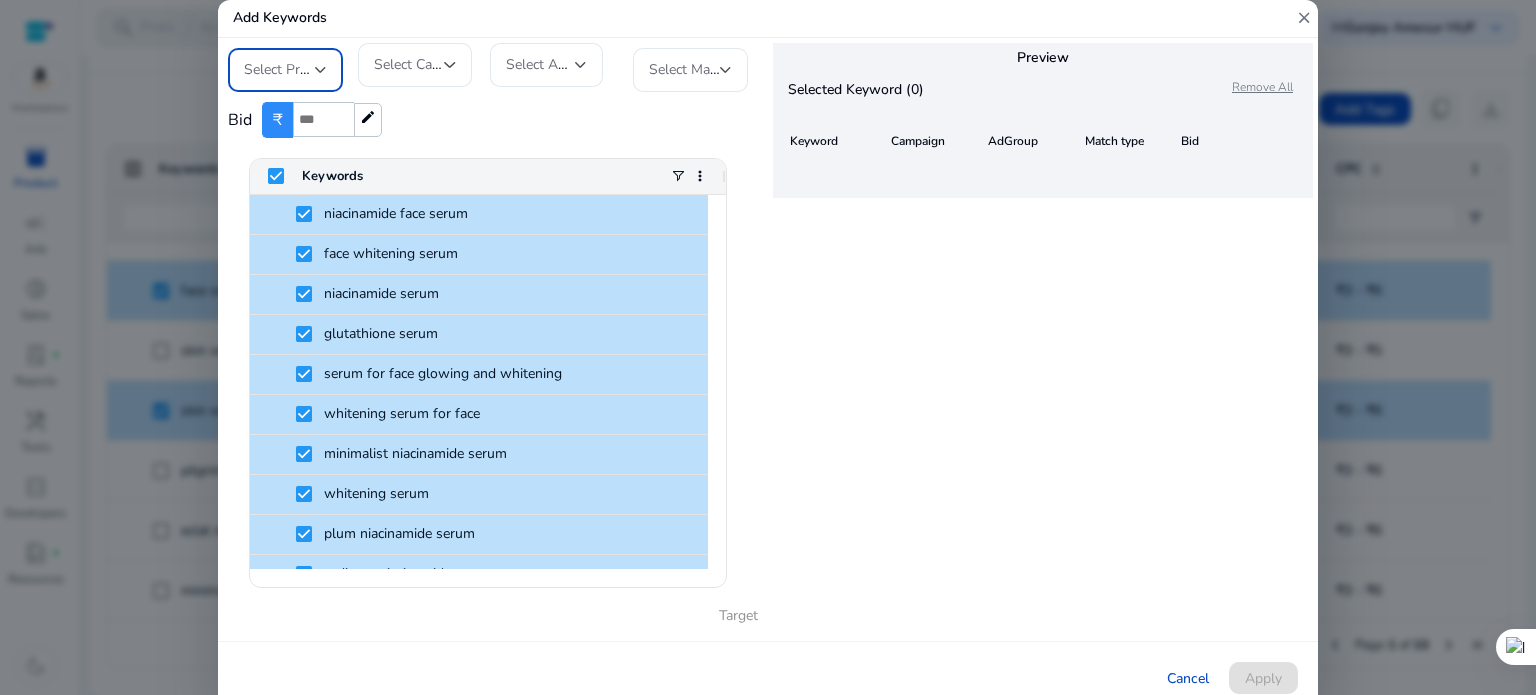 click at bounding box center (321, 70) 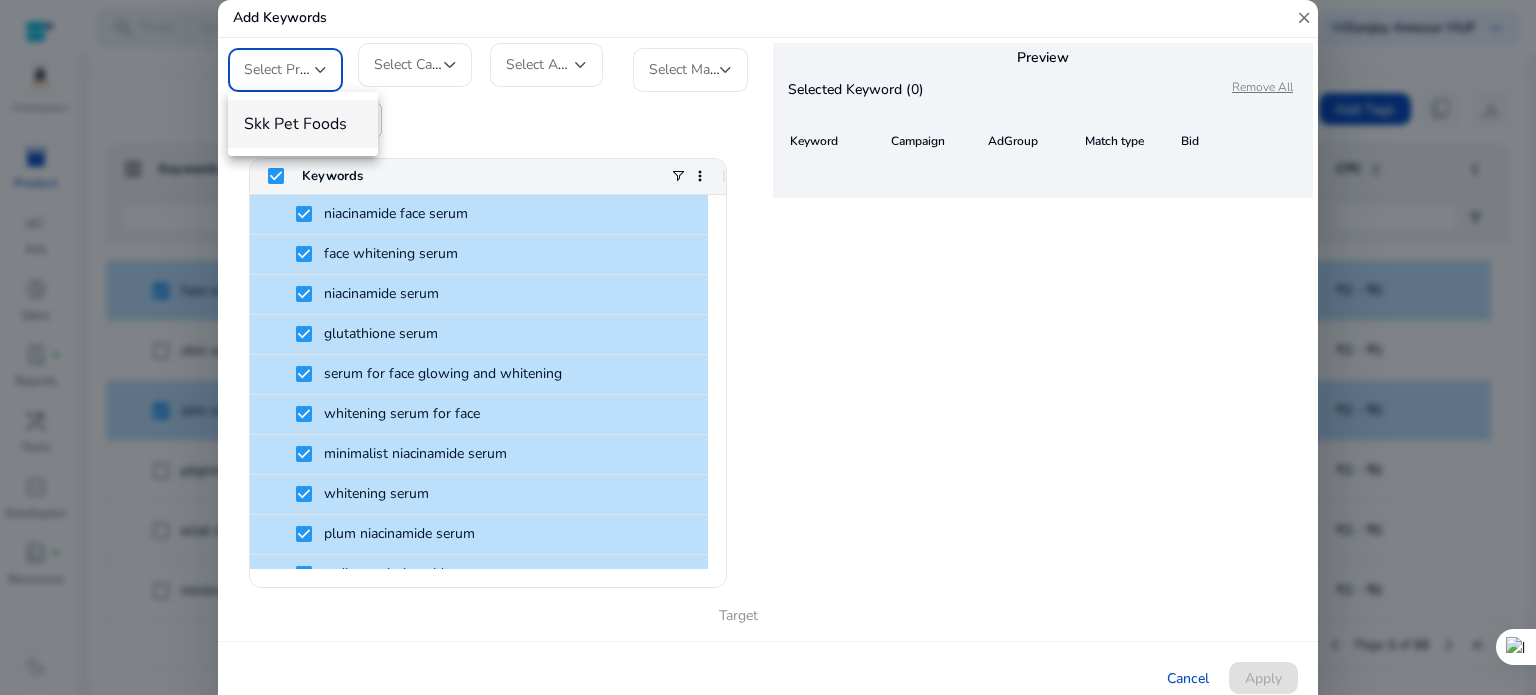 click on "Skk Pet Foods" at bounding box center (303, 124) 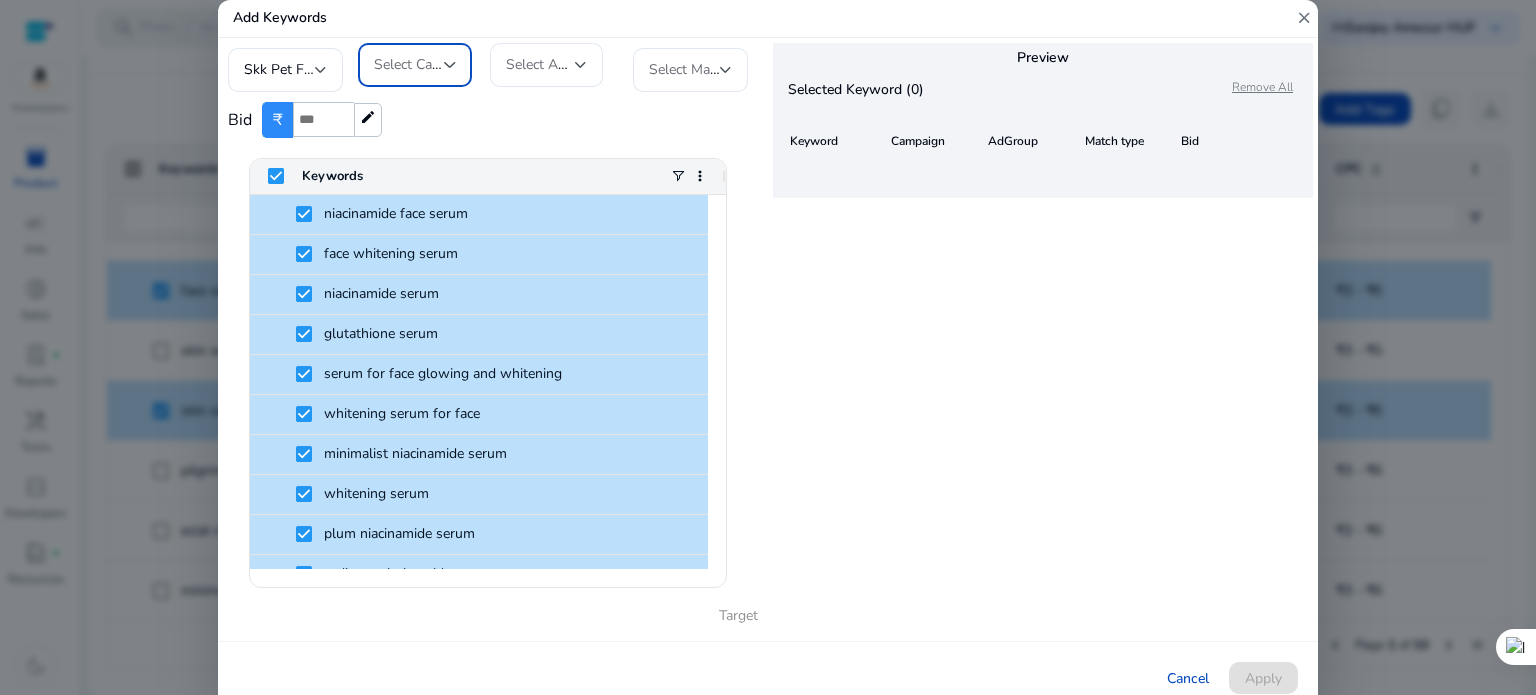 click on "Select Campaign" at bounding box center (426, 64) 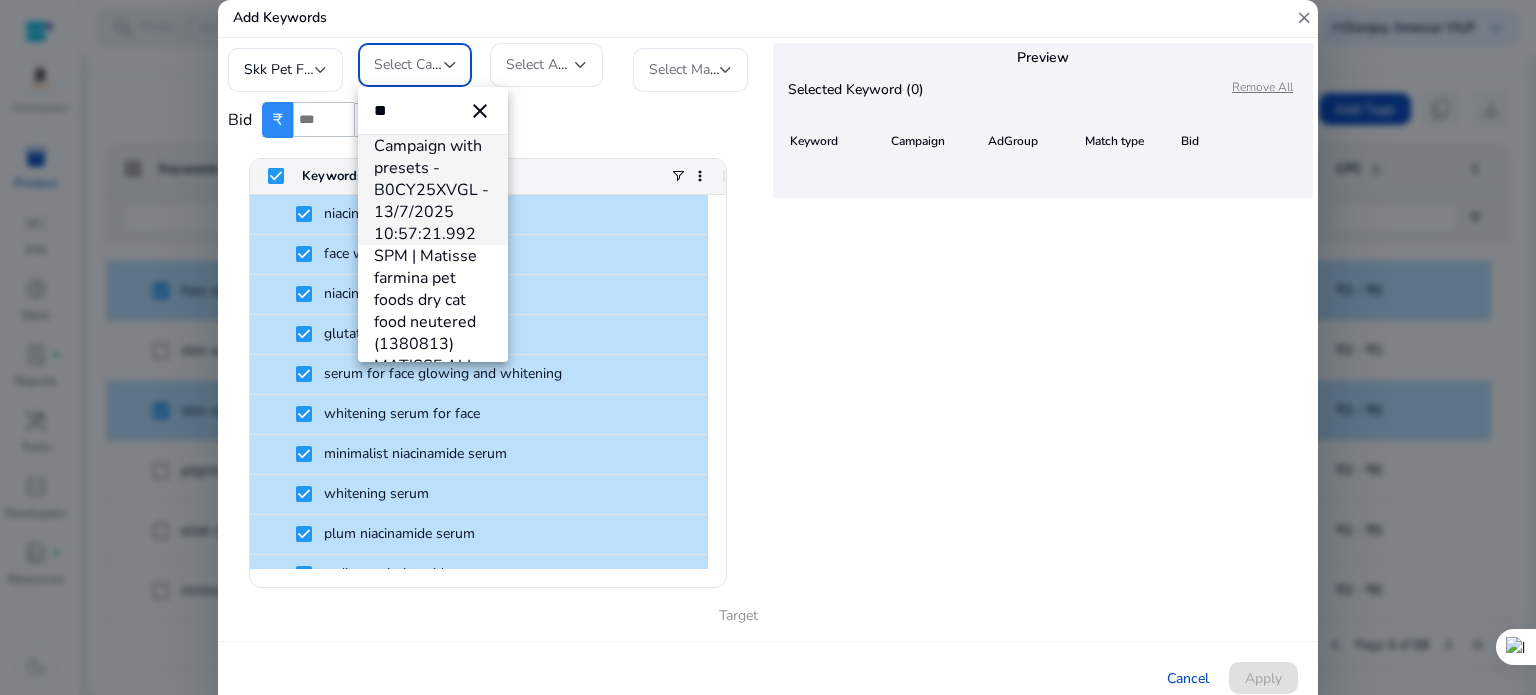 type on "*" 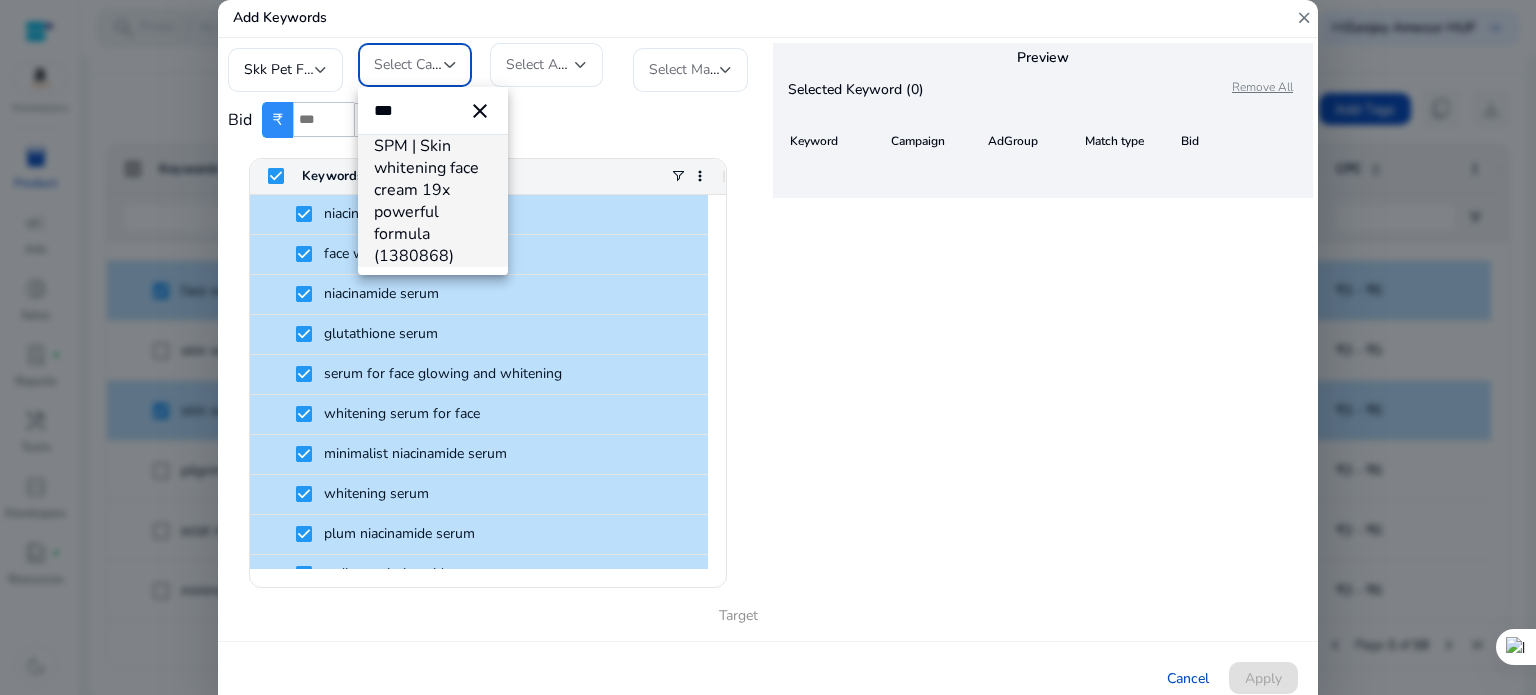 type on "***" 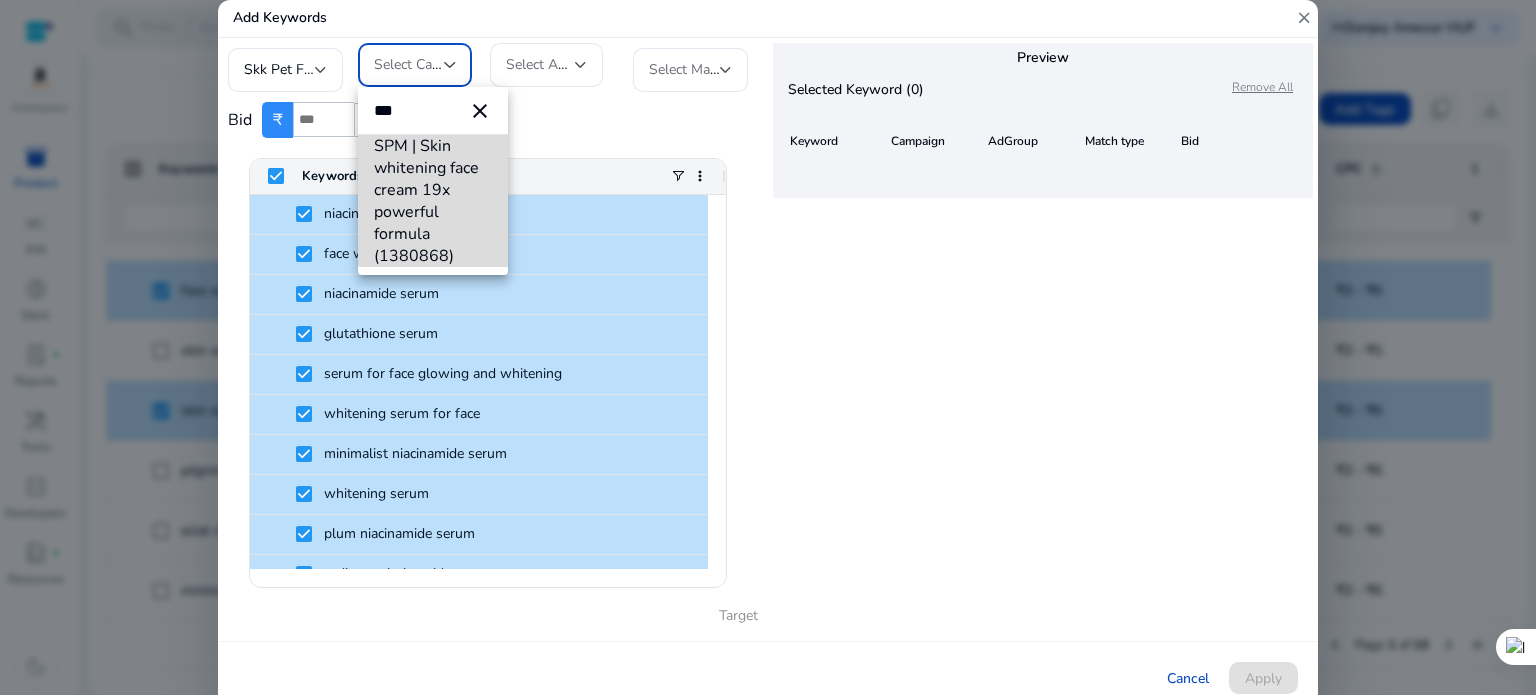 click on "SPM | Skin whitening face cream 19x powerful formula (1380868)" at bounding box center (433, 201) 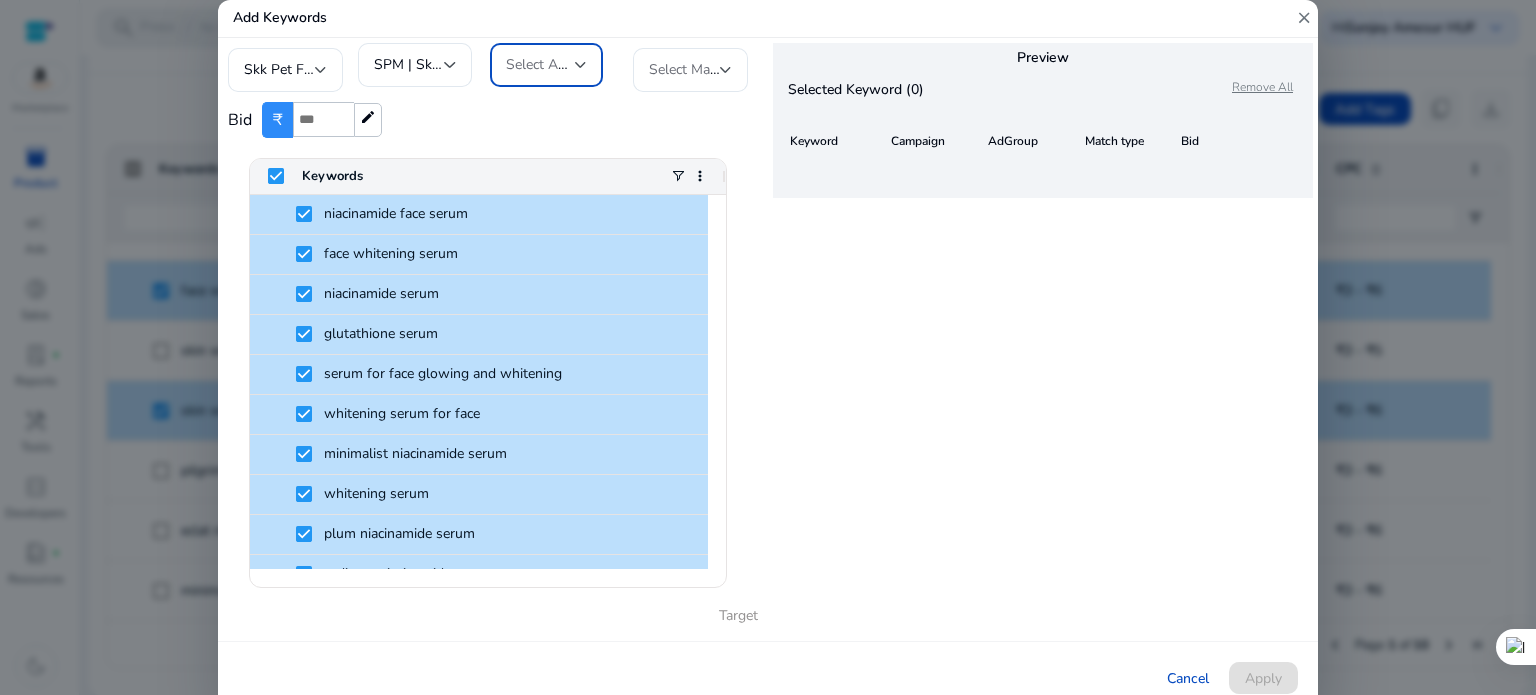 click on "Select AdGroup" at bounding box center (541, 65) 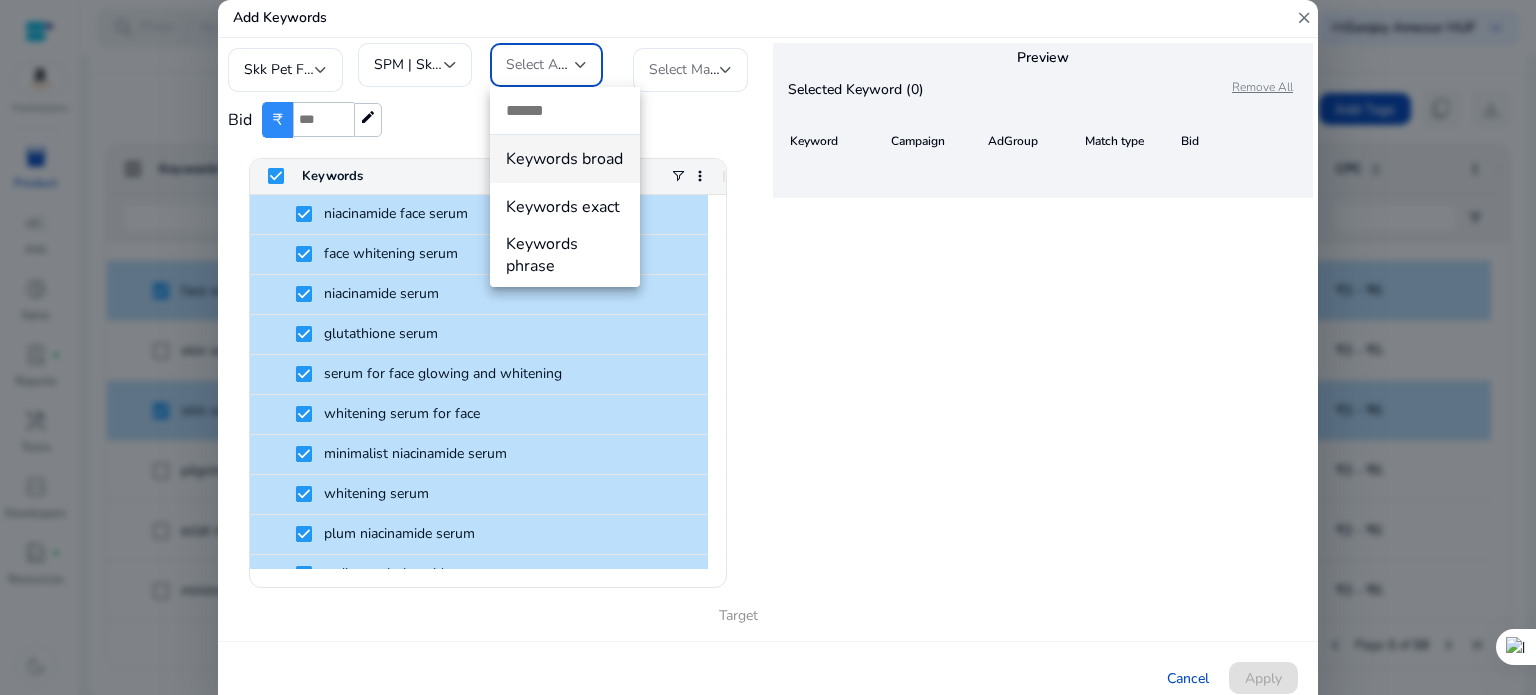 click on "Keywords broad" at bounding box center [565, 159] 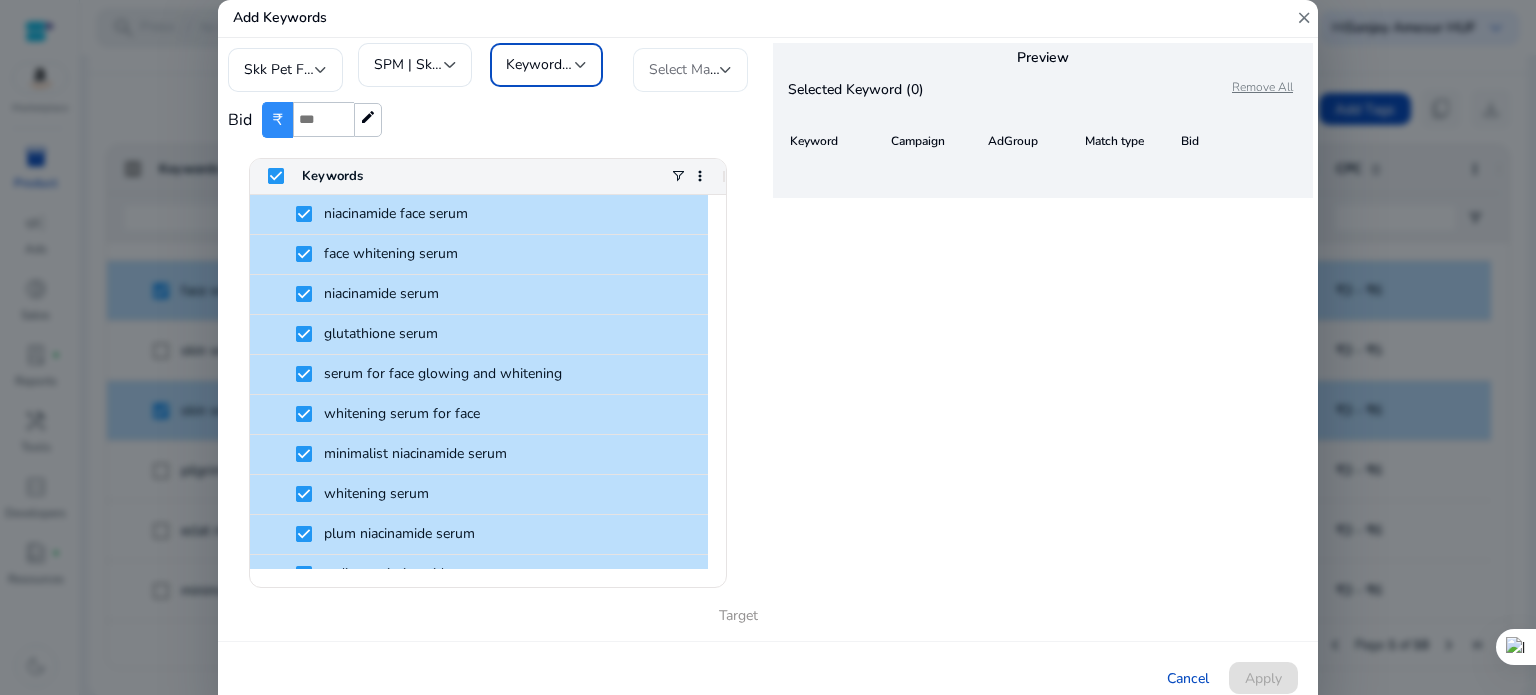 click on "Select Match Type" at bounding box center (705, 69) 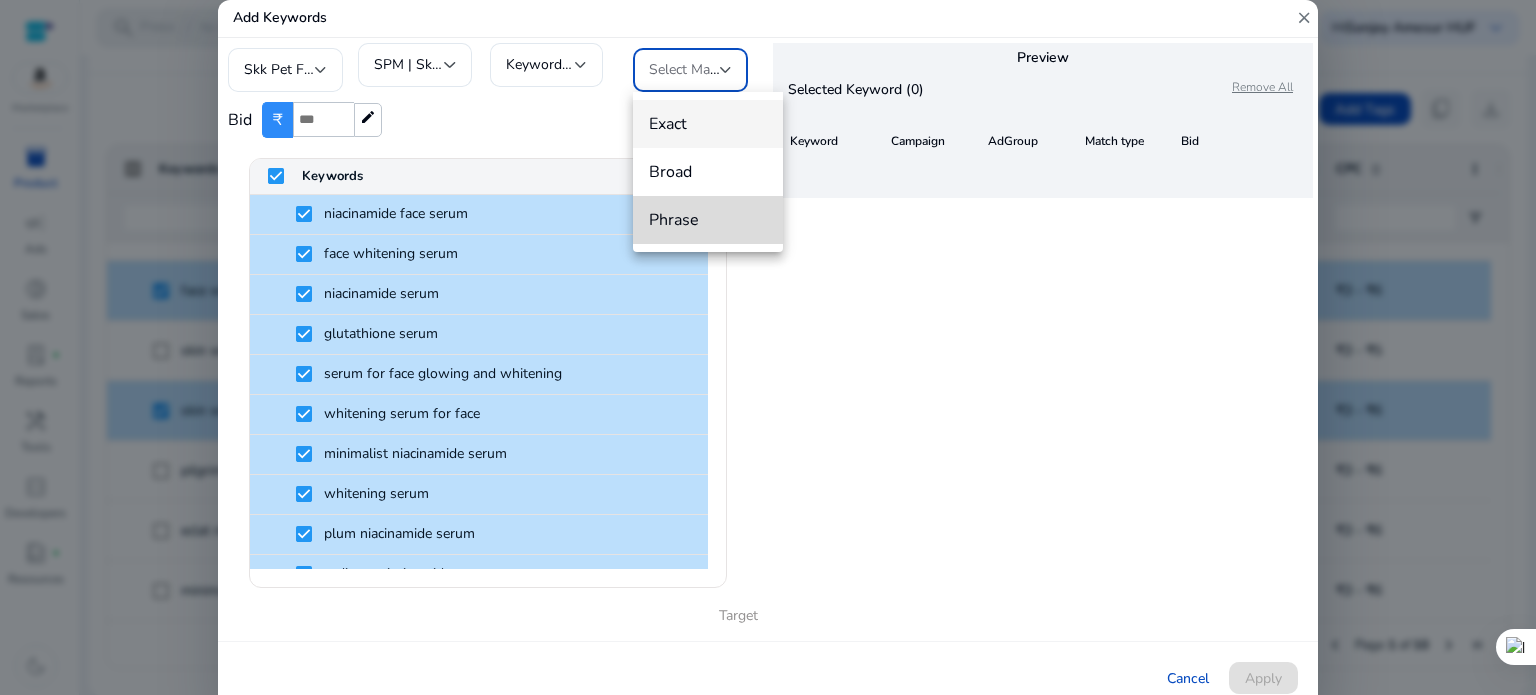 click on "Phrase" at bounding box center [708, 220] 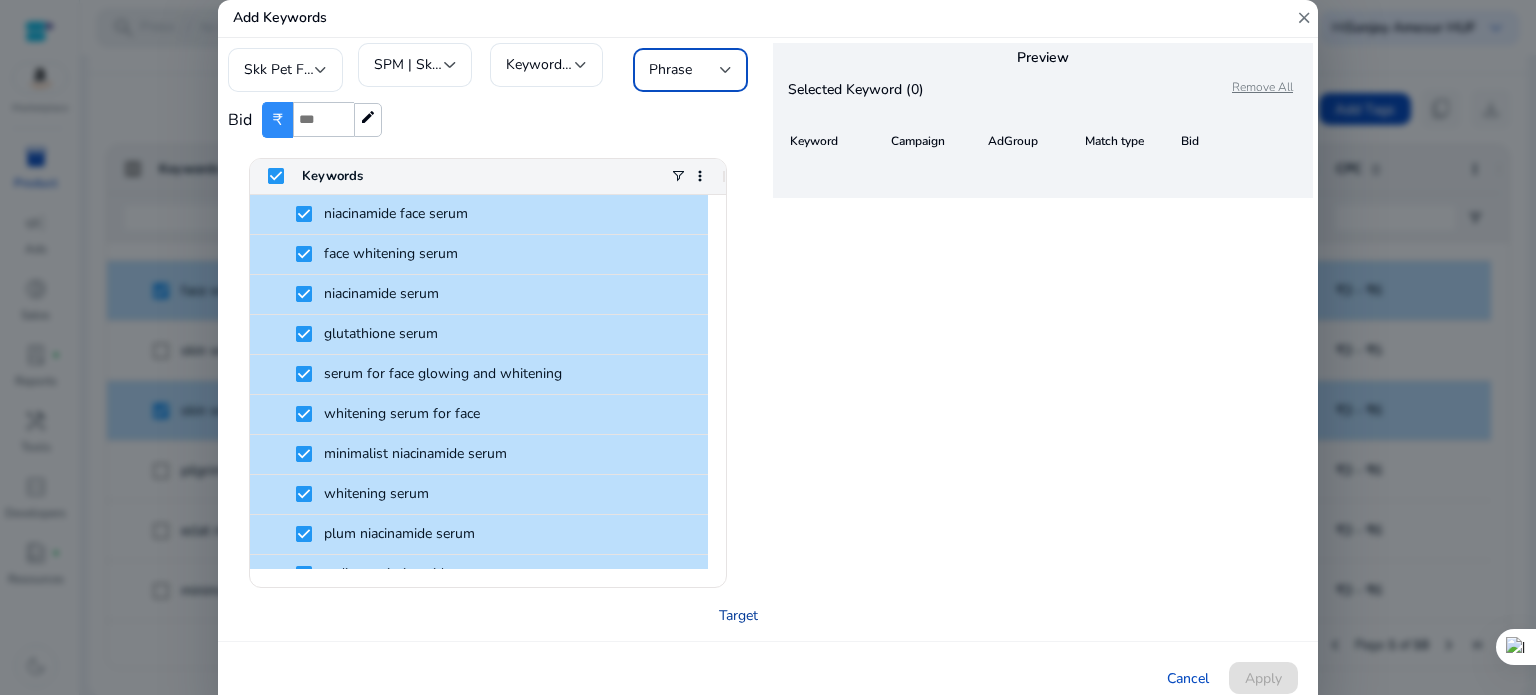 click on "Target" at bounding box center (738, 615) 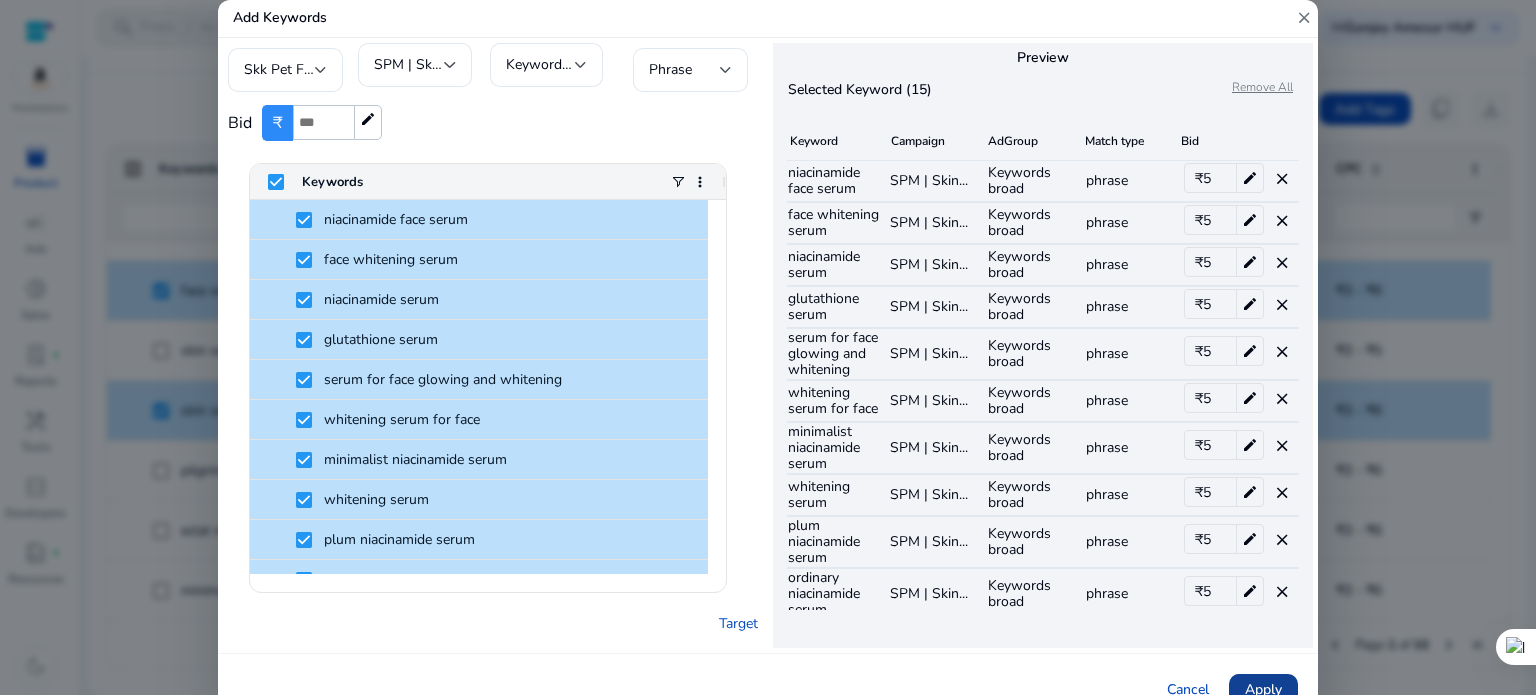 click on "Apply" at bounding box center (1263, 689) 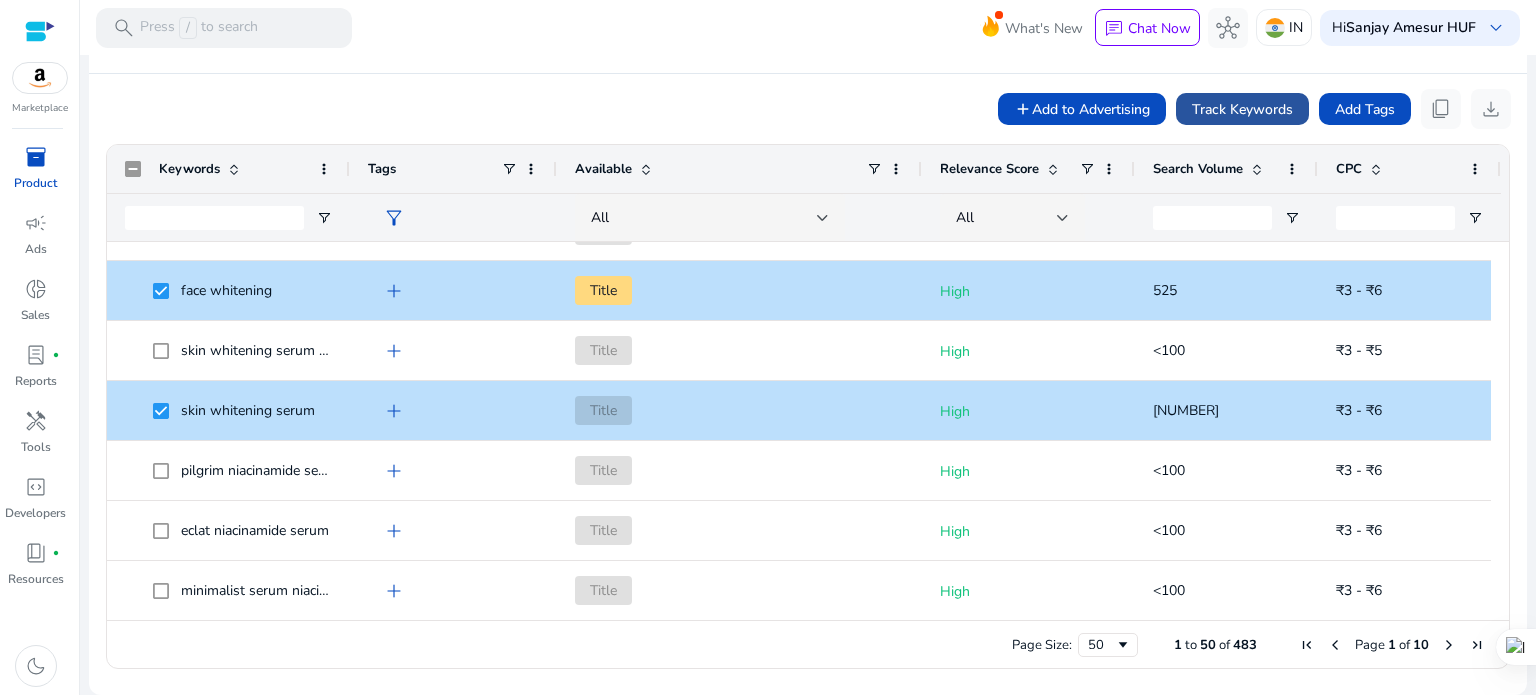 click on "Track Keywords" 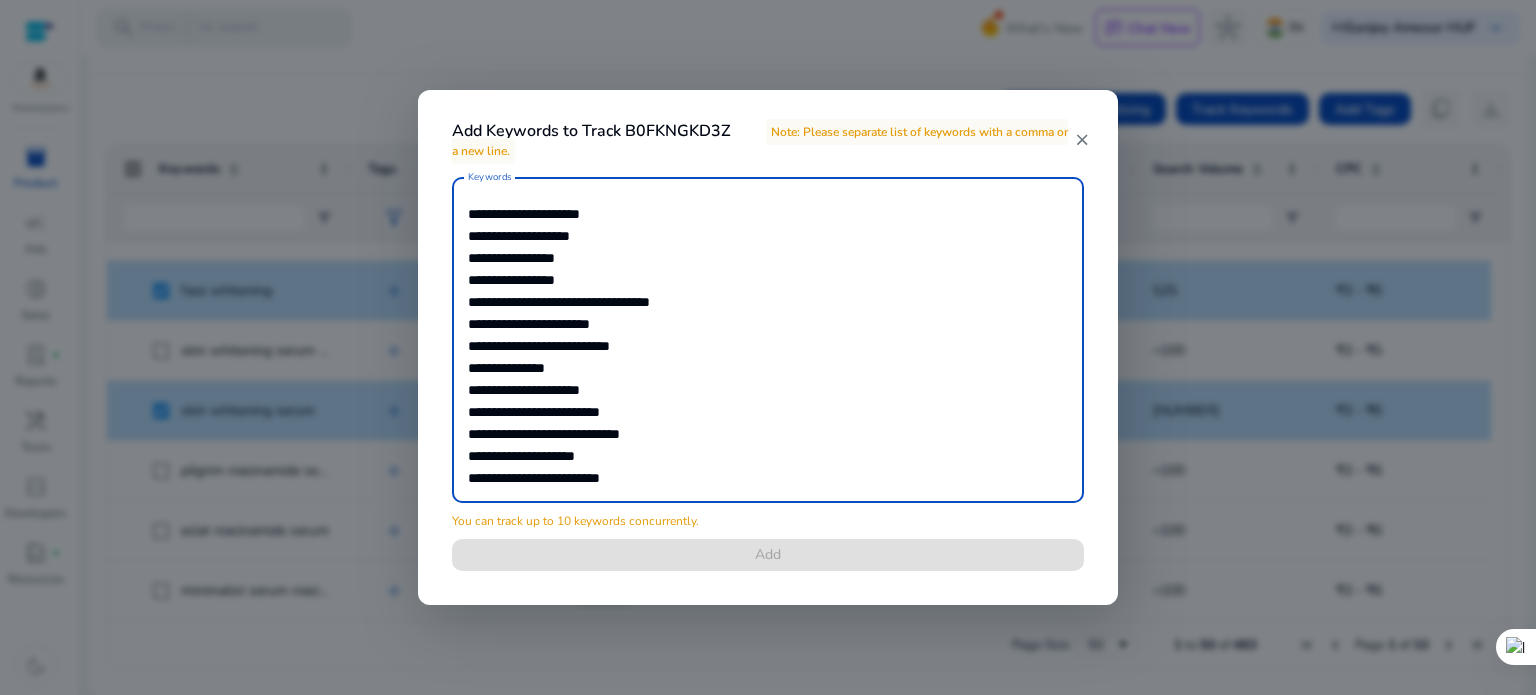 scroll, scrollTop: 56, scrollLeft: 0, axis: vertical 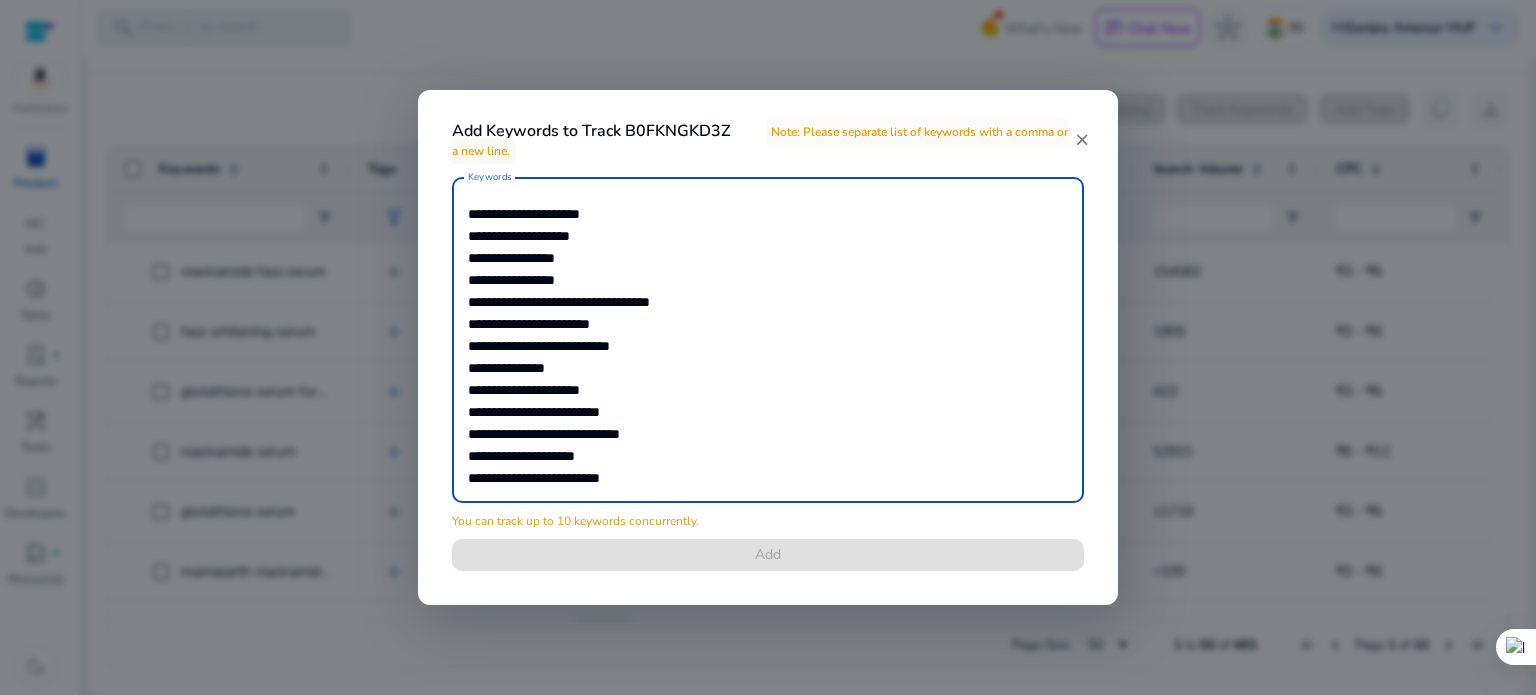 click on "**********" at bounding box center [768, 340] 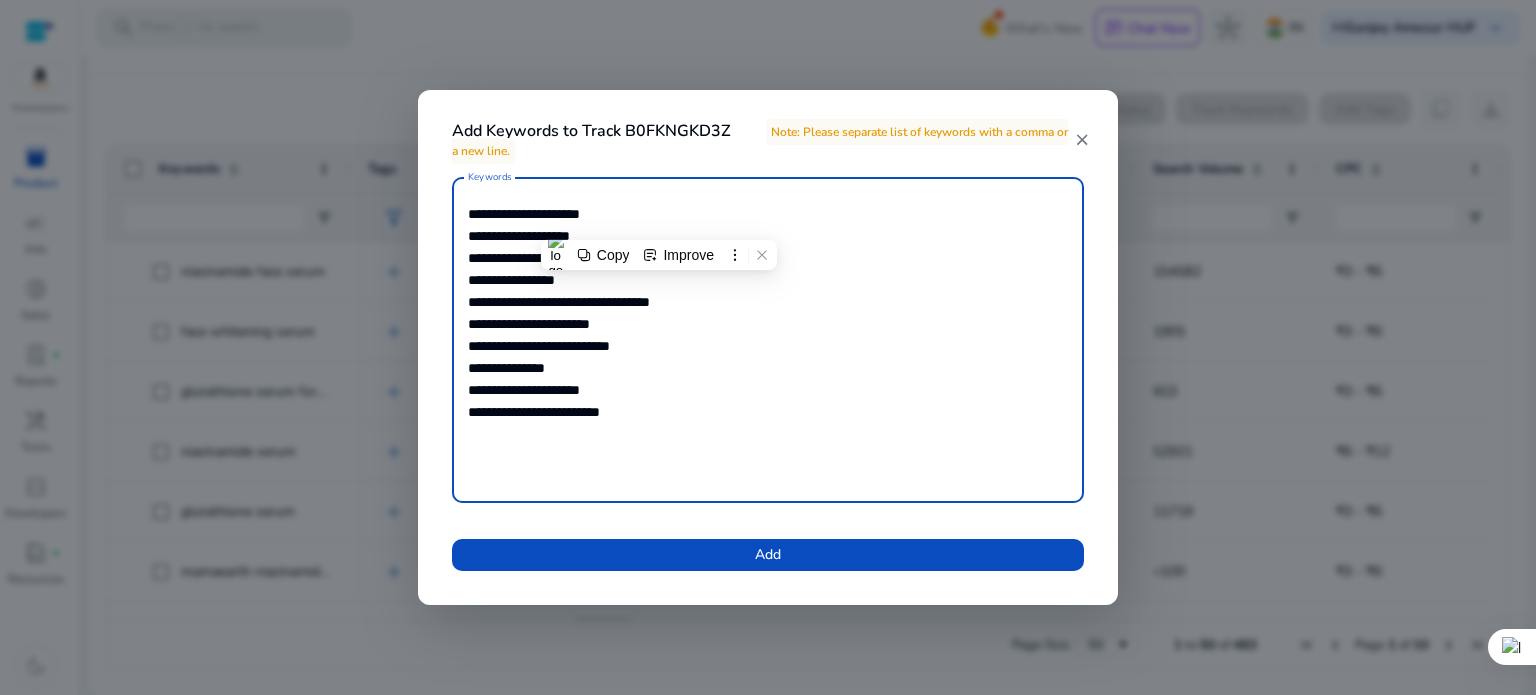 scroll, scrollTop: 0, scrollLeft: 0, axis: both 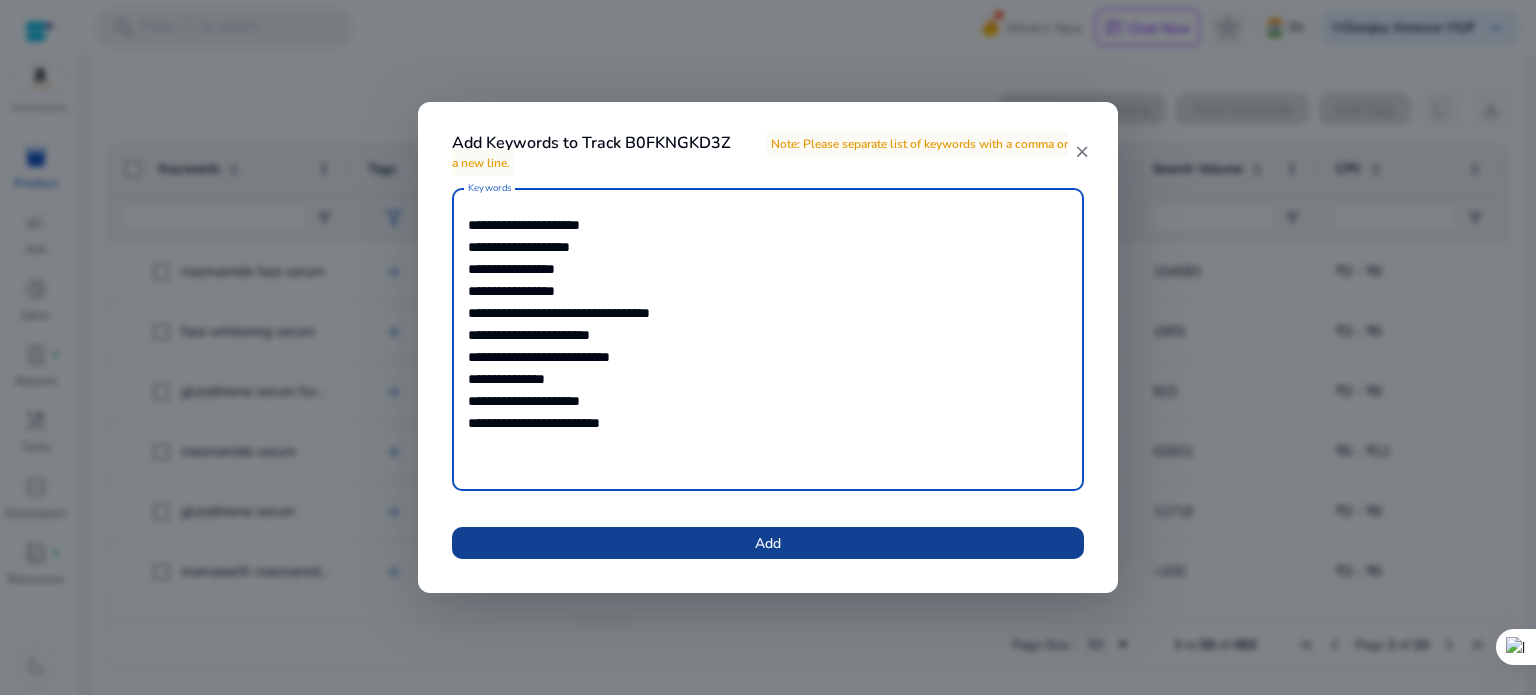 type on "**********" 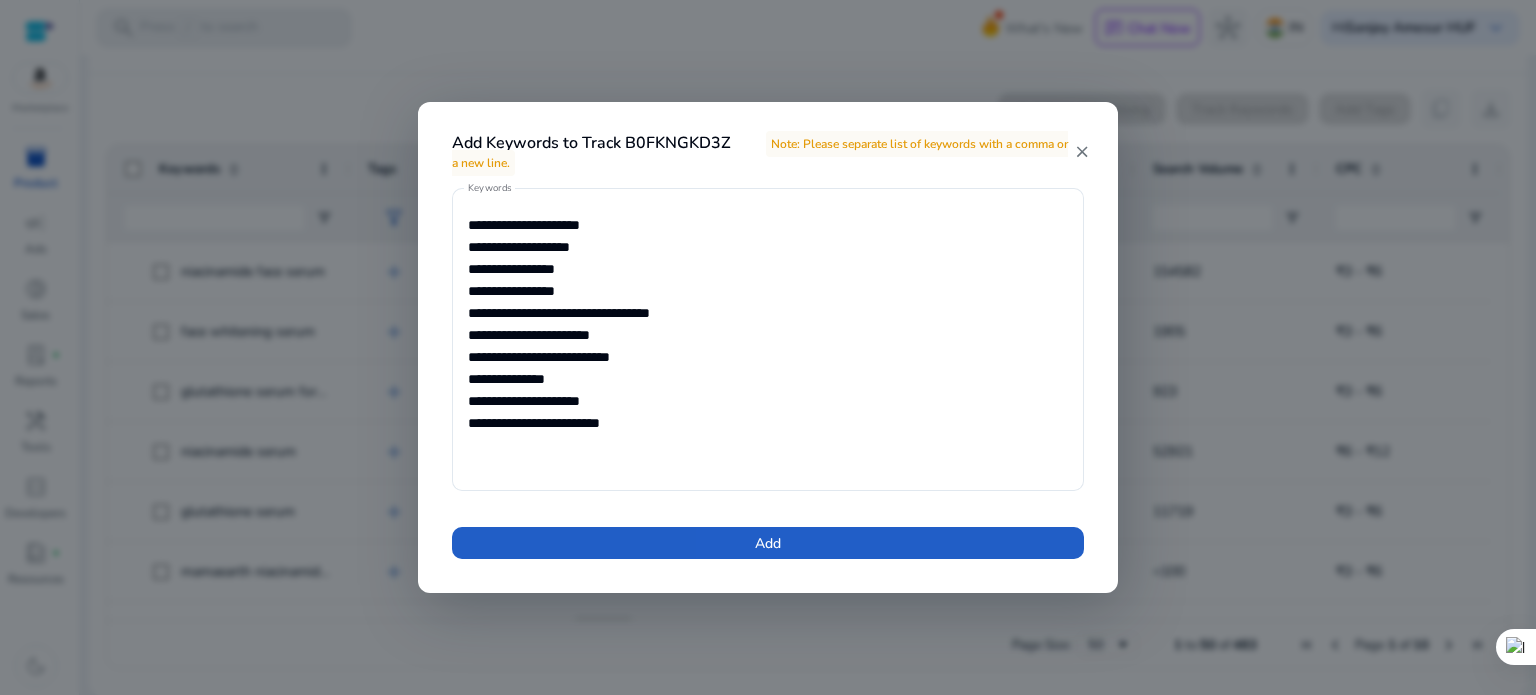 click on "Add" at bounding box center (768, 543) 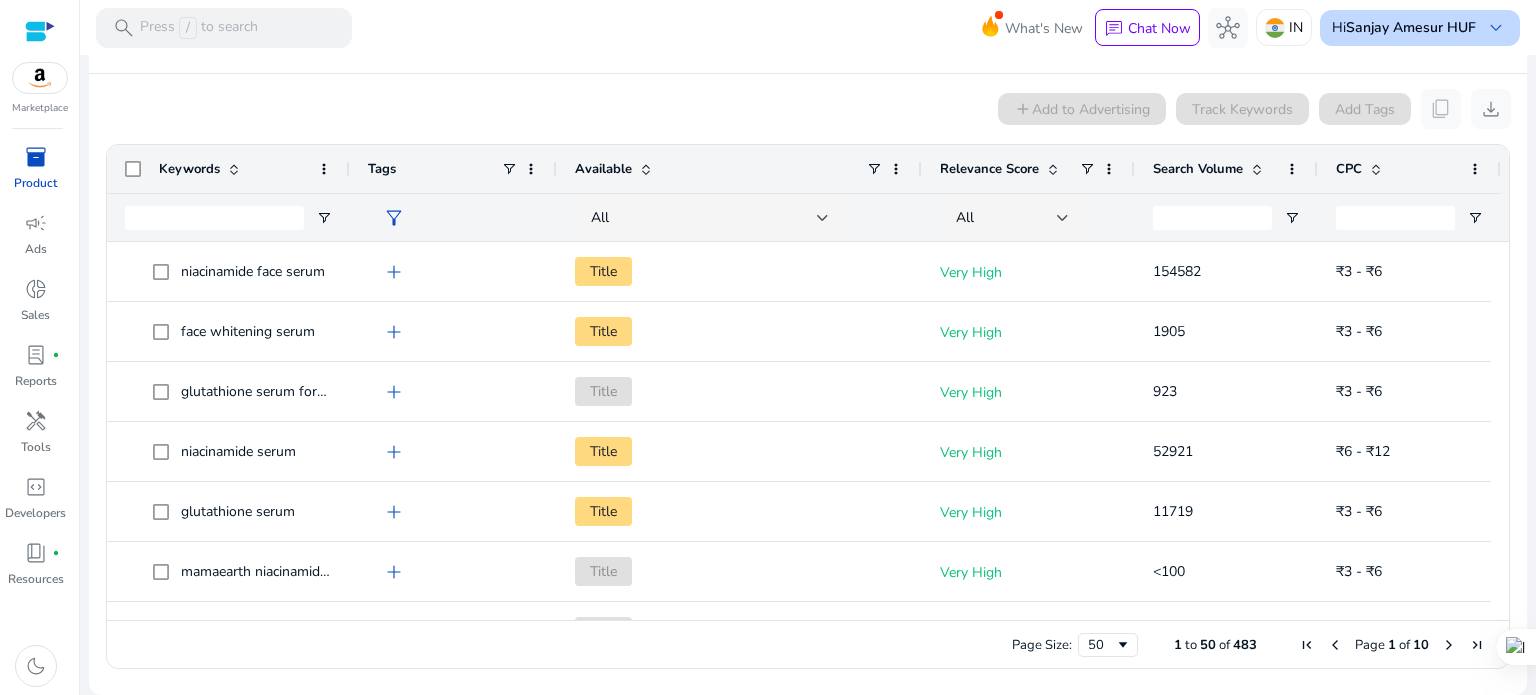 click on "Hi [NAME] HUF keyboard_arrow_down" at bounding box center [1420, 28] 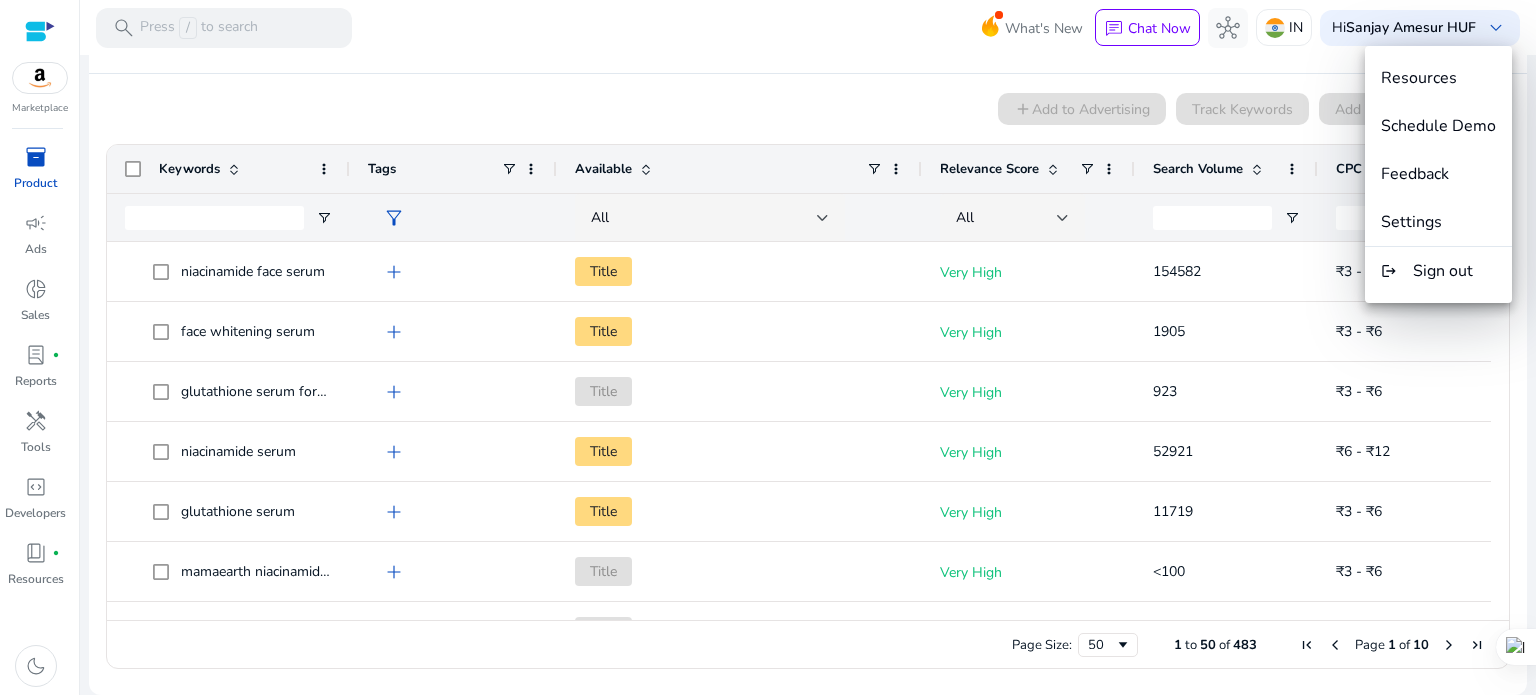 click at bounding box center [768, 347] 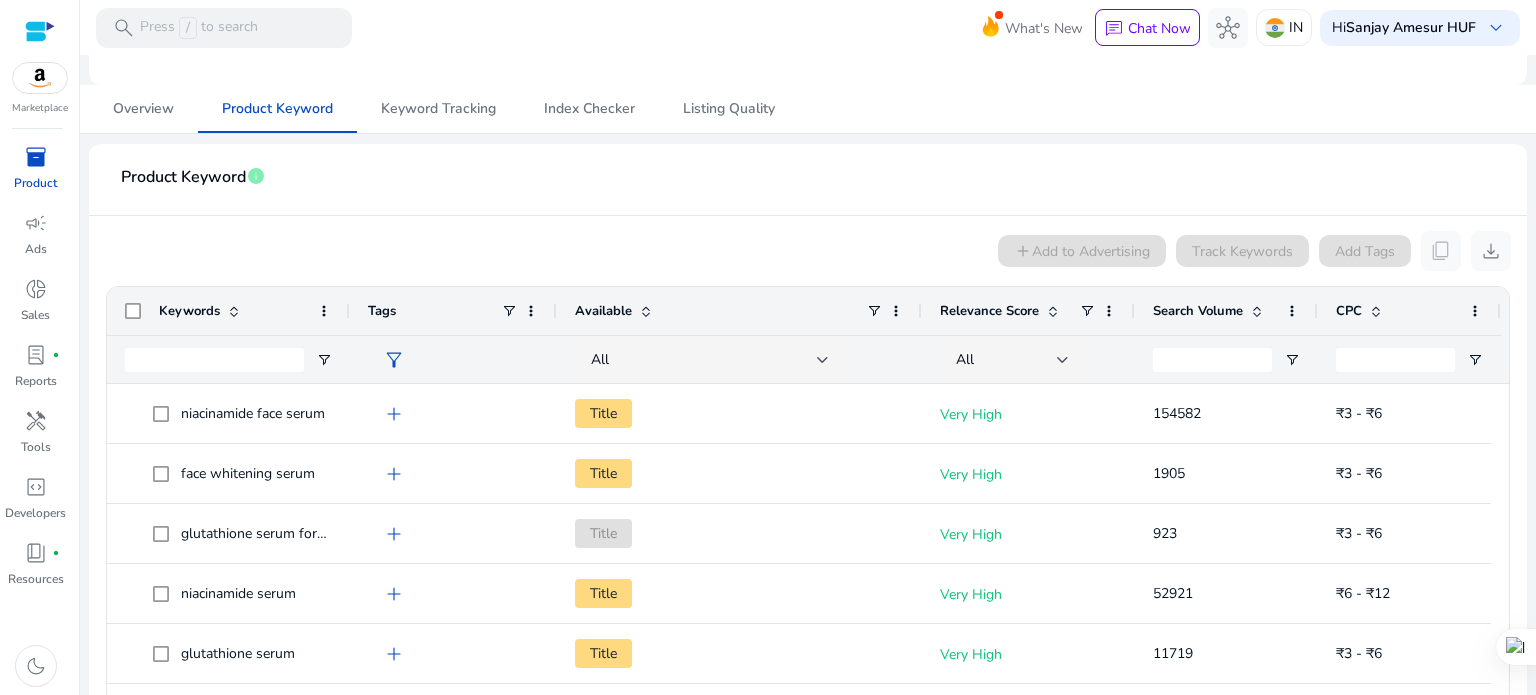 scroll, scrollTop: 0, scrollLeft: 0, axis: both 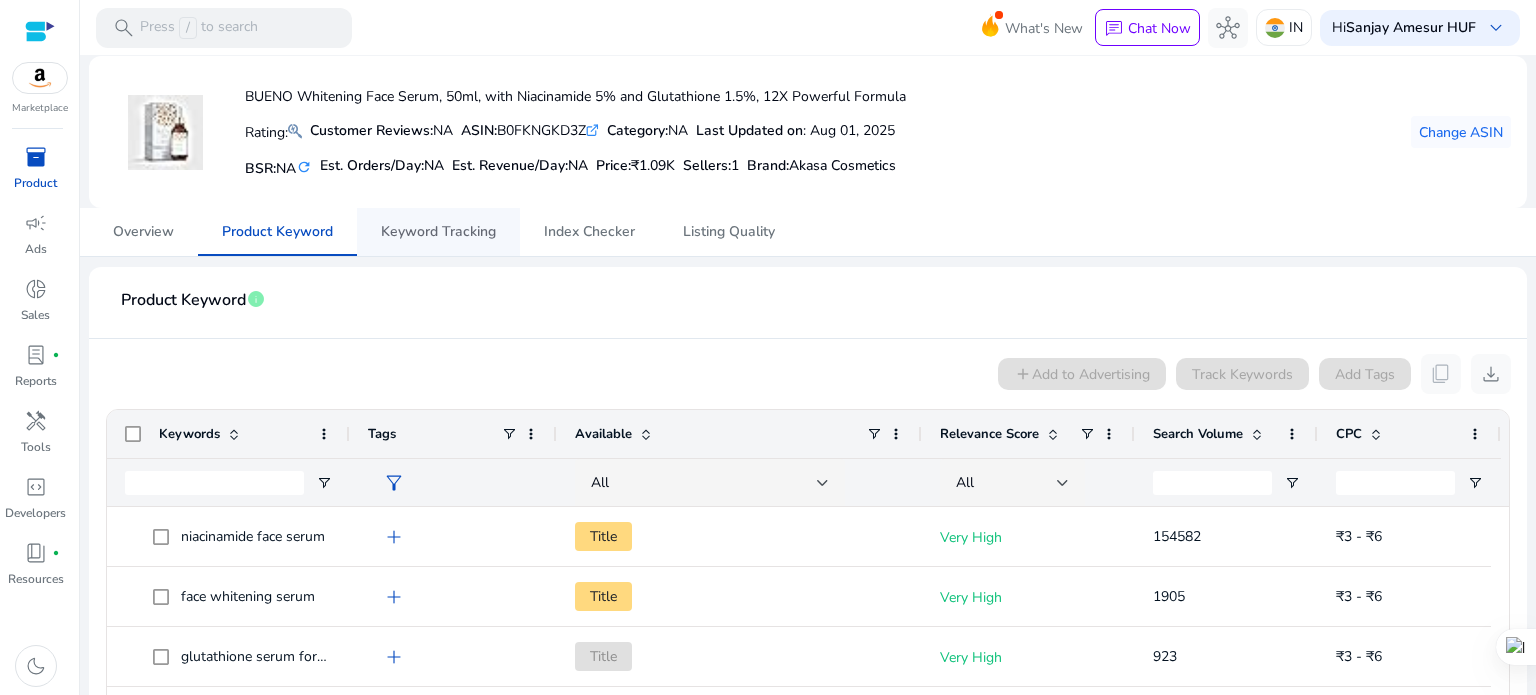click on "Keyword Tracking" at bounding box center [438, 232] 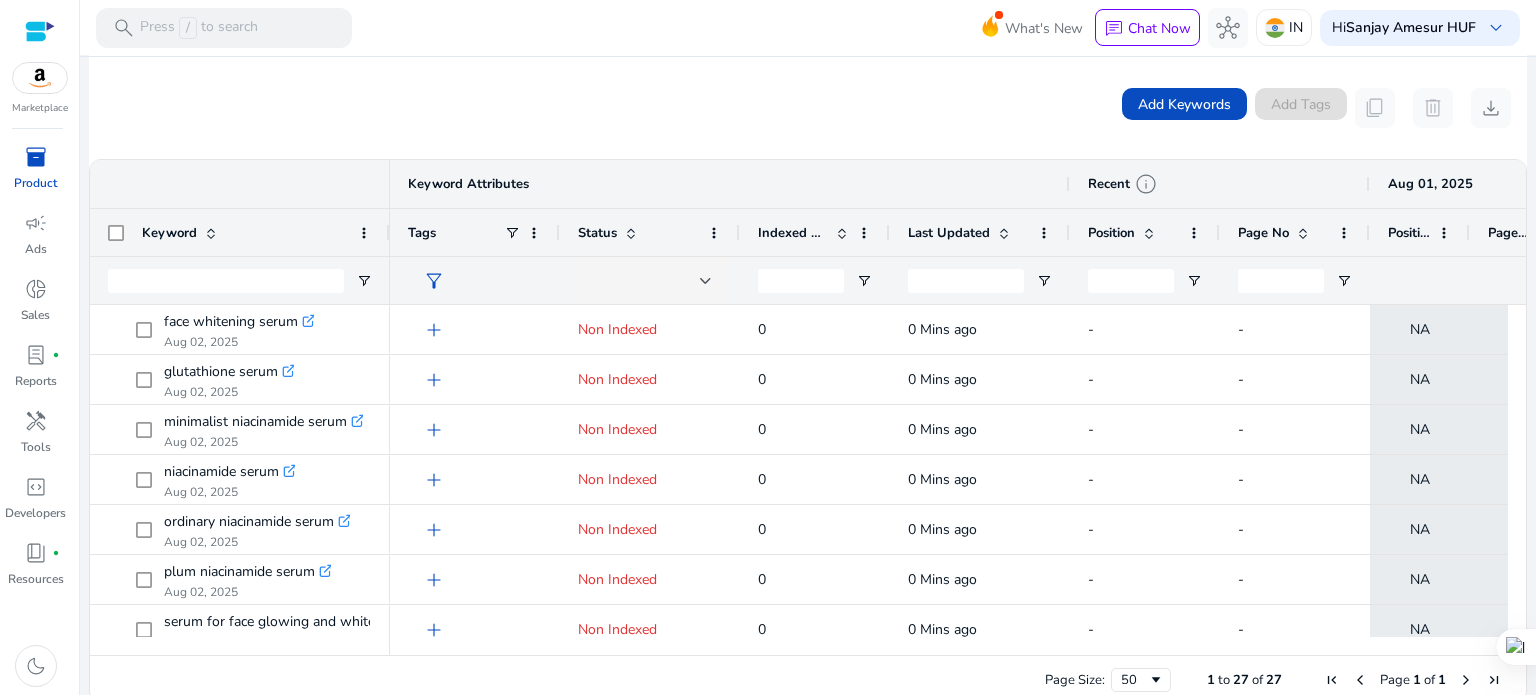 scroll, scrollTop: 292, scrollLeft: 0, axis: vertical 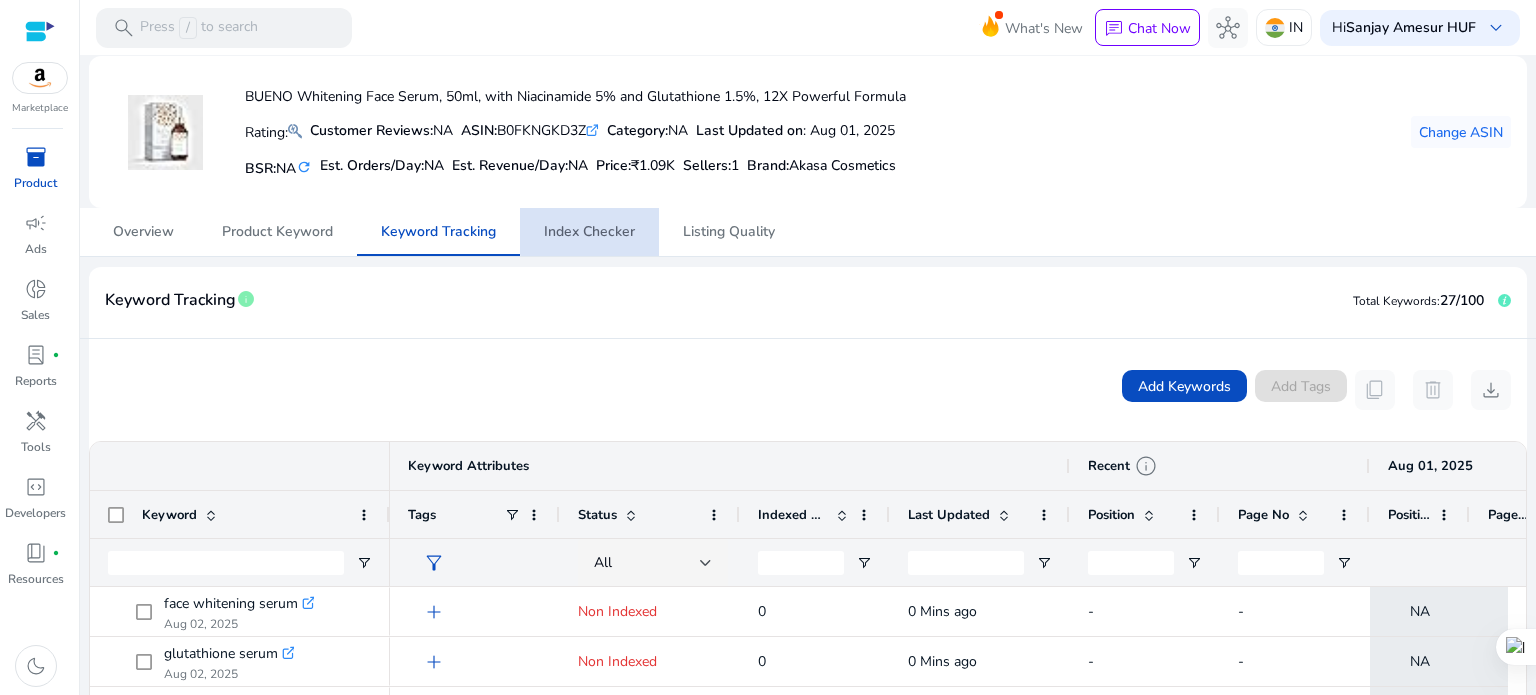 click on "Index Checker" at bounding box center (589, 232) 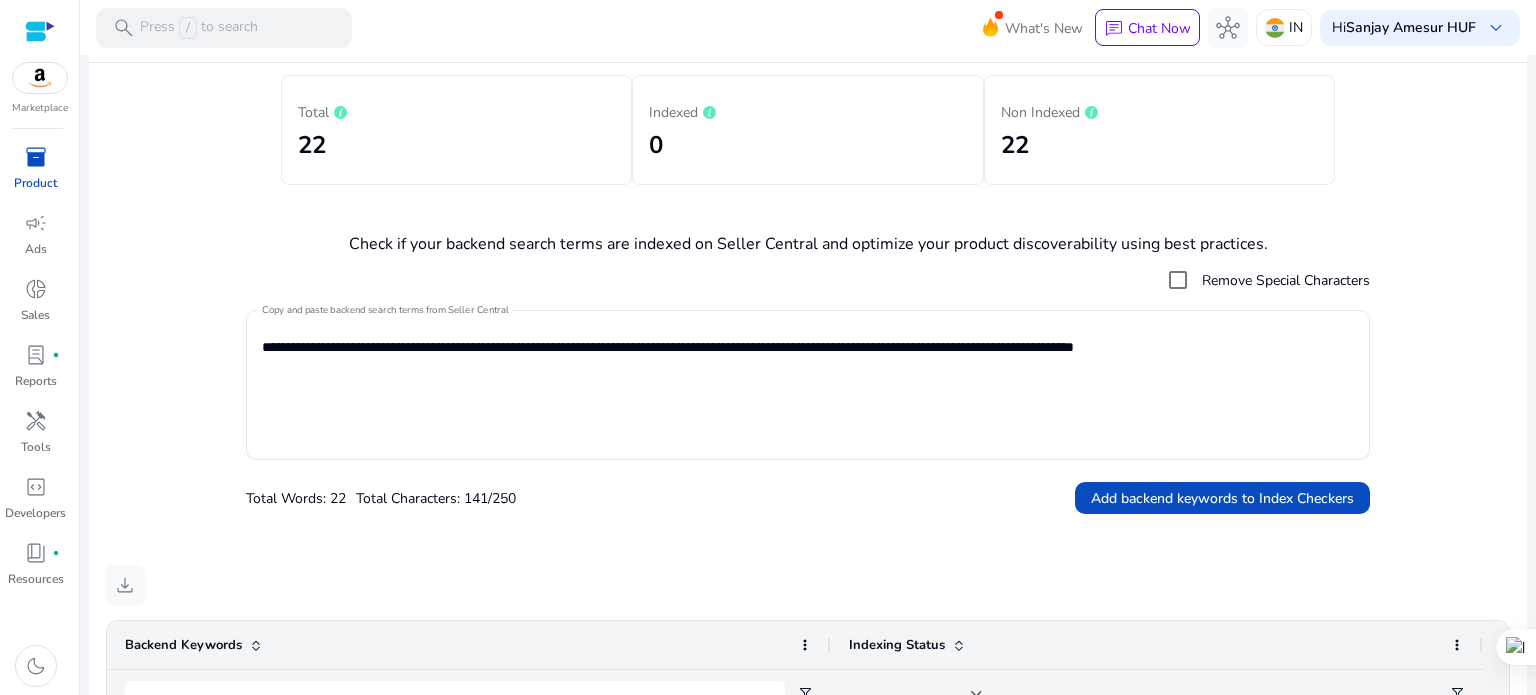 scroll, scrollTop: 200, scrollLeft: 0, axis: vertical 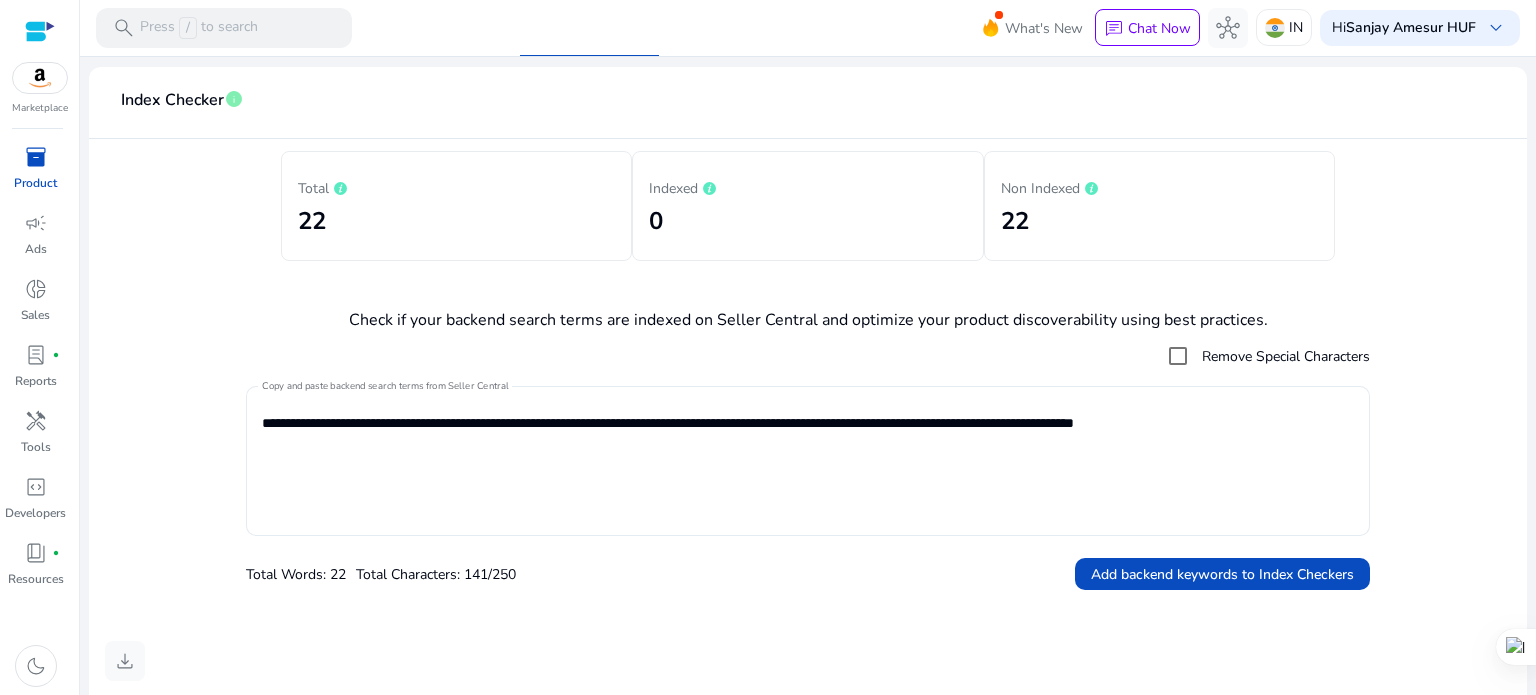 drag, startPoint x: 1117, startPoint y: 571, endPoint x: 864, endPoint y: 482, distance: 268.1977 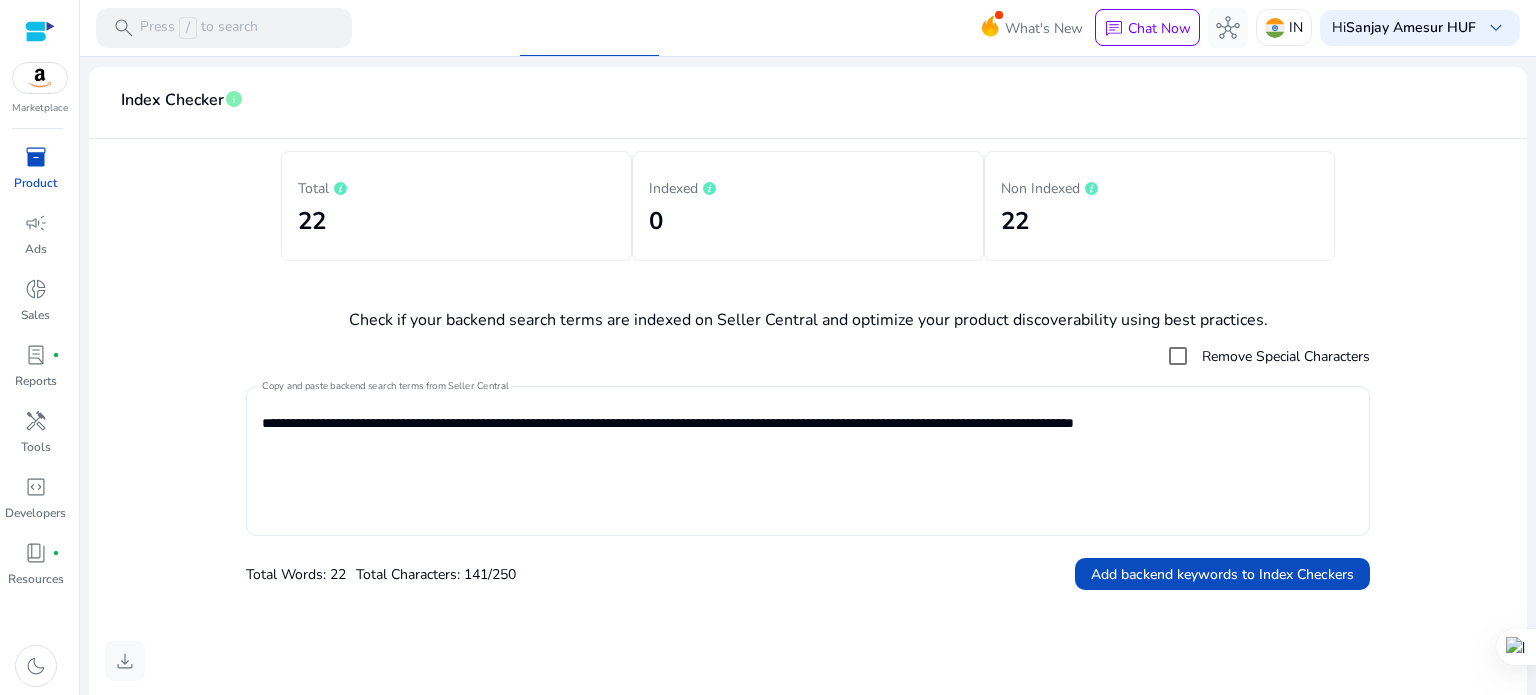 click on "**********" at bounding box center (808, 461) 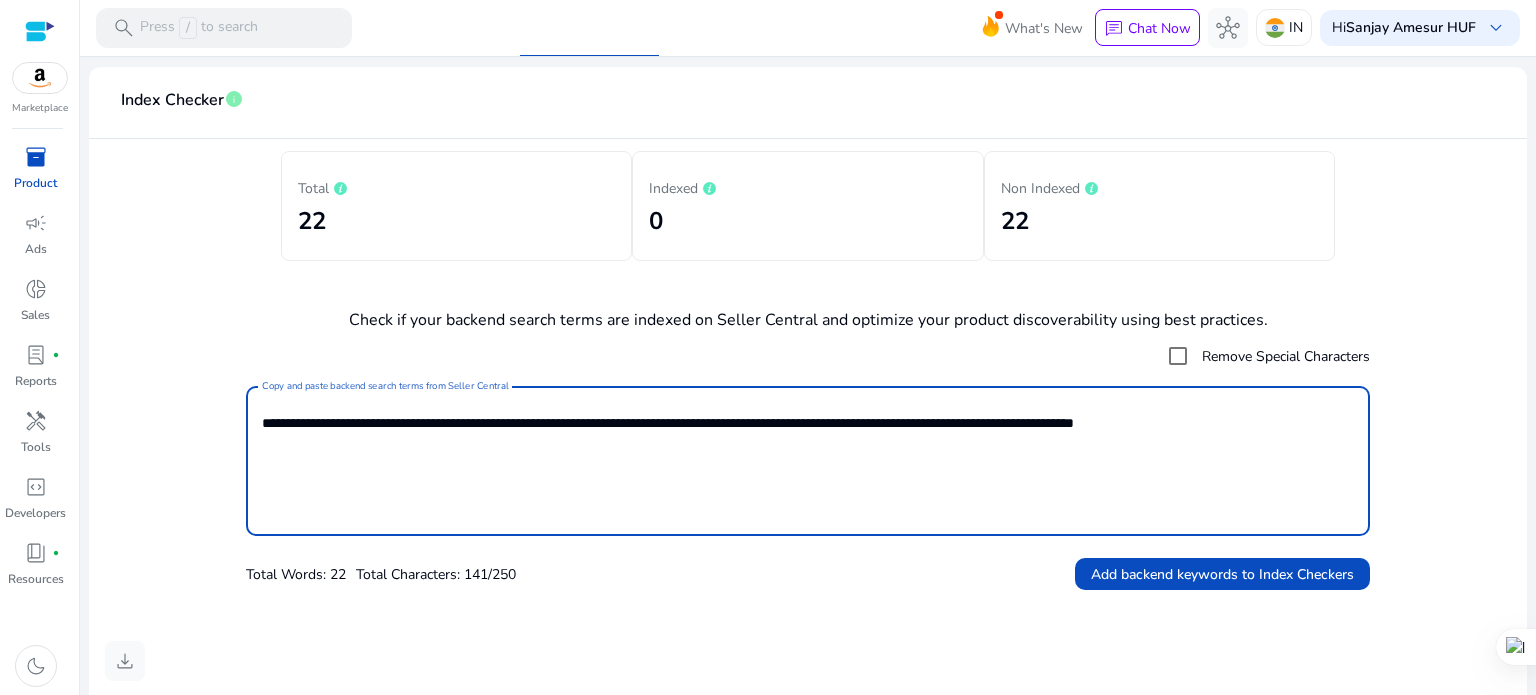 click on "**********" at bounding box center [808, 461] 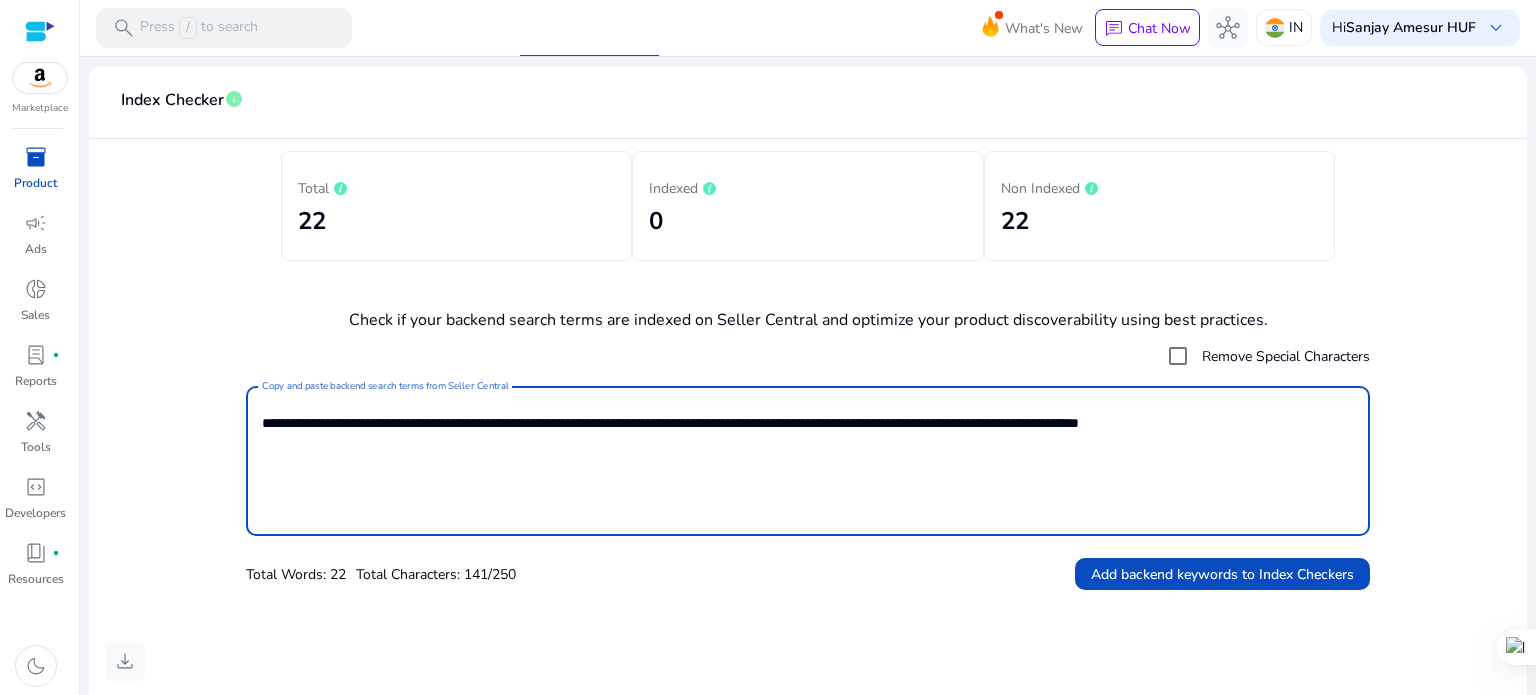 paste on "**********" 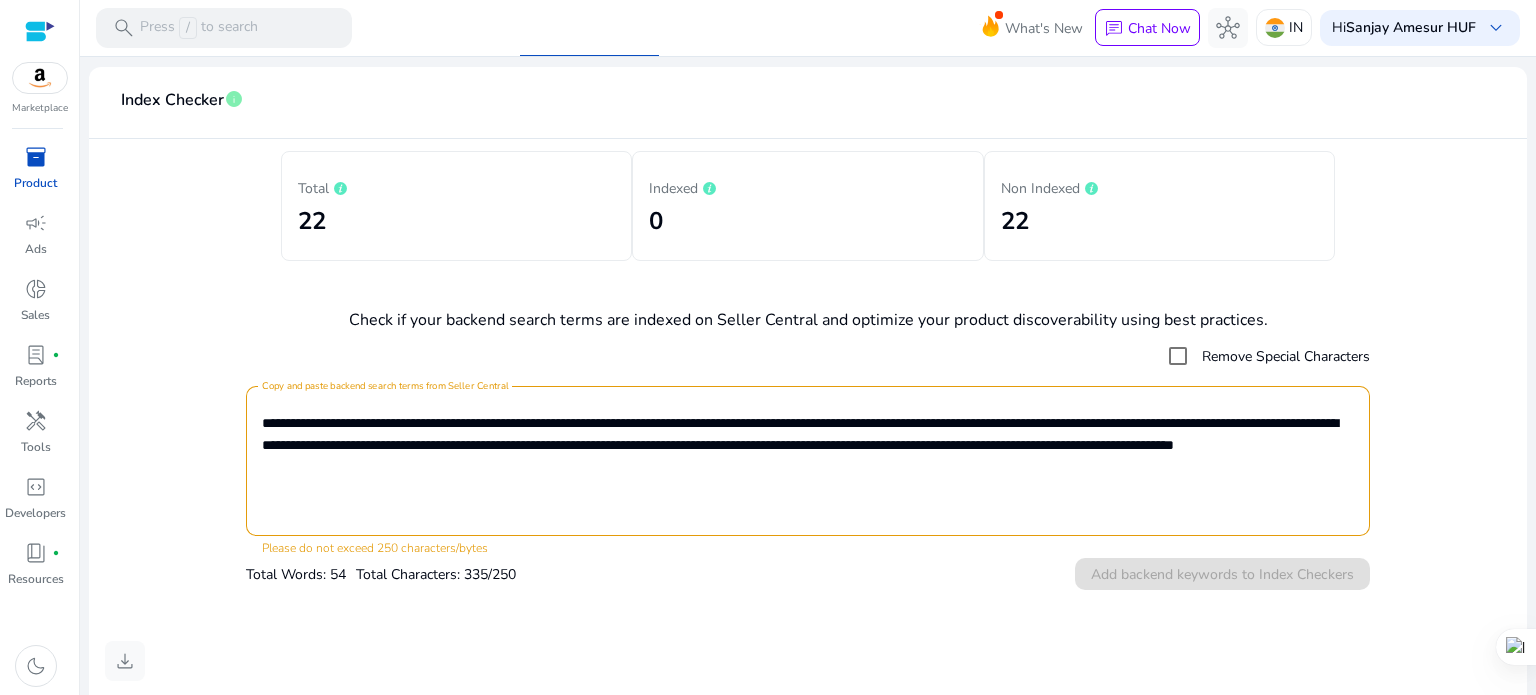 drag, startPoint x: 260, startPoint y: 423, endPoint x: 372, endPoint y: 347, distance: 135.3514 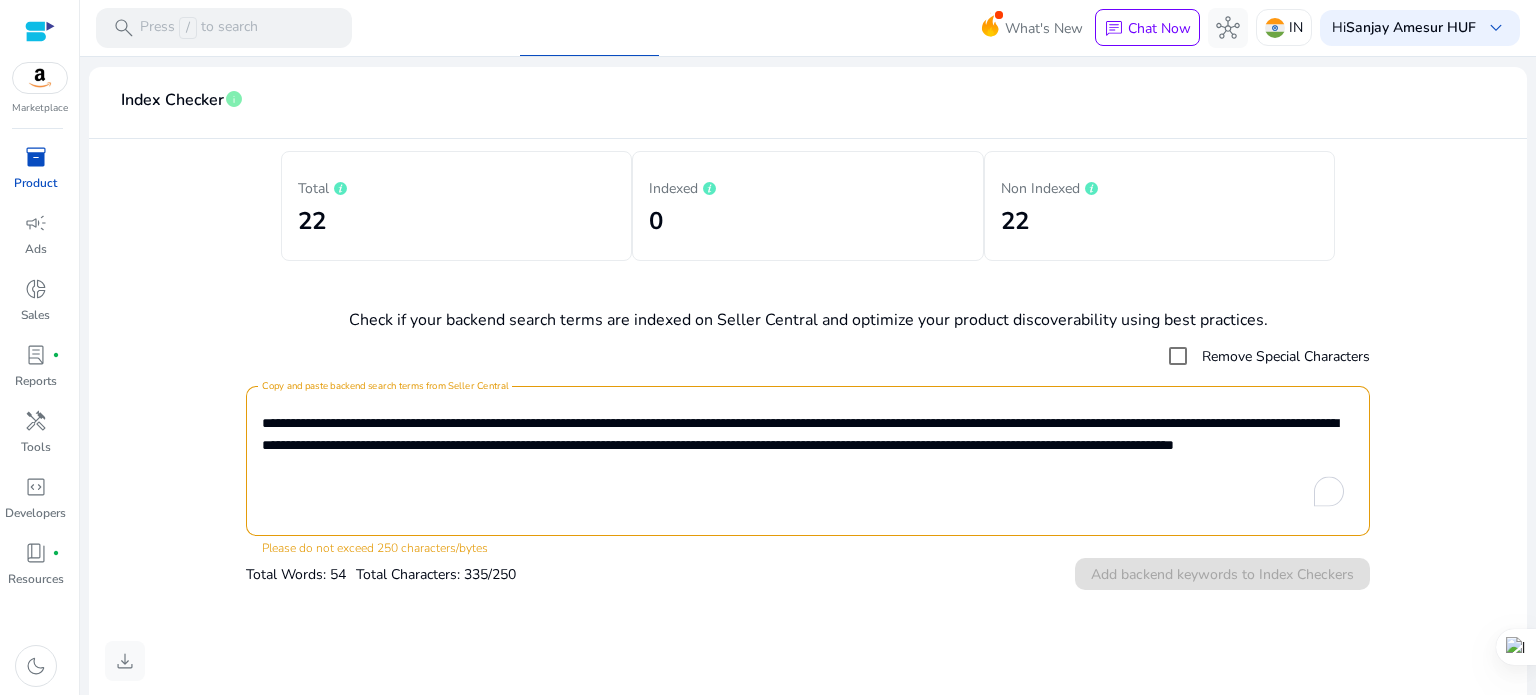 click on "**********" 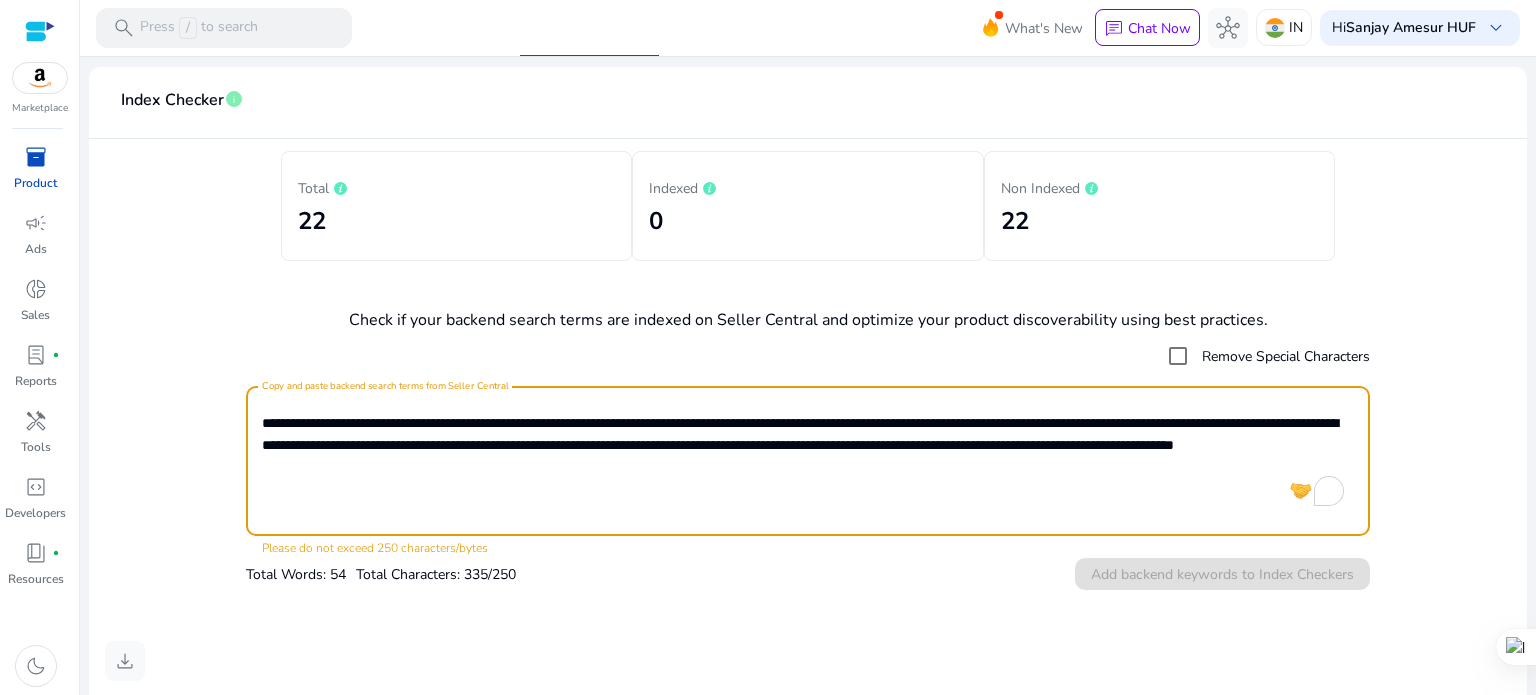 click on "**********" at bounding box center (808, 461) 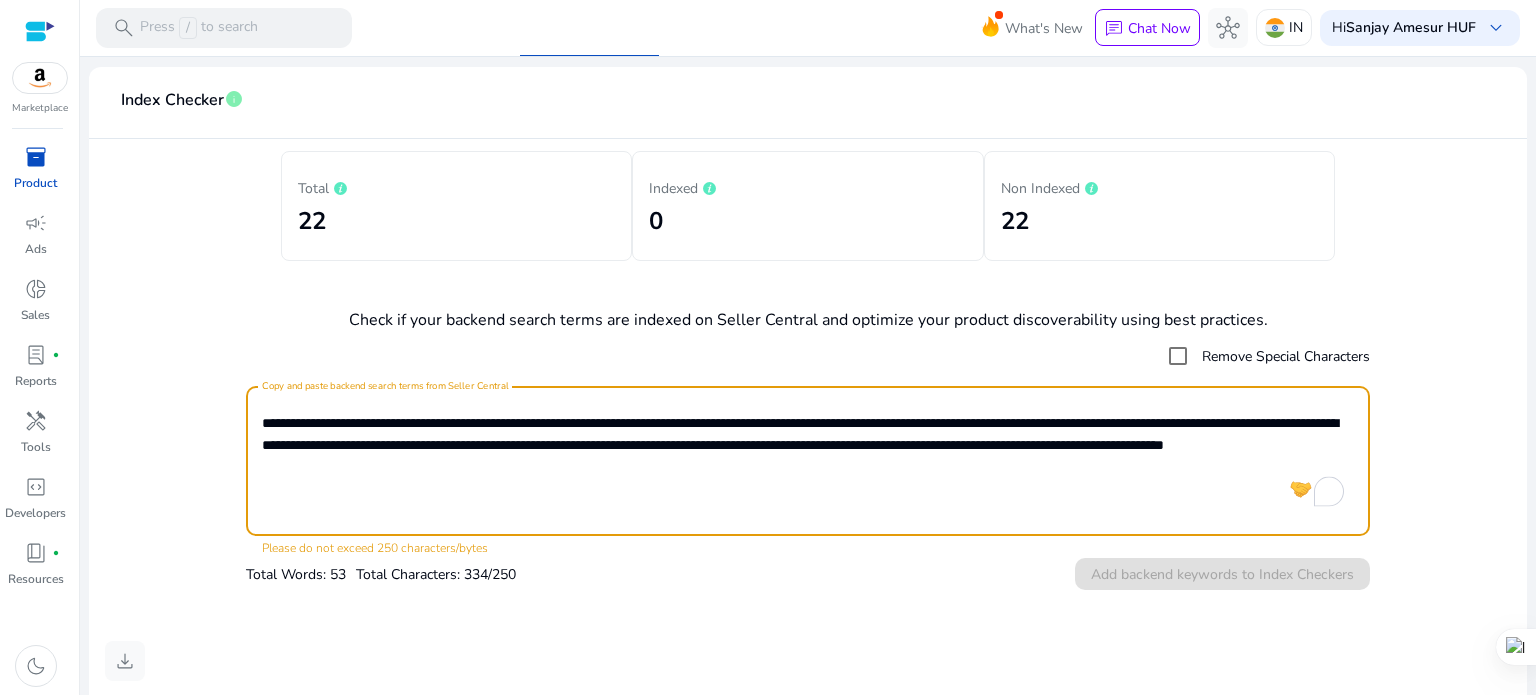 drag, startPoint x: 718, startPoint y: 481, endPoint x: 233, endPoint y: 391, distance: 493.27985 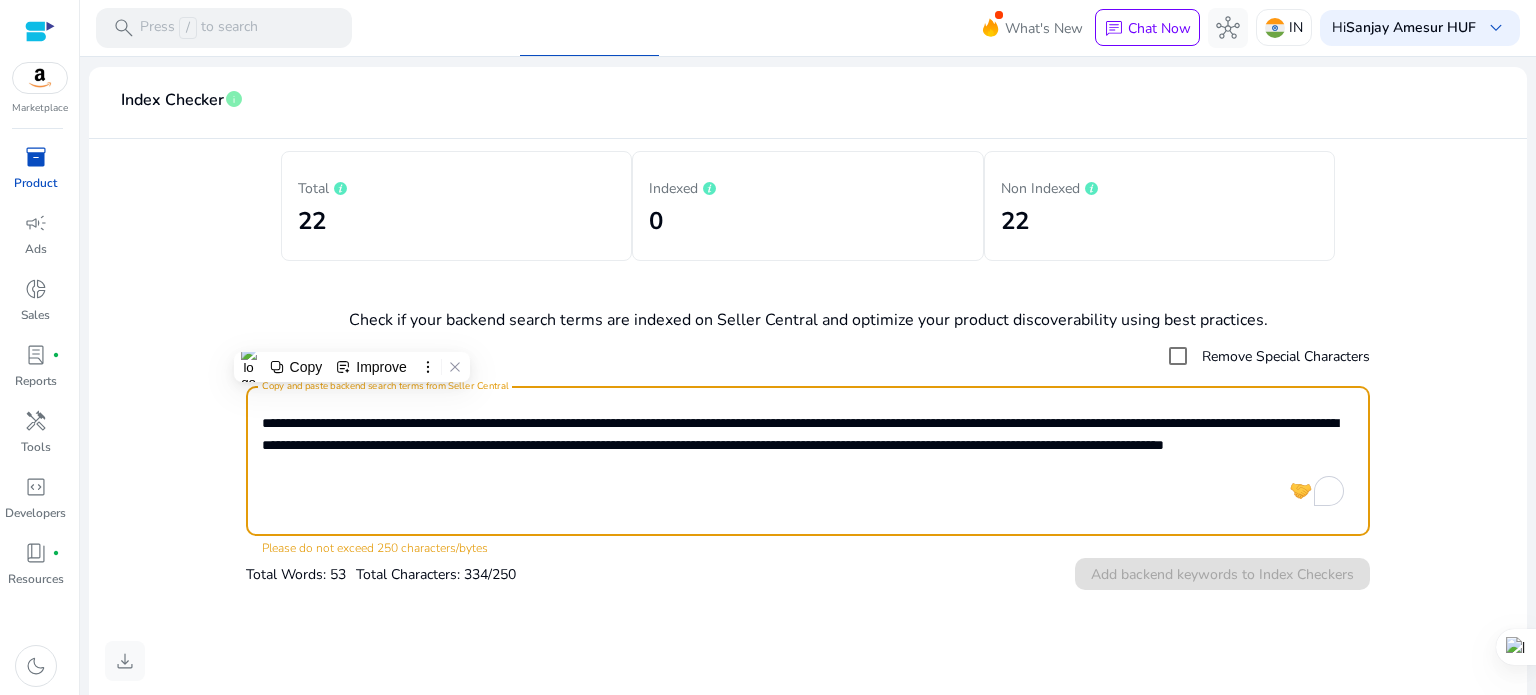 paste 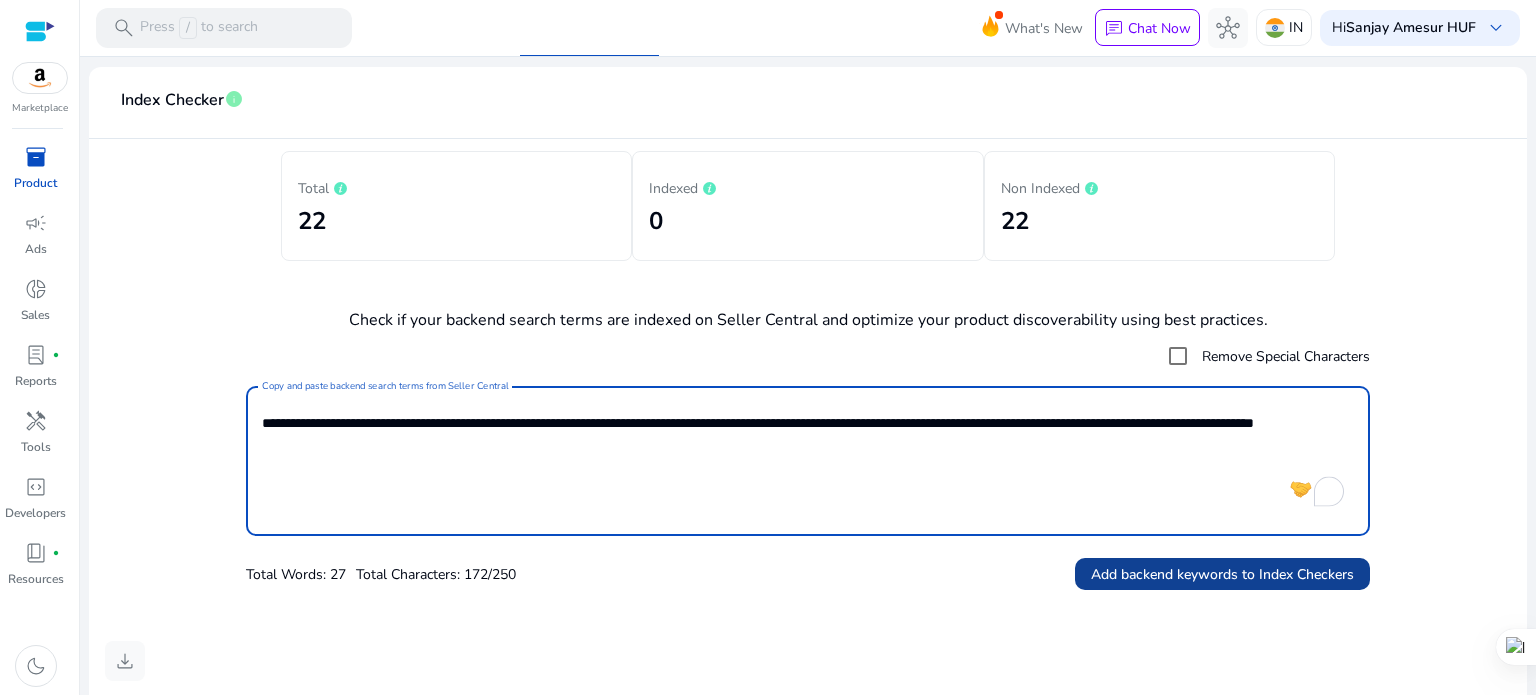 type on "**********" 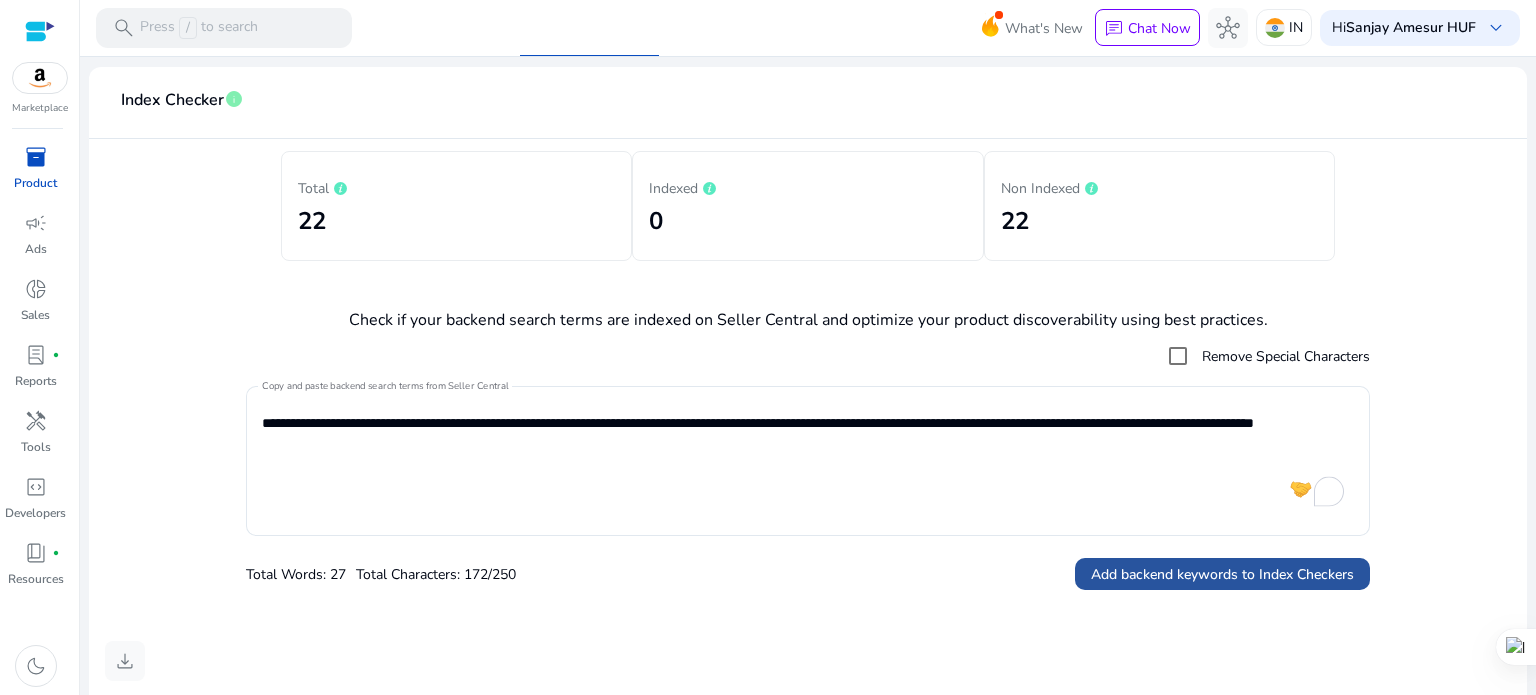 click on "Add backend keywords to Index Checkers" at bounding box center (1222, 574) 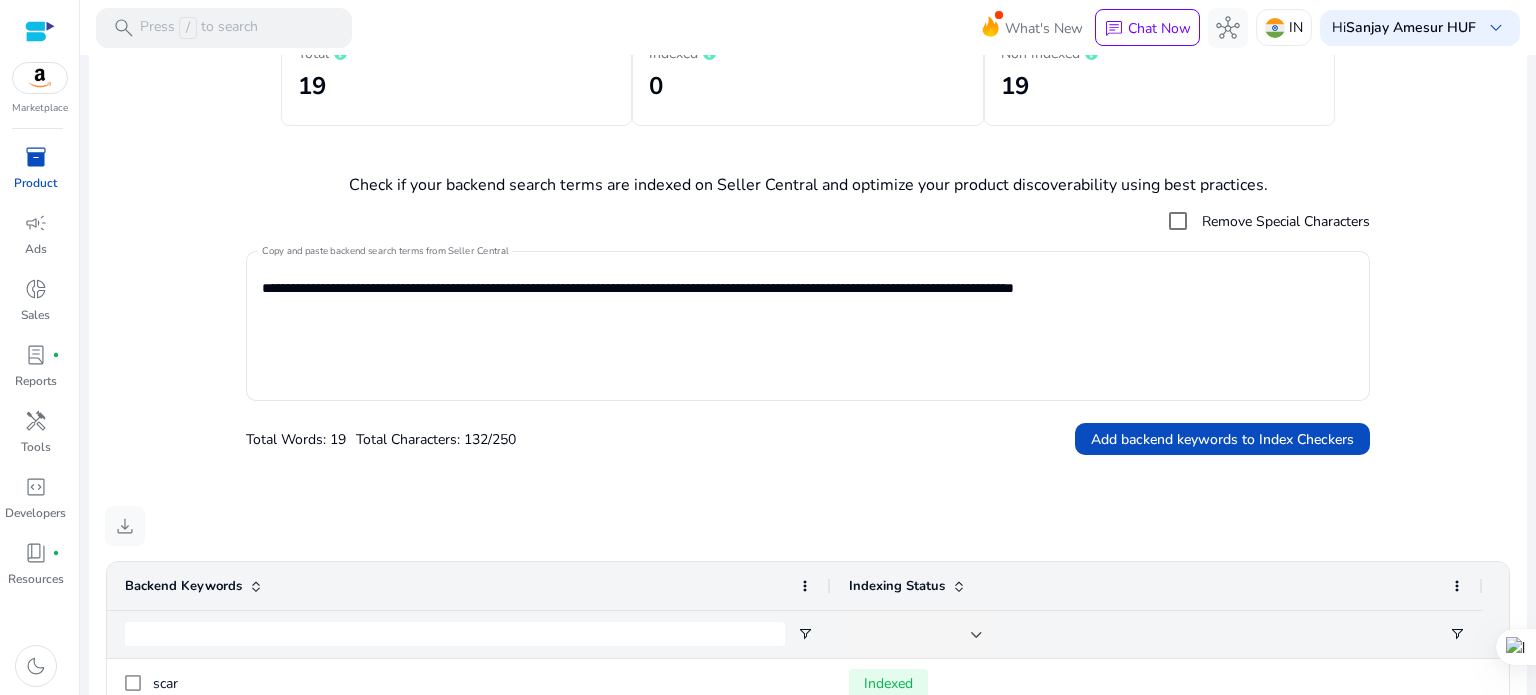 scroll, scrollTop: 0, scrollLeft: 0, axis: both 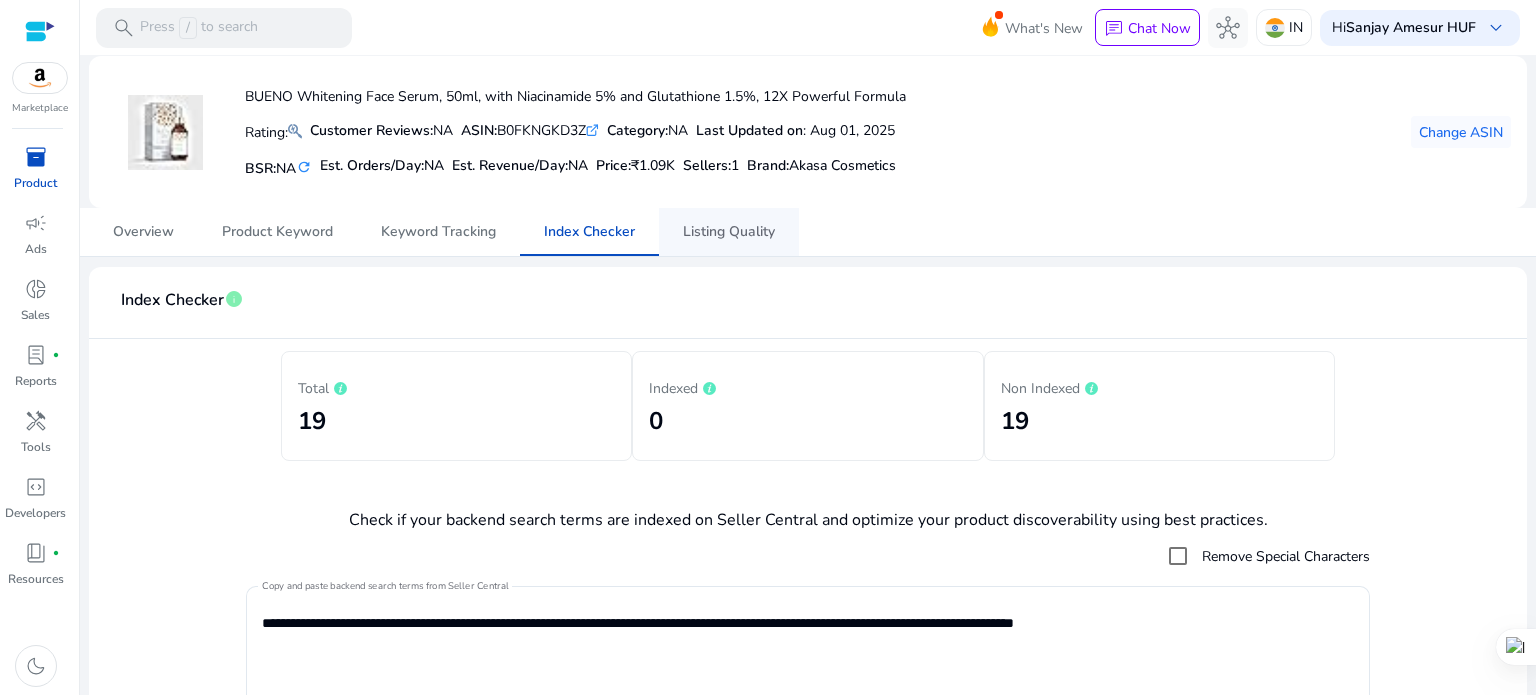 click on "Listing Quality" at bounding box center [729, 232] 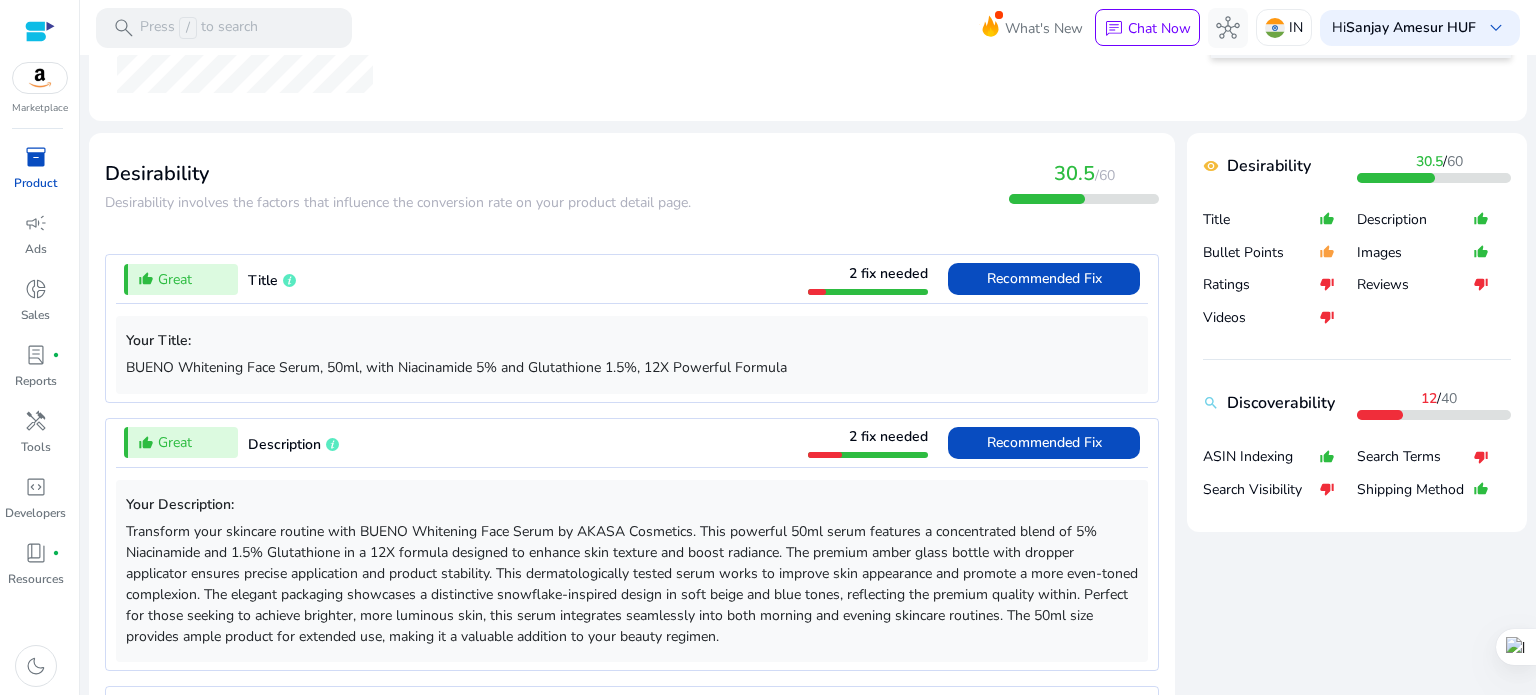 scroll, scrollTop: 600, scrollLeft: 0, axis: vertical 